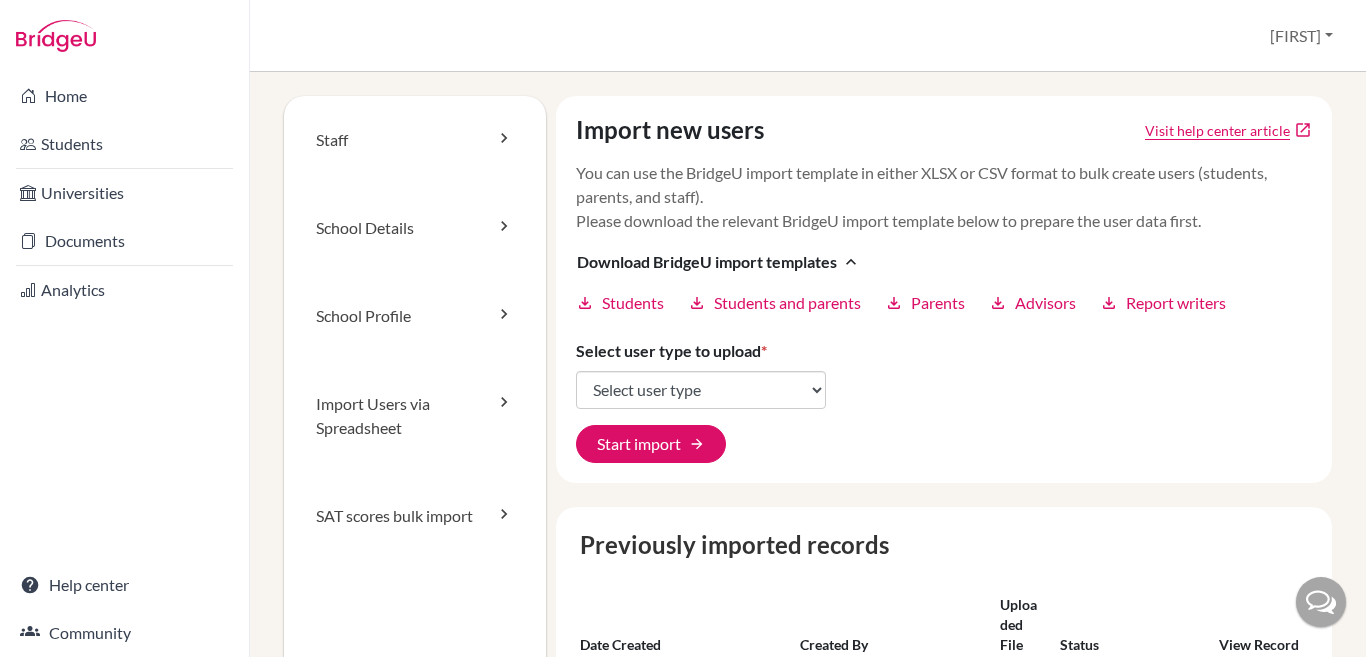 click on "Select user type Students Students and parents Parents Advisors Report writers" 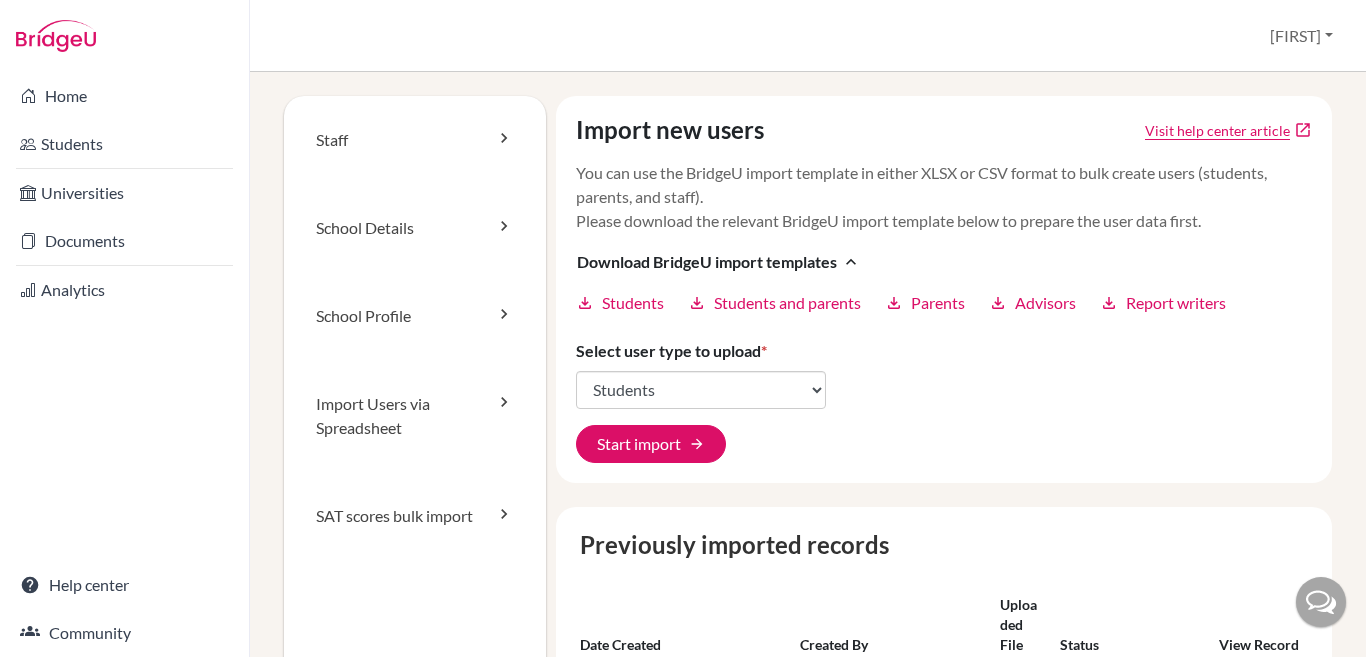 click on "Select user type Students Students and parents Parents Advisors Report writers" 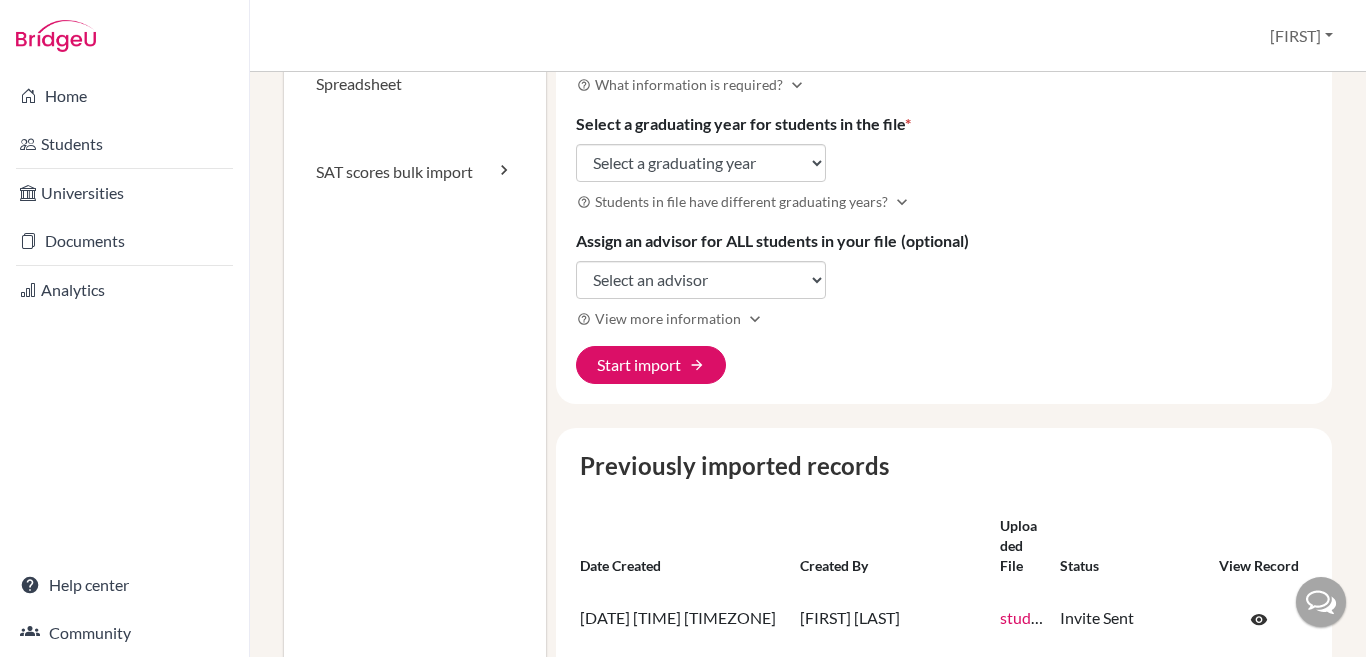 scroll, scrollTop: 400, scrollLeft: 0, axis: vertical 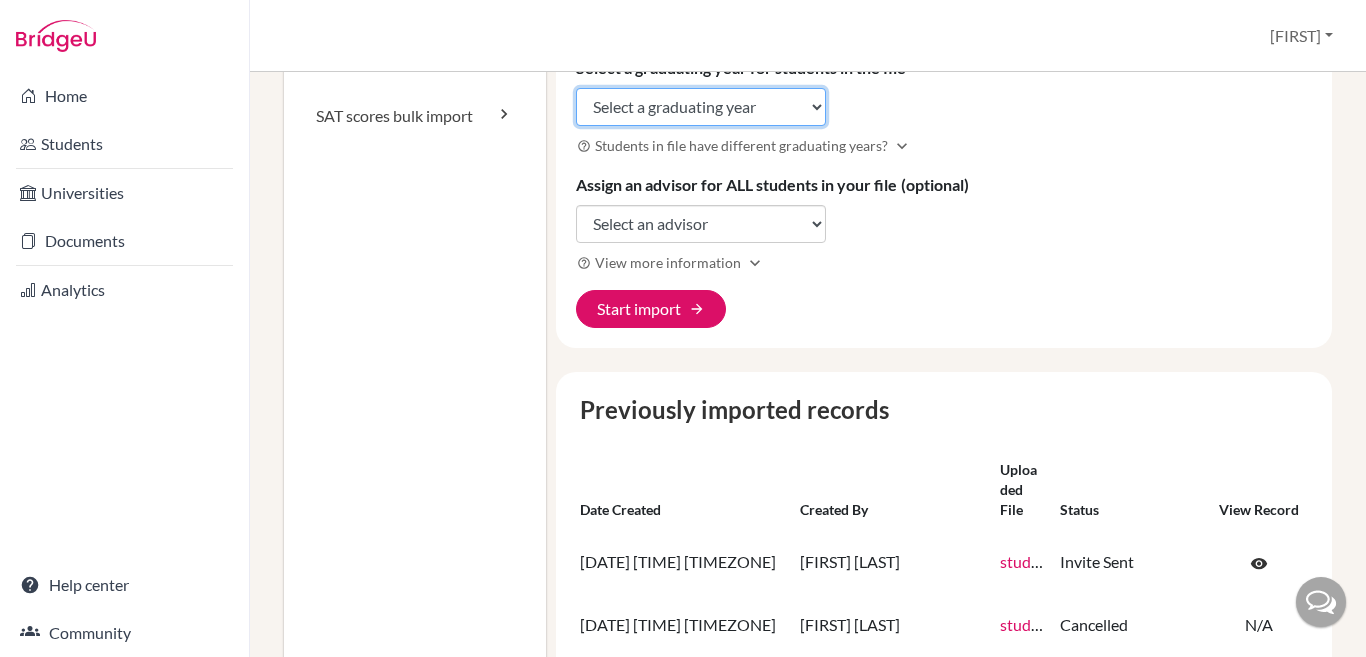 click on "Select a graduating year 2024 2025 2026 2027 2028 2029" 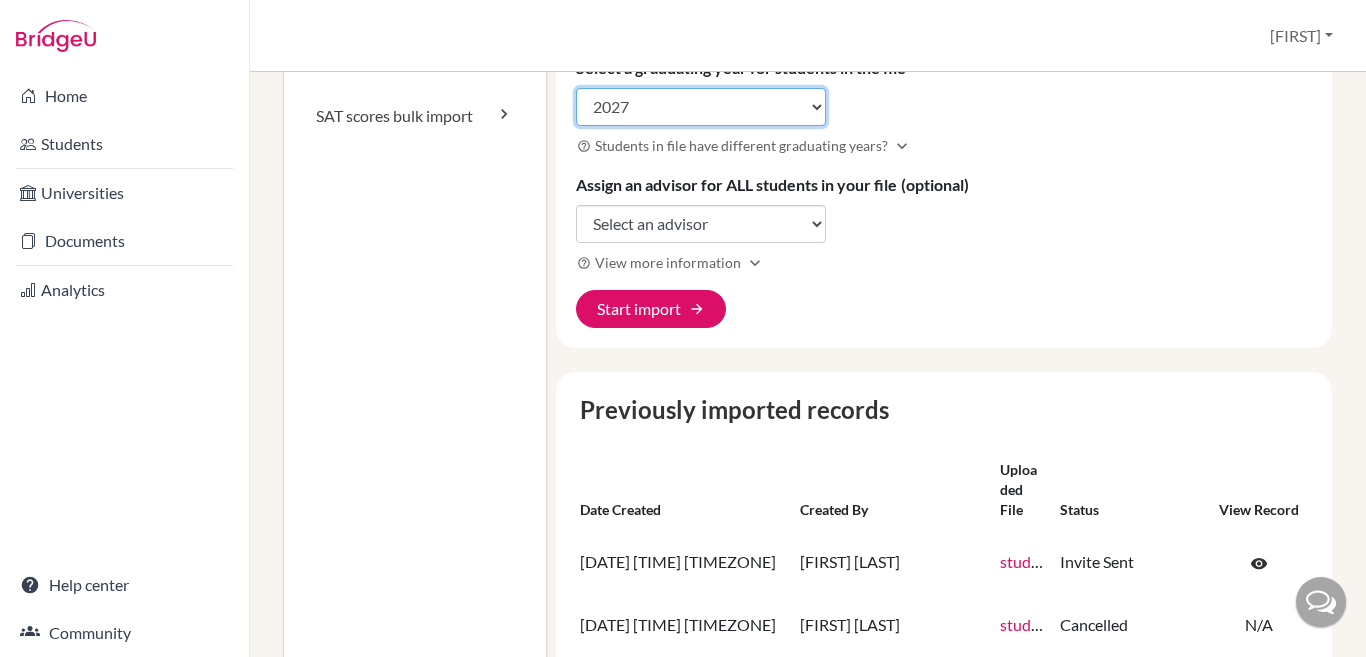 click on "Select a graduating year 2024 2025 2026 2027 2028 2029" 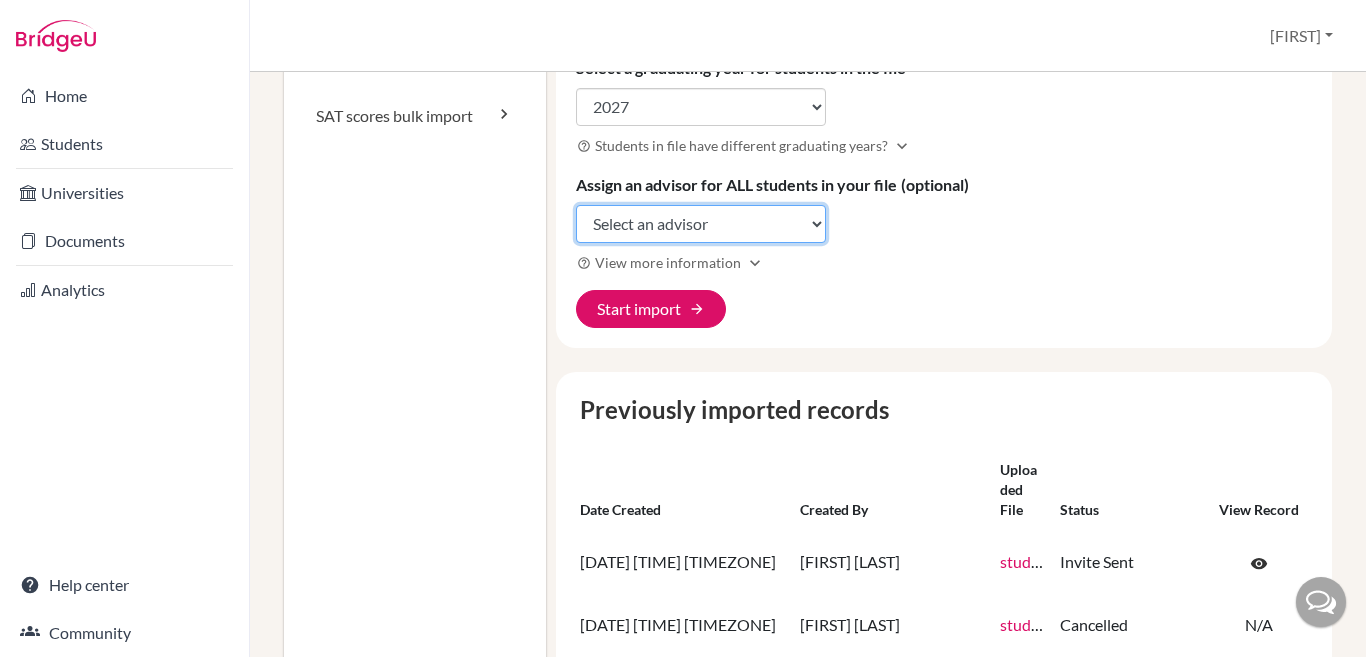 click on "Select an advisor Sangeetha Biju Richard Hillebrand Renu Vailakkara" 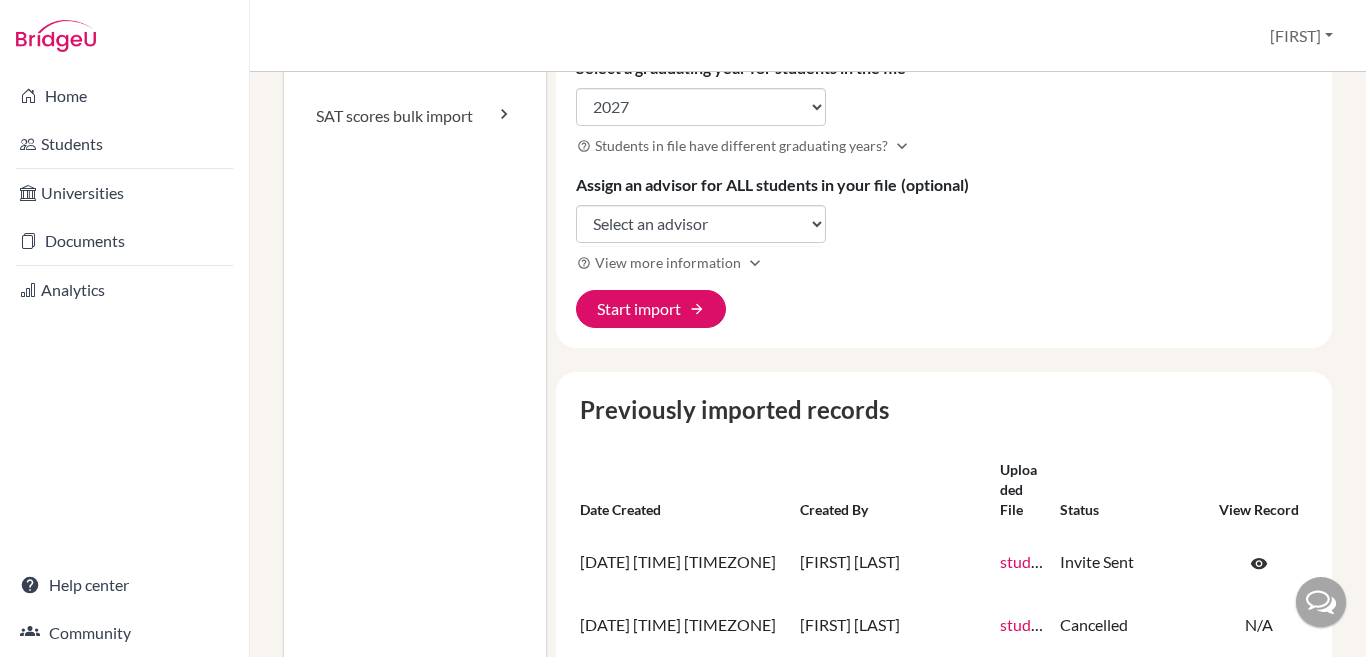 click on "help_outline View more information expand_more" 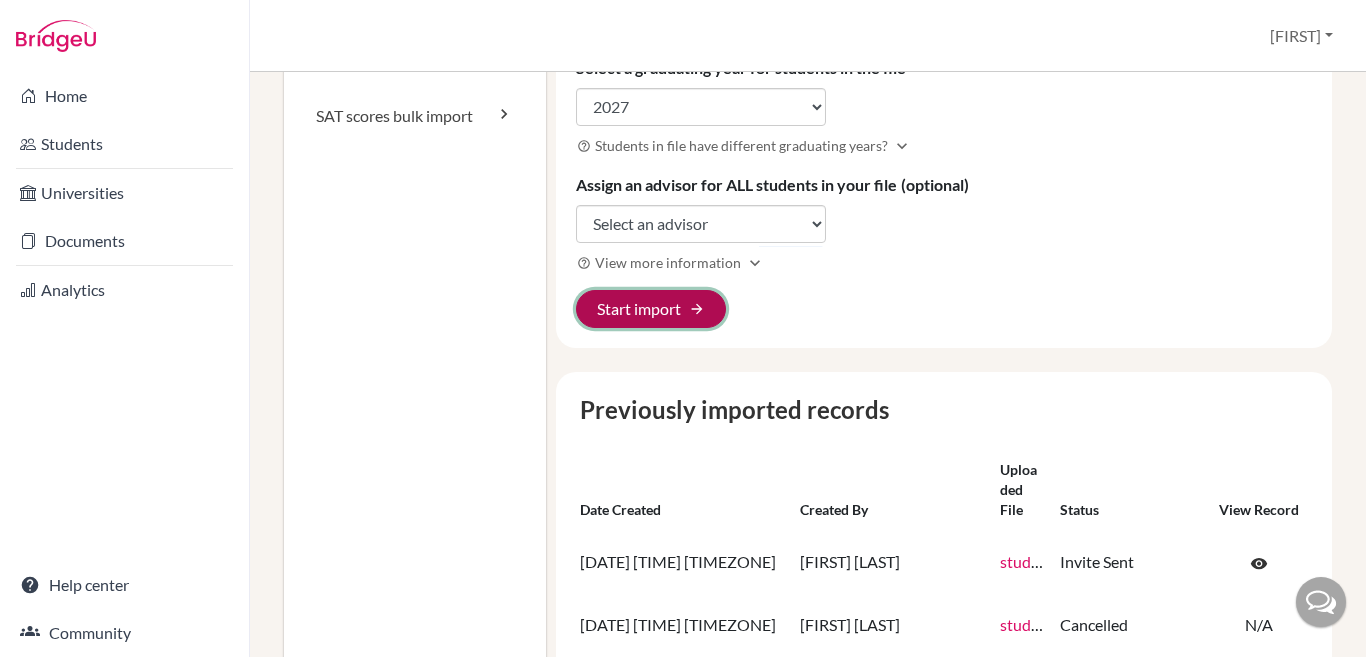 click on "Start import arrow_forward" 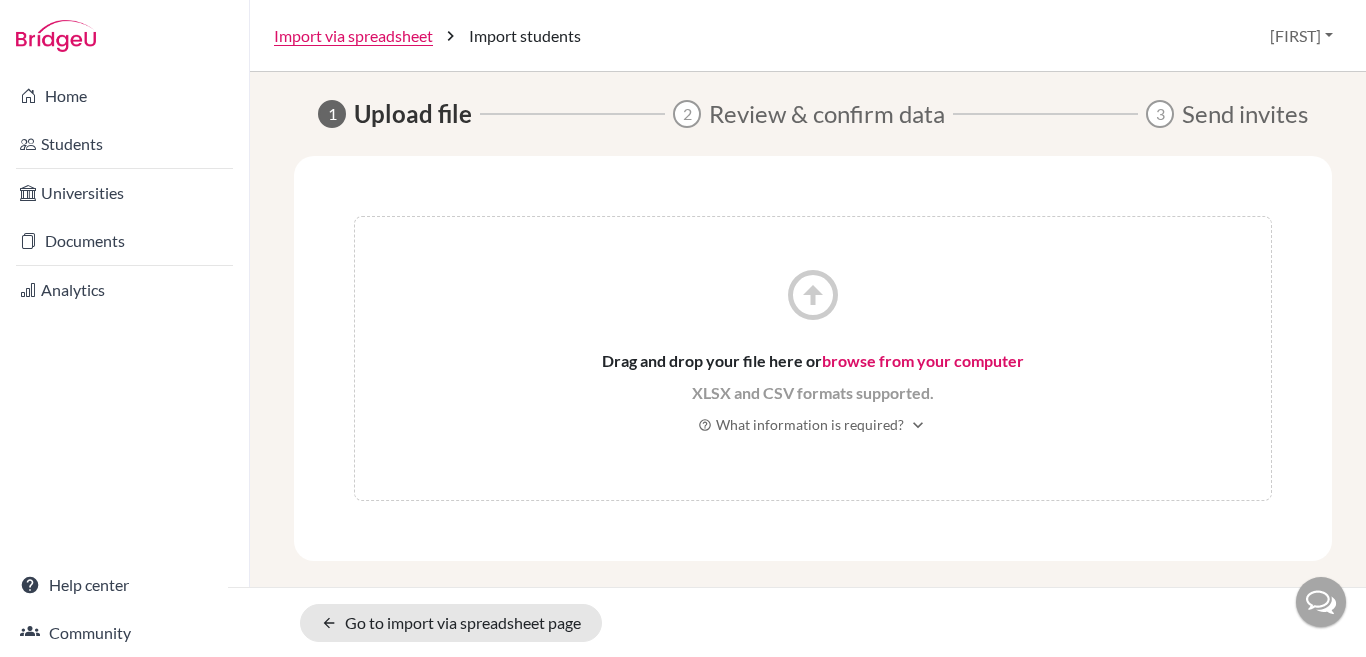 scroll, scrollTop: 0, scrollLeft: 0, axis: both 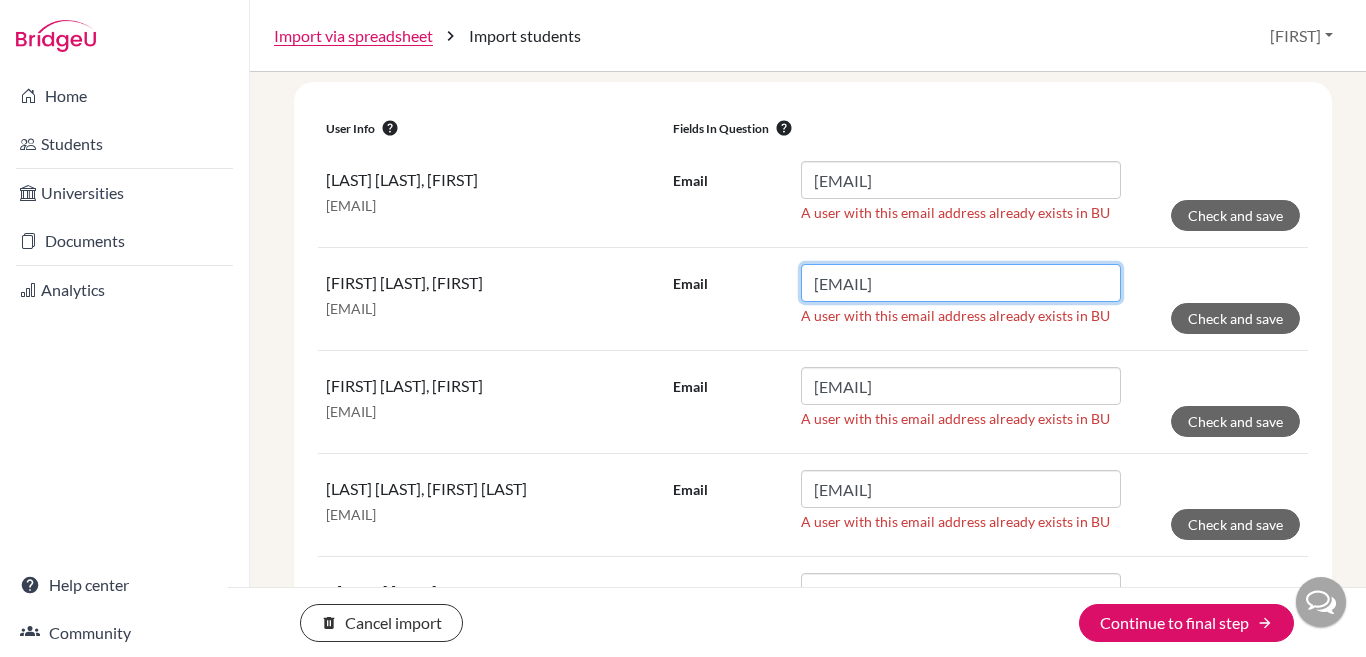 click on "[EMAIL]" at bounding box center [961, 283] 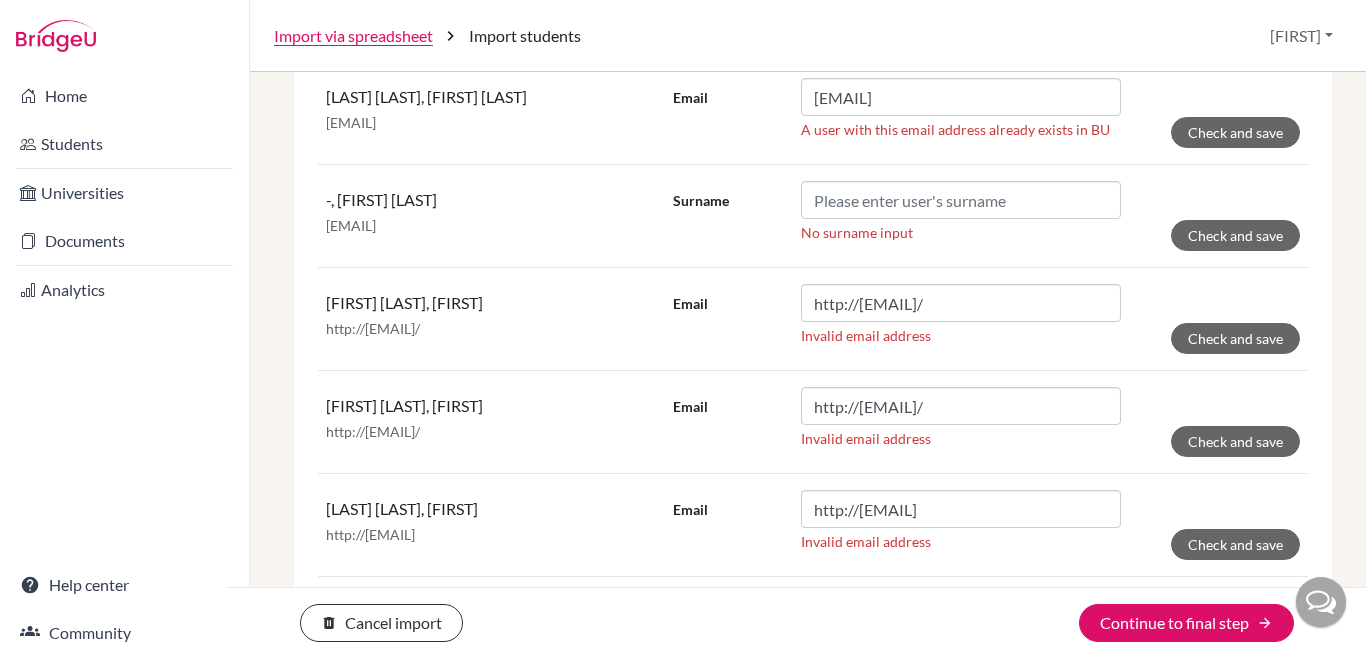 scroll, scrollTop: 700, scrollLeft: 0, axis: vertical 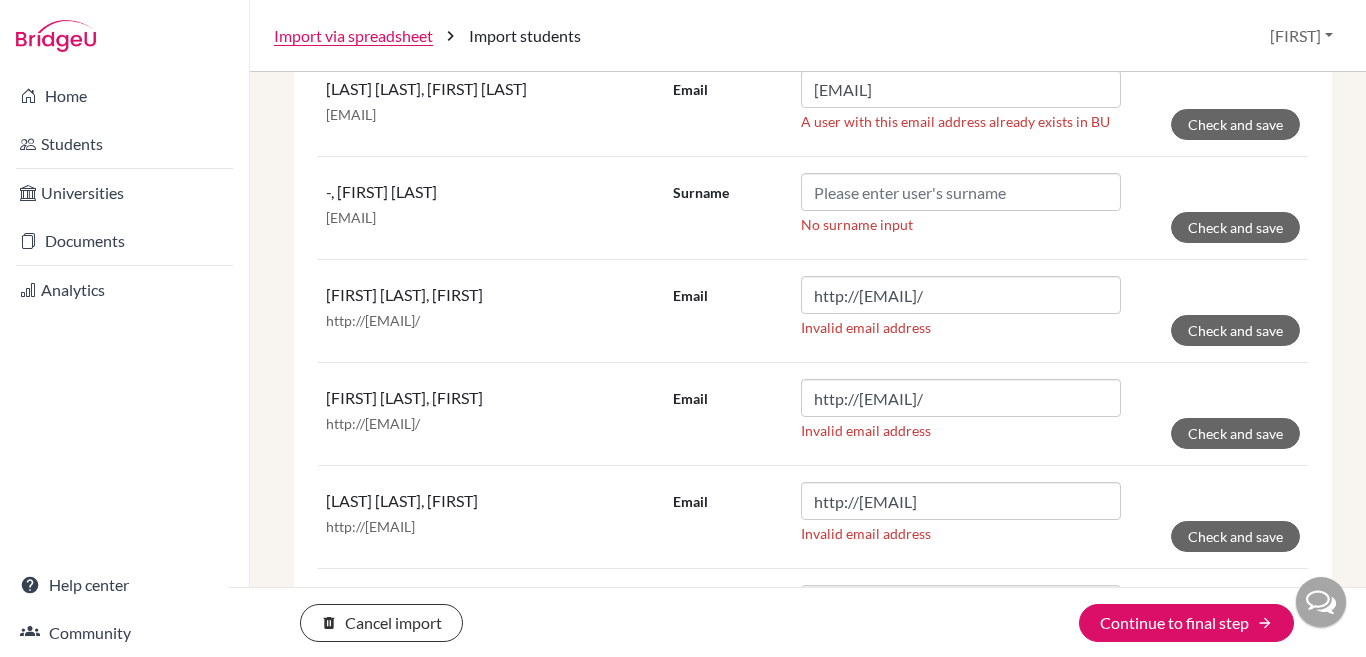 drag, startPoint x: 431, startPoint y: 188, endPoint x: 495, endPoint y: 190, distance: 64.03124 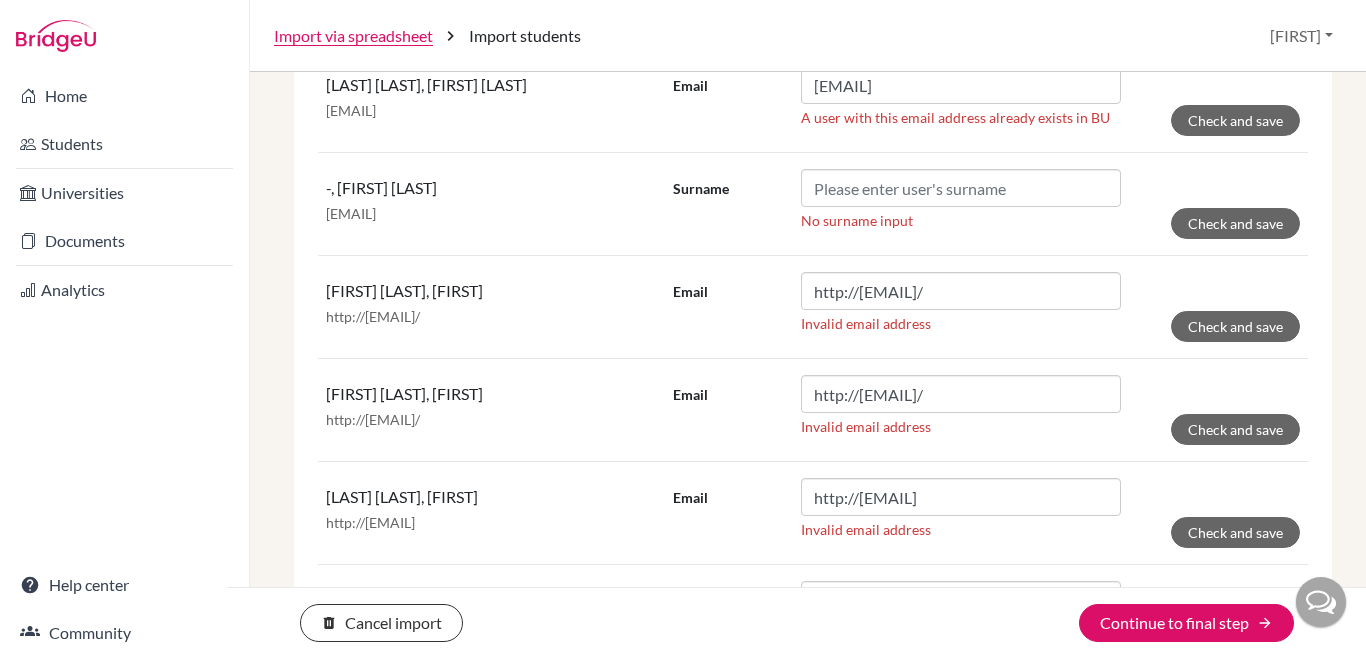 scroll, scrollTop: 800, scrollLeft: 0, axis: vertical 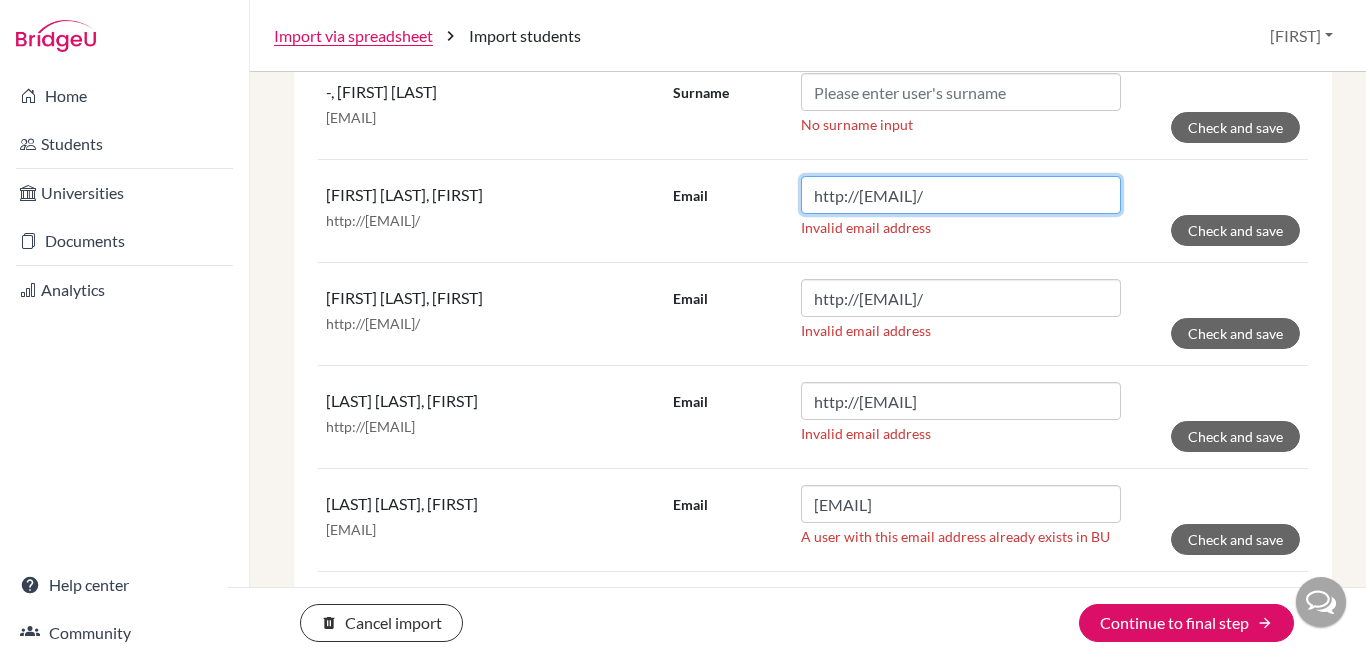 click on "http://diyam@trins.org/" at bounding box center [961, 195] 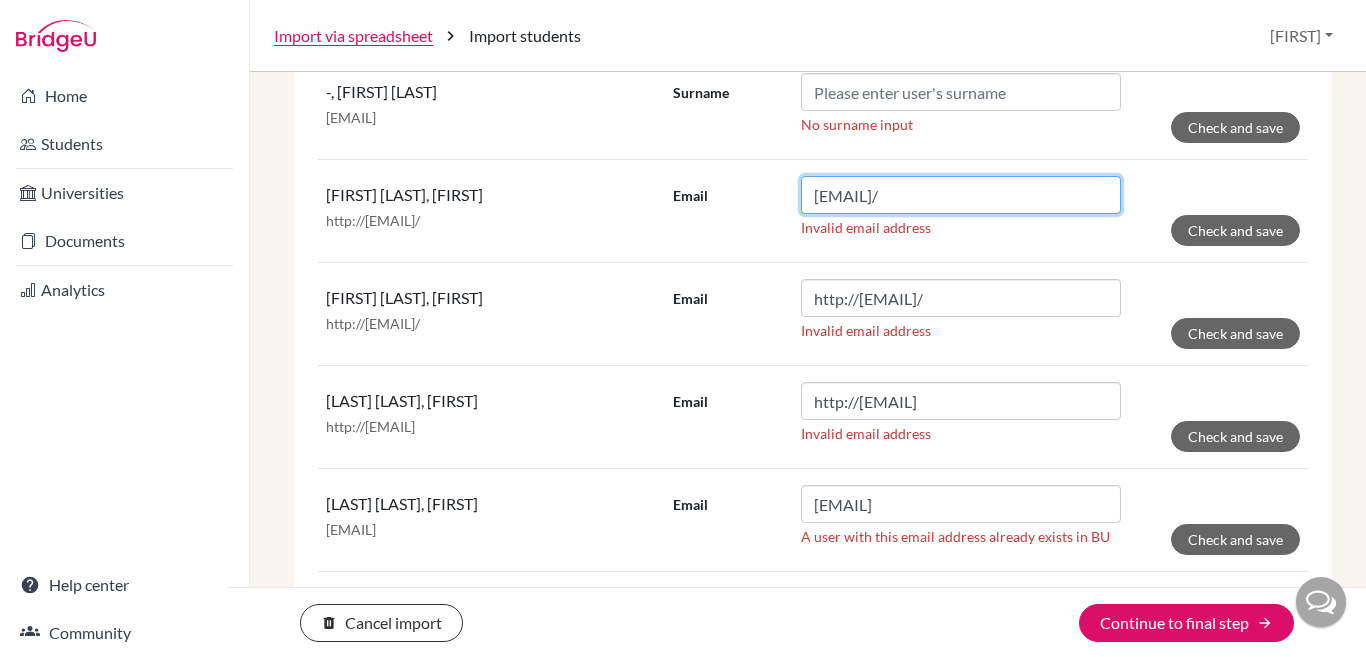 click on "diyam@trins.org/" at bounding box center [961, 195] 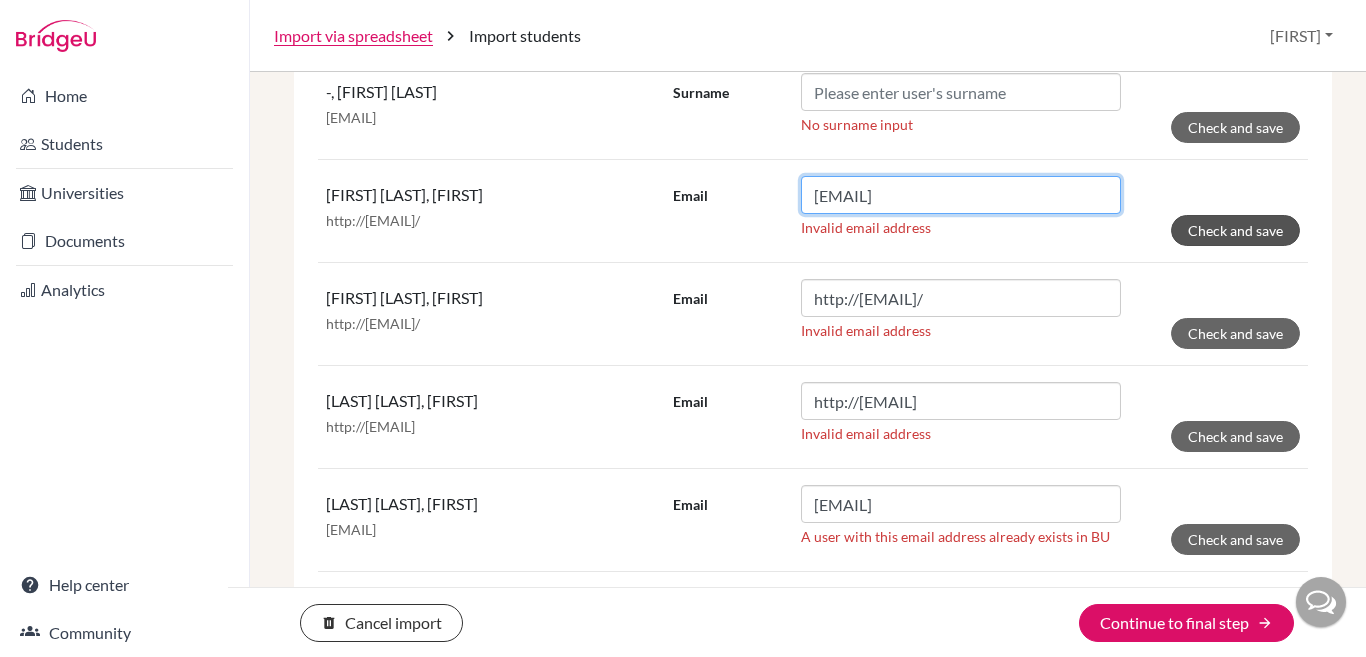 type on "diyam@trins.org" 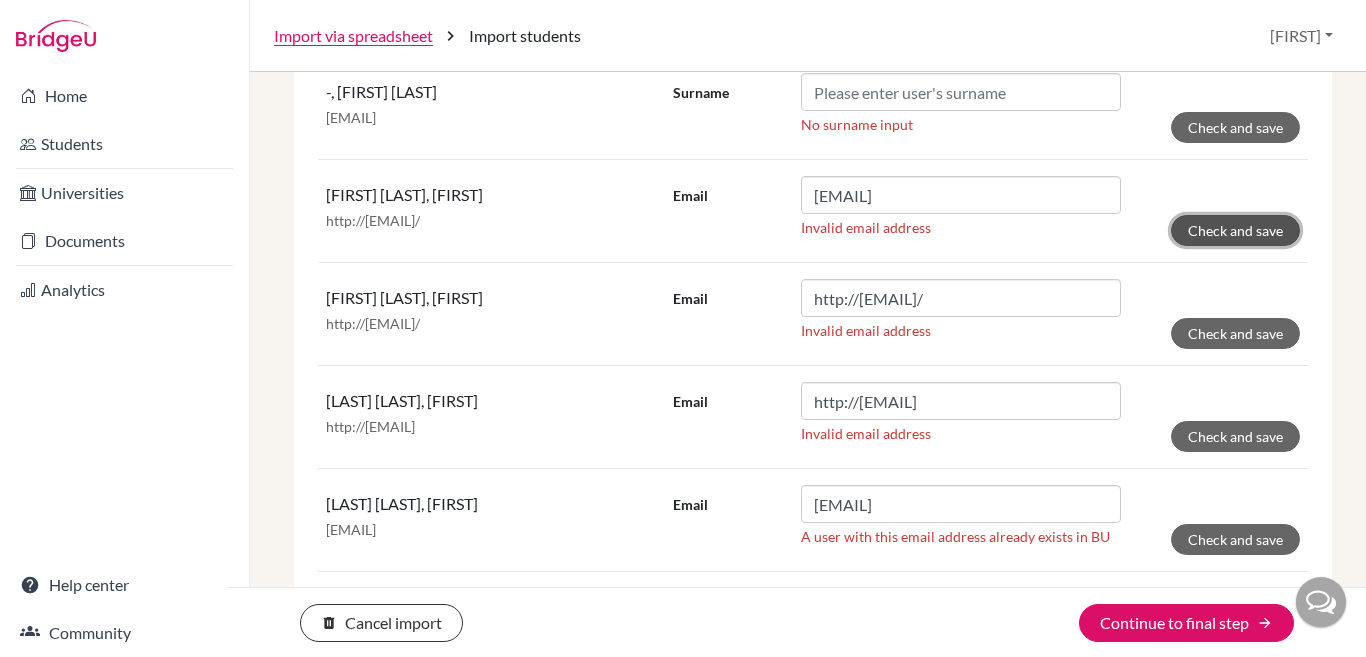 click on "Check and save" at bounding box center [1235, 230] 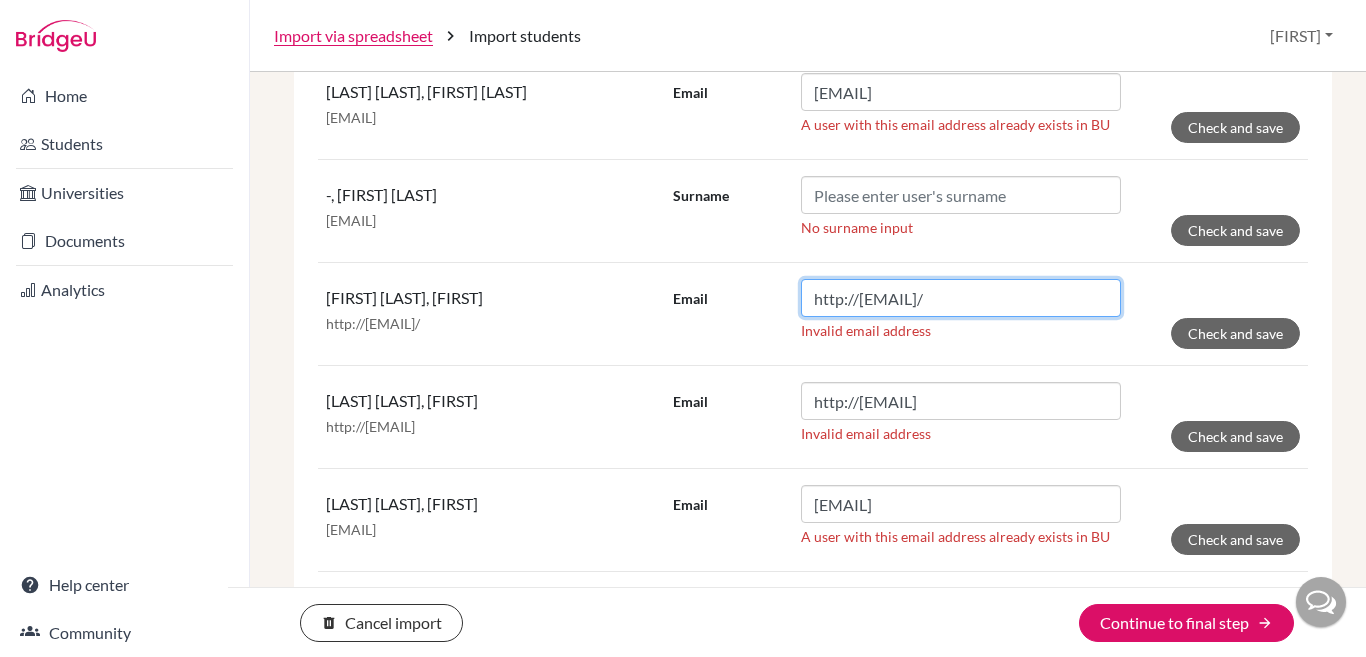click on "http://lyrah@trins.org/" at bounding box center (961, 298) 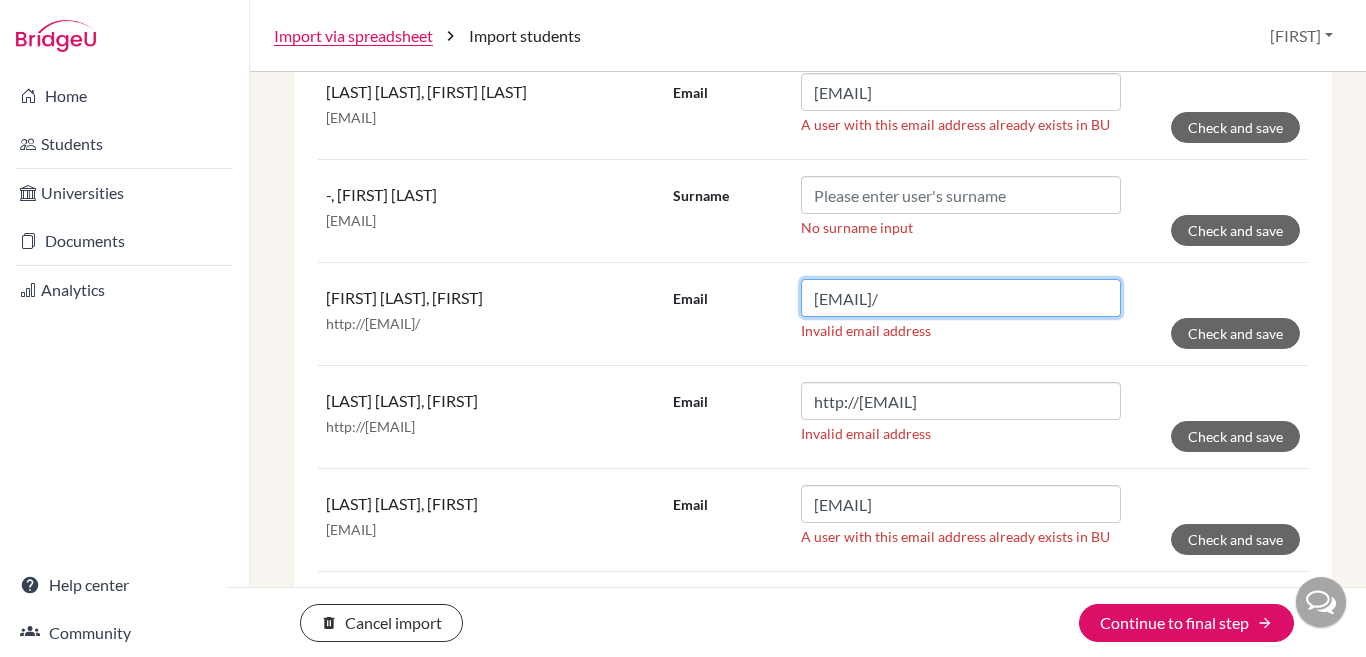 click on "lyrah@trins.org/" at bounding box center [961, 298] 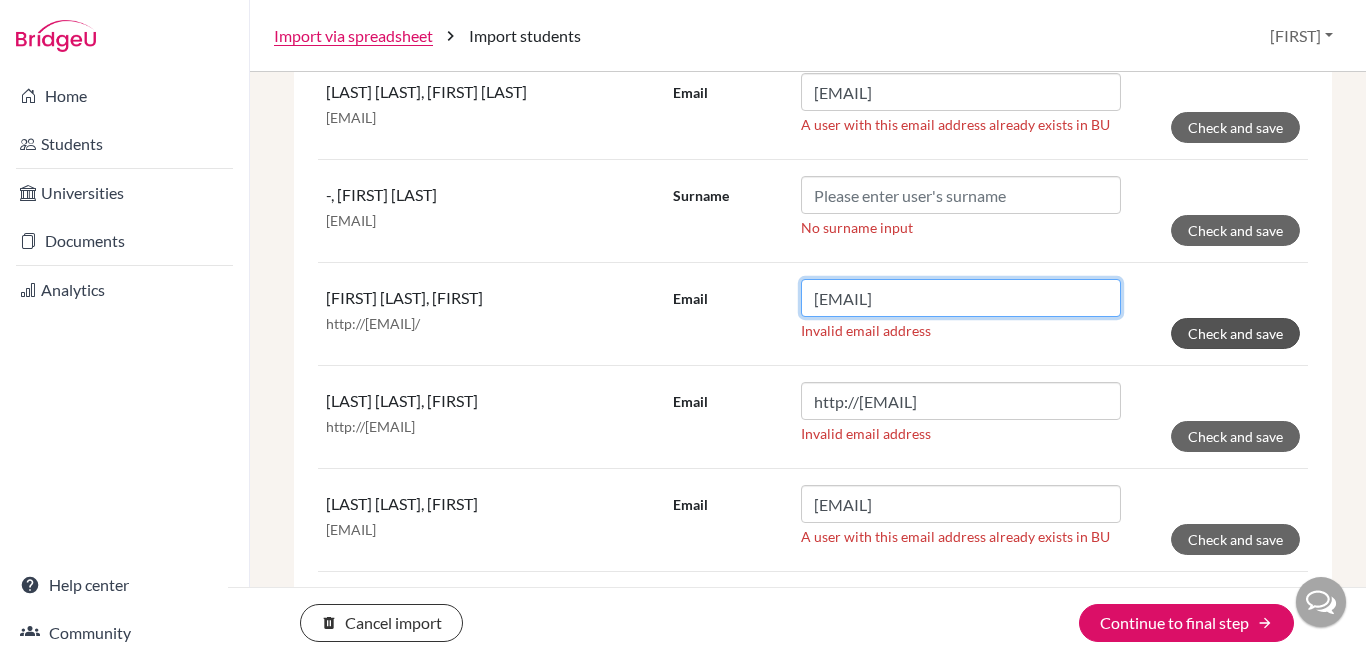 type on "lyrah@trins.org" 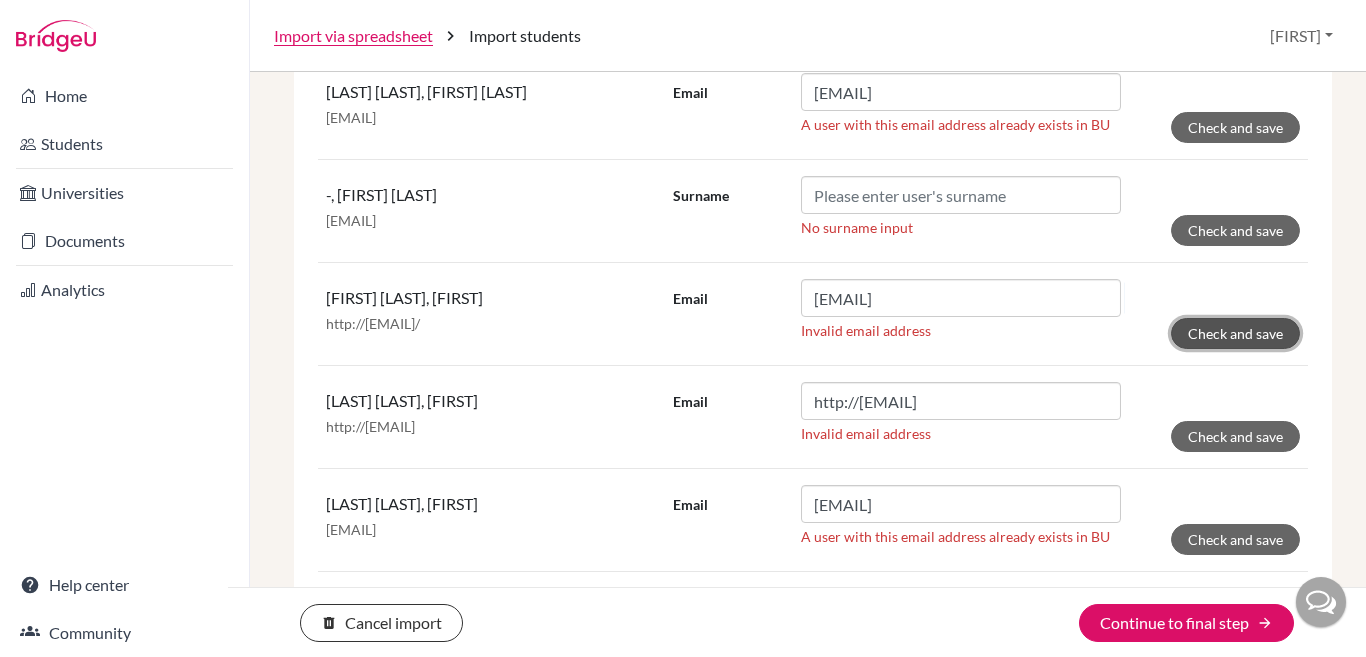 click on "Check and save" at bounding box center [1235, 333] 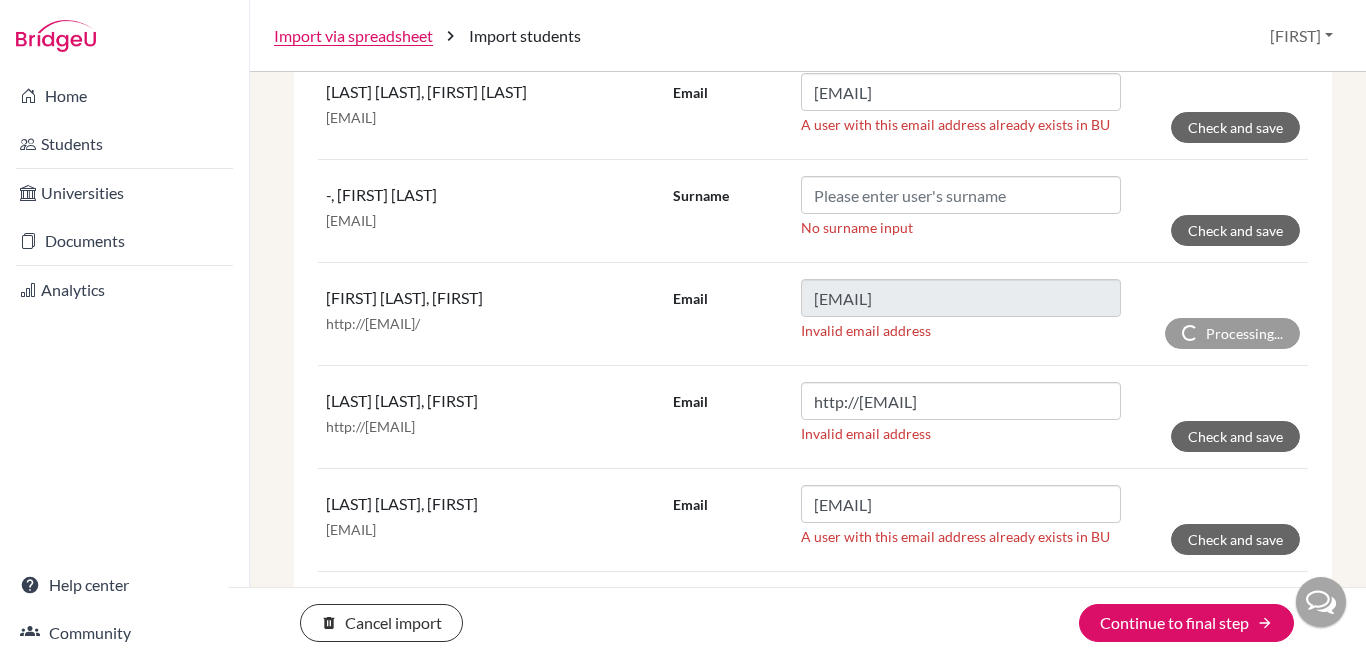 scroll, scrollTop: 871, scrollLeft: 0, axis: vertical 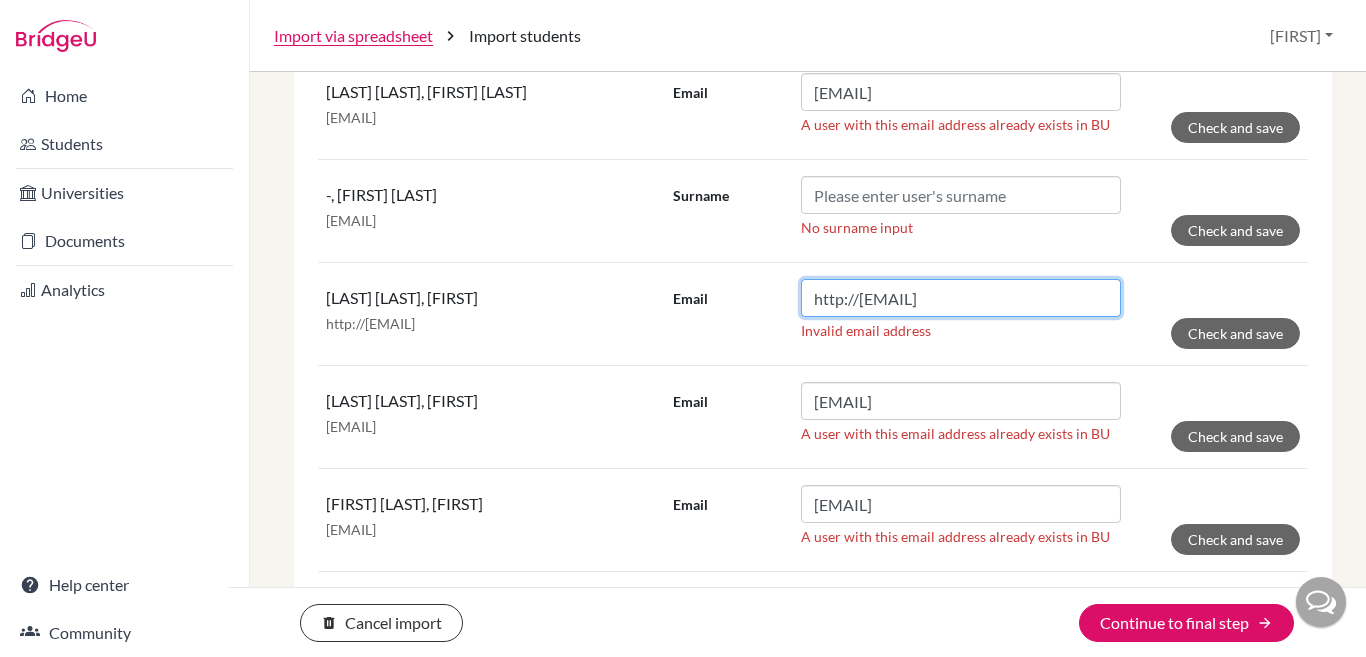 click on "http://[EMAIL]" at bounding box center [961, 298] 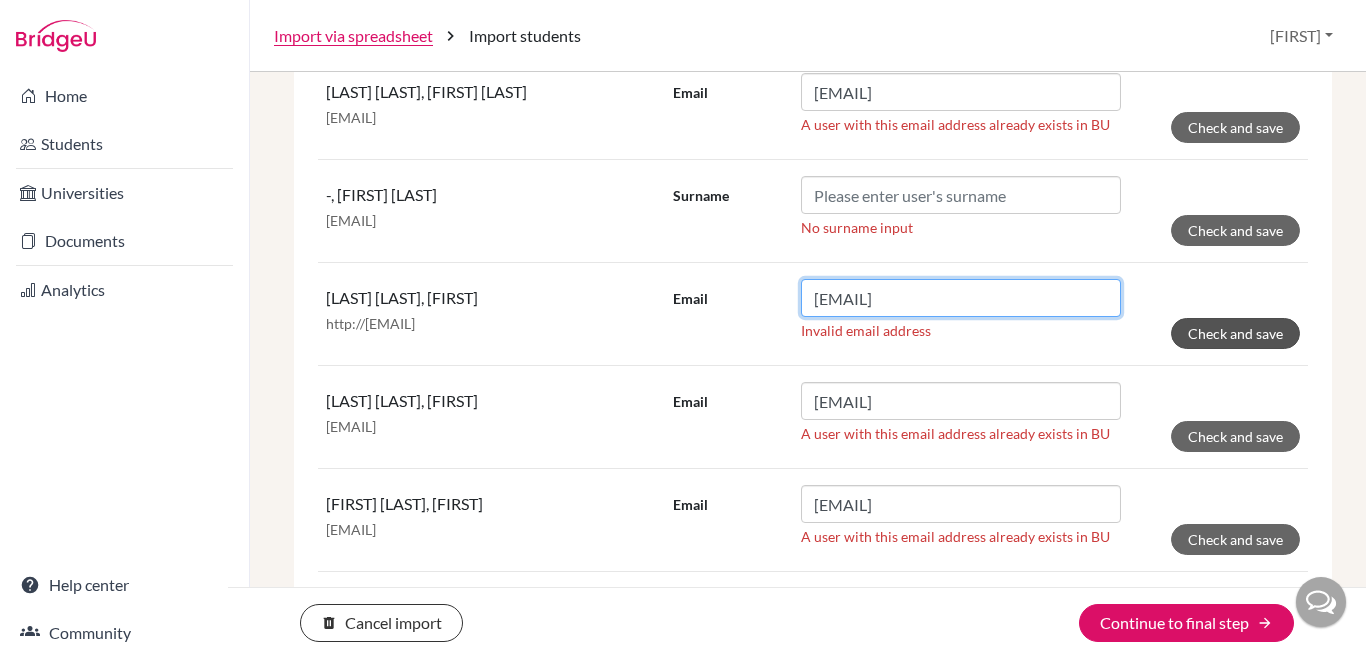 type on "[EMAIL]" 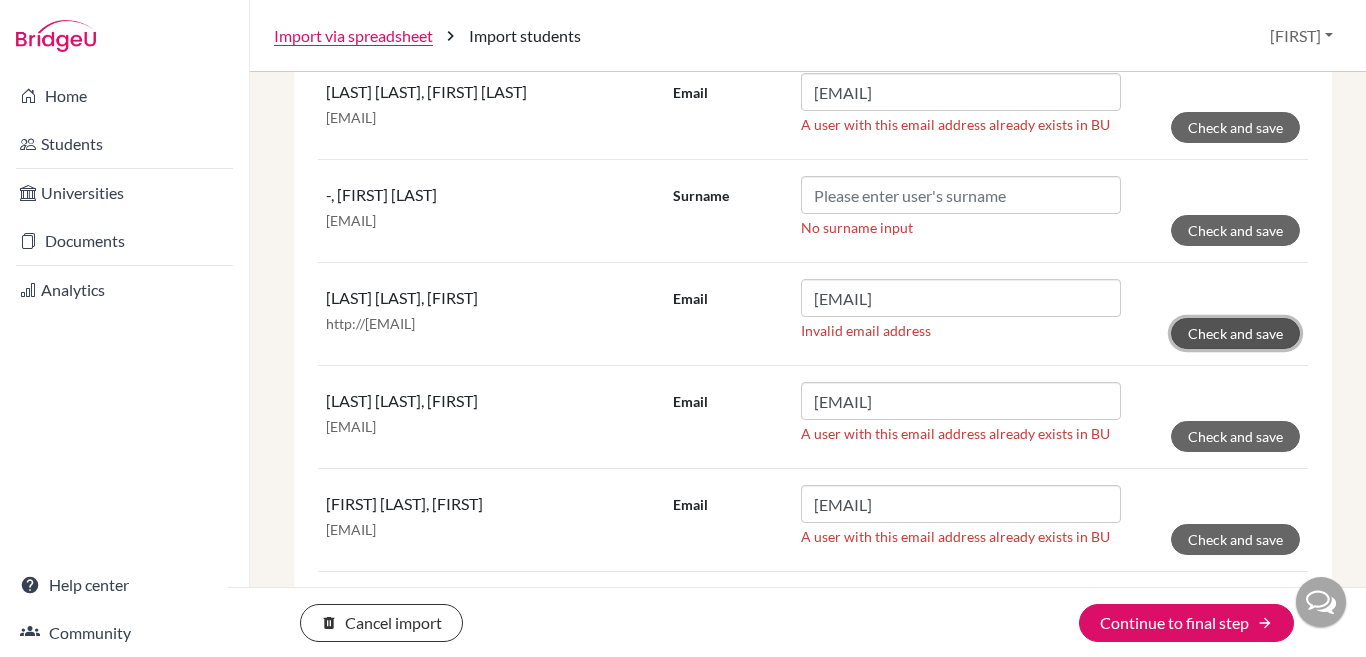 click on "Check and save" at bounding box center (1235, 333) 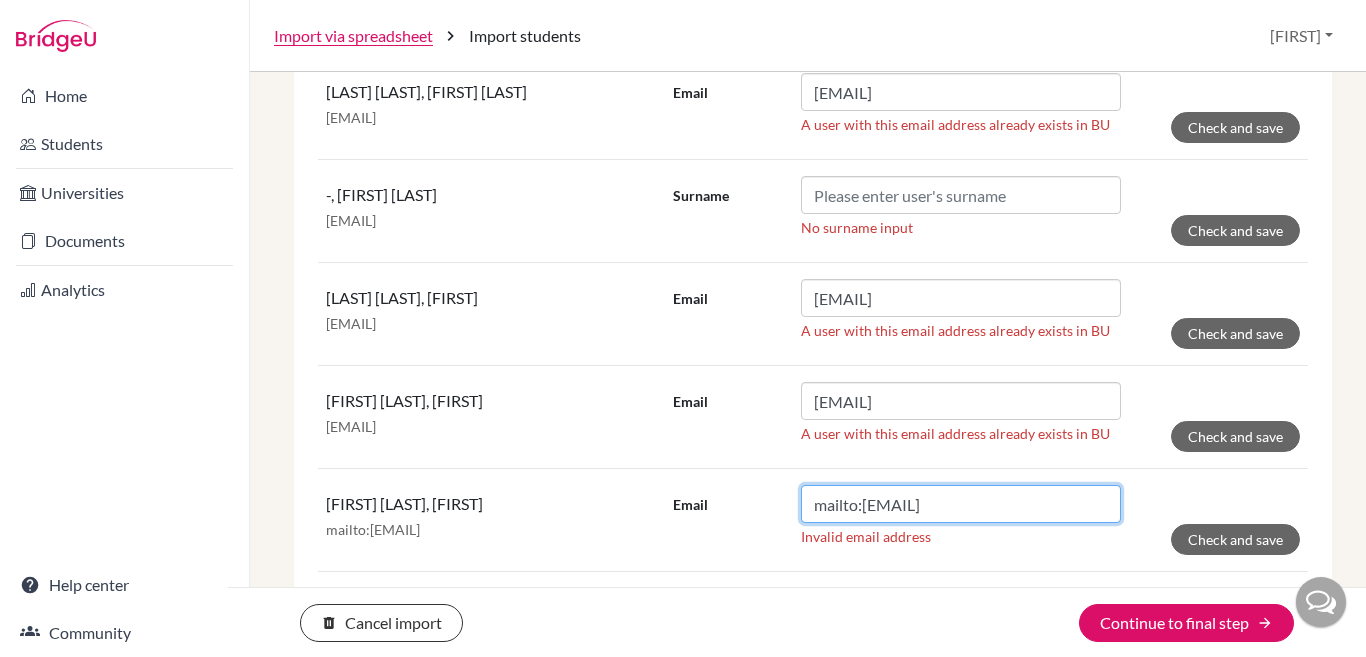 click on "mailto:aditya@trins.org" at bounding box center (961, 504) 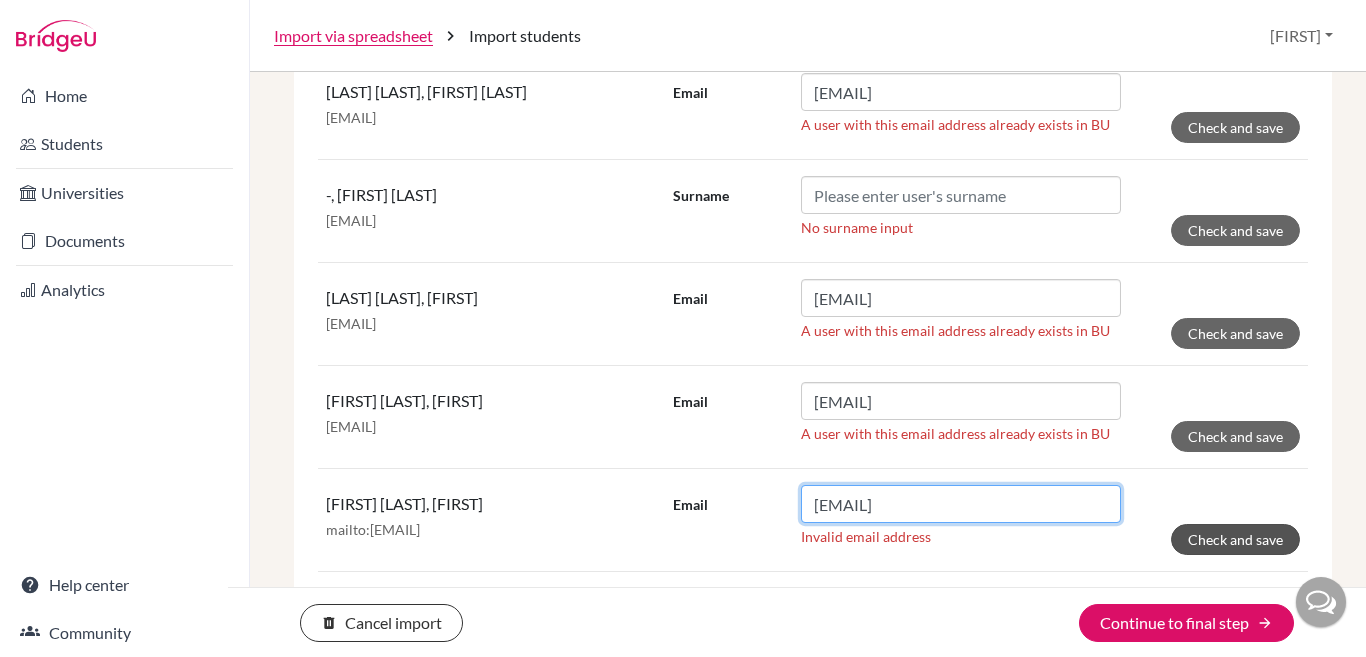 type on "aditya@trins.org" 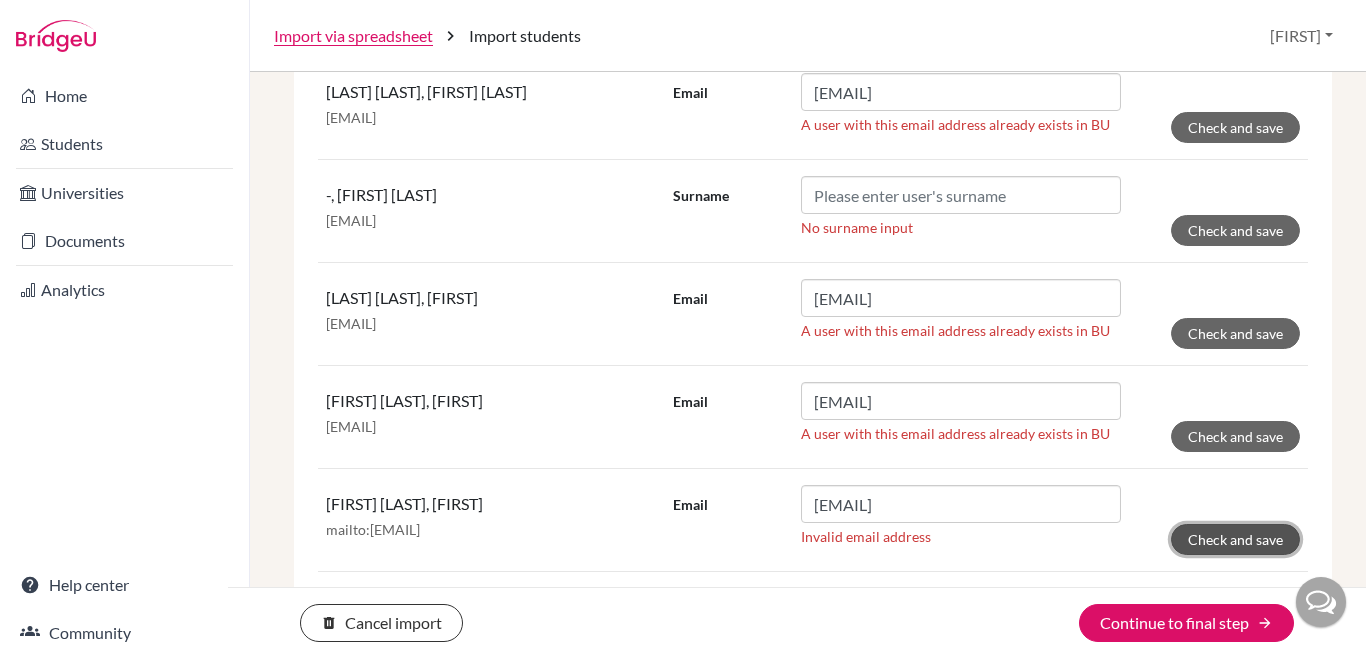 click on "Check and save" at bounding box center [1235, 539] 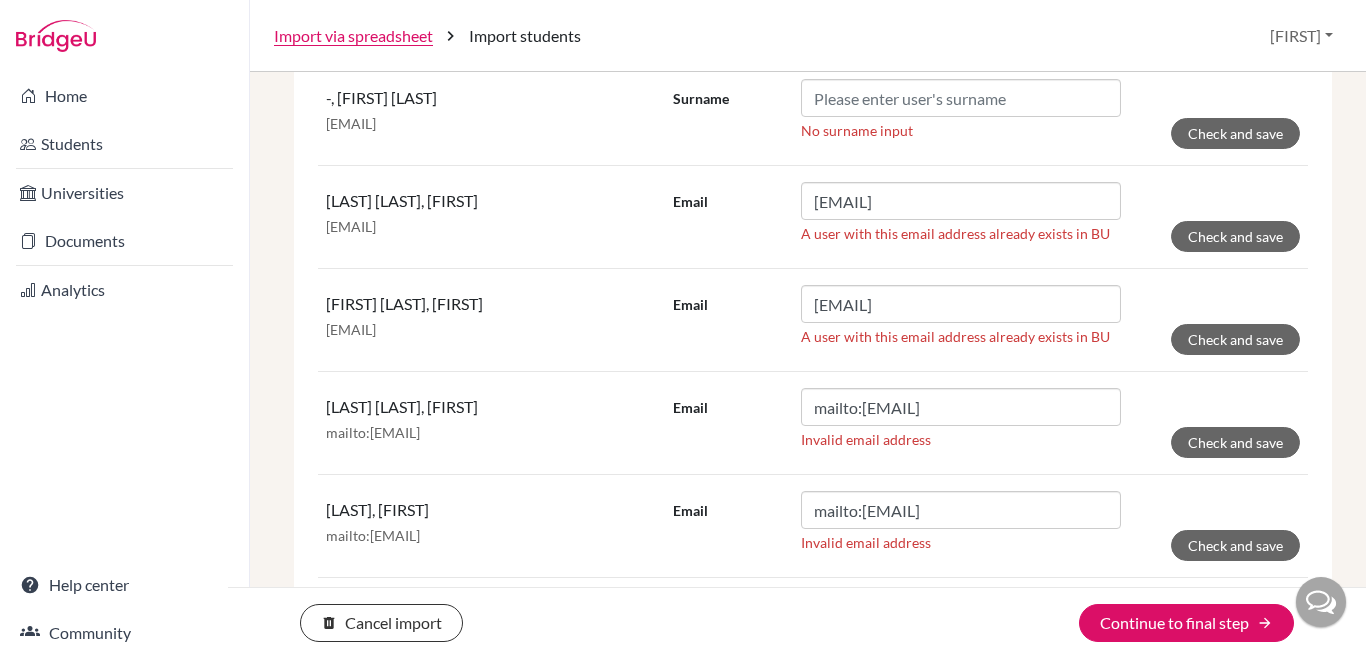 scroll, scrollTop: 1171, scrollLeft: 0, axis: vertical 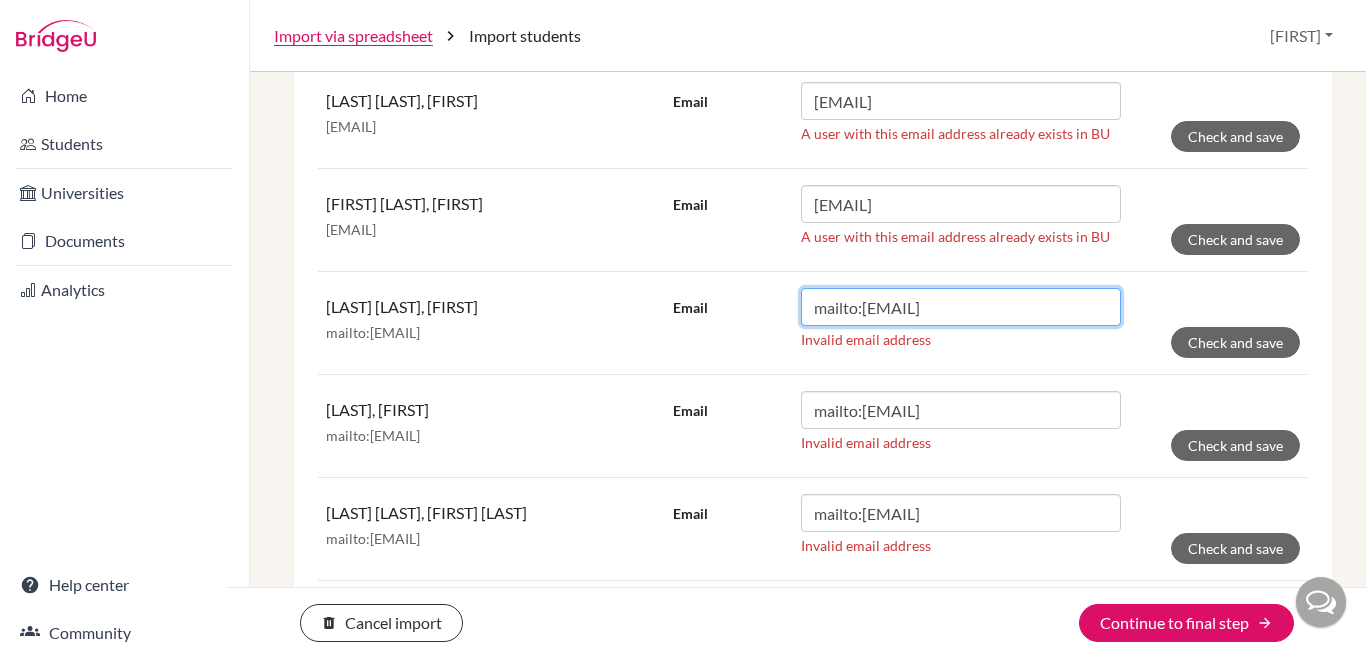 click on "mailto:advait@trins.org" at bounding box center [961, 307] 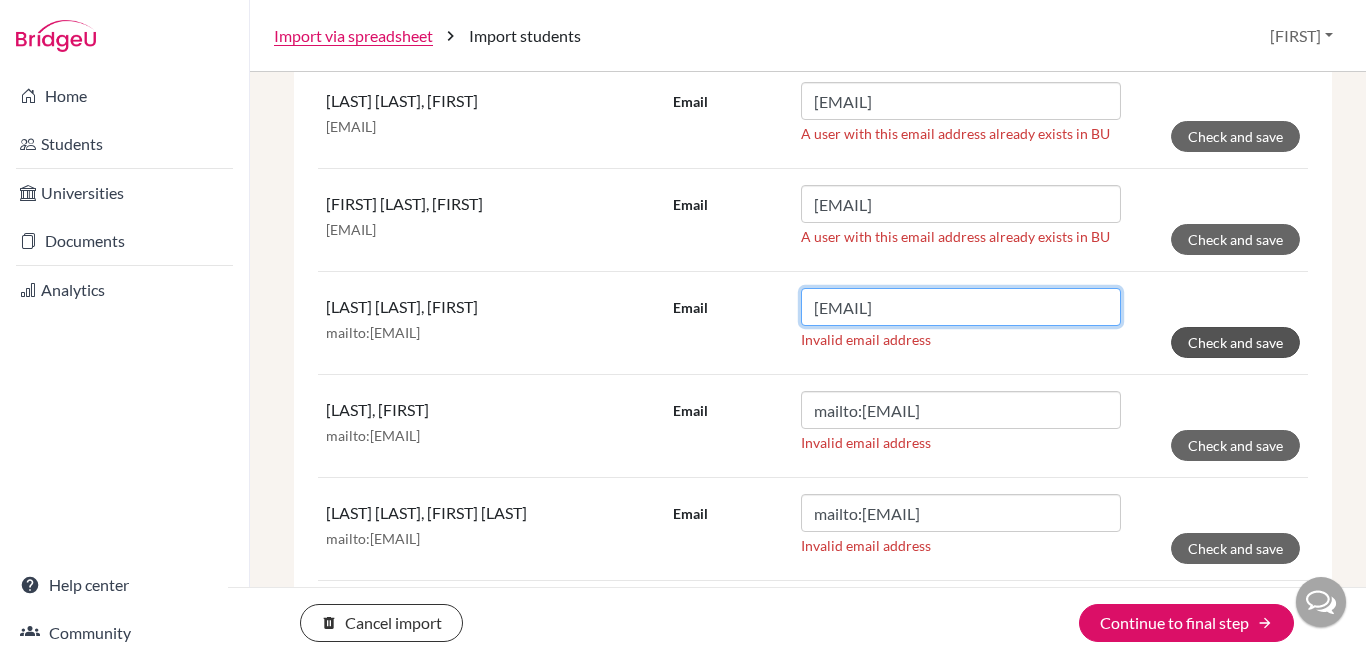 type on "advait@trins.org" 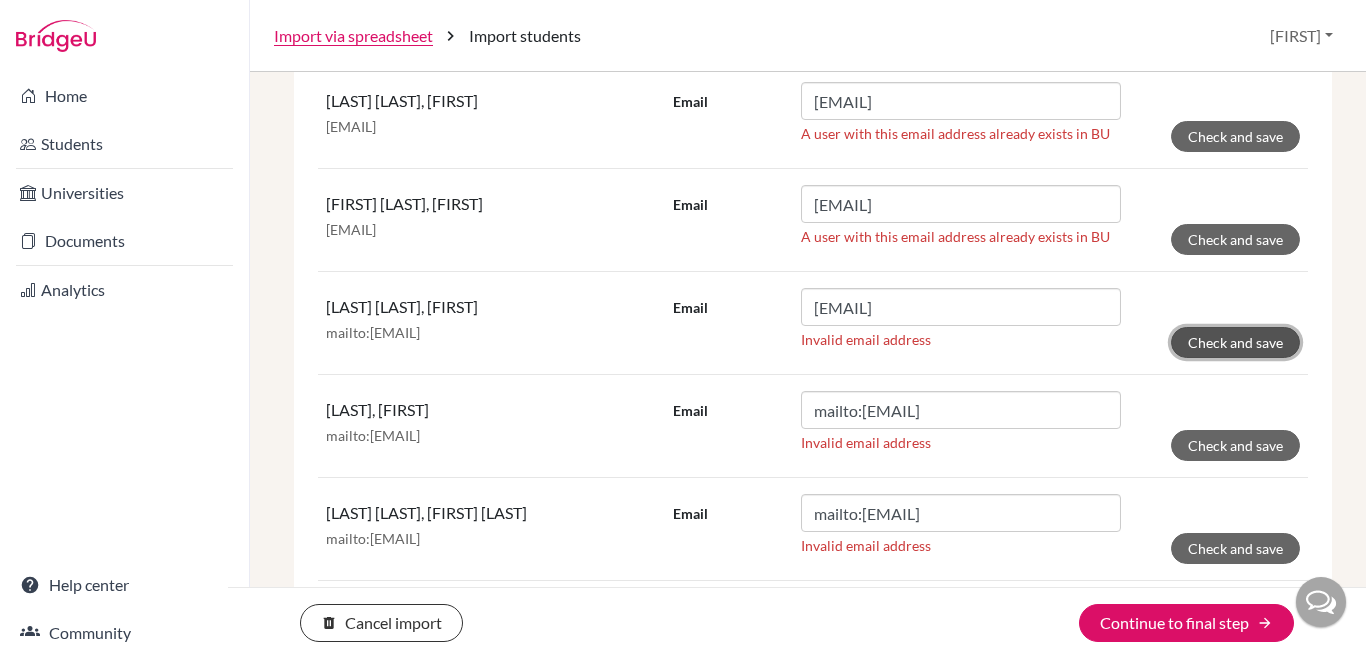 click on "Check and save" at bounding box center (1235, 342) 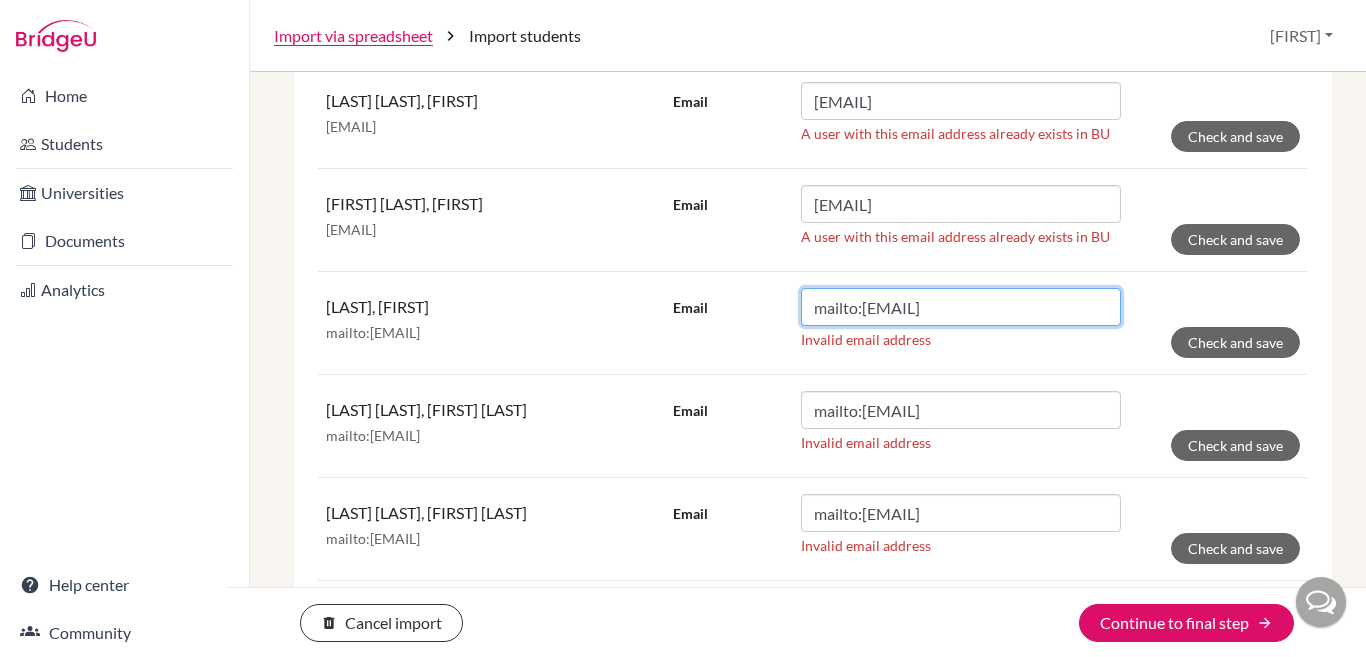 click on "mailto:adwaith@trins.org" at bounding box center [961, 307] 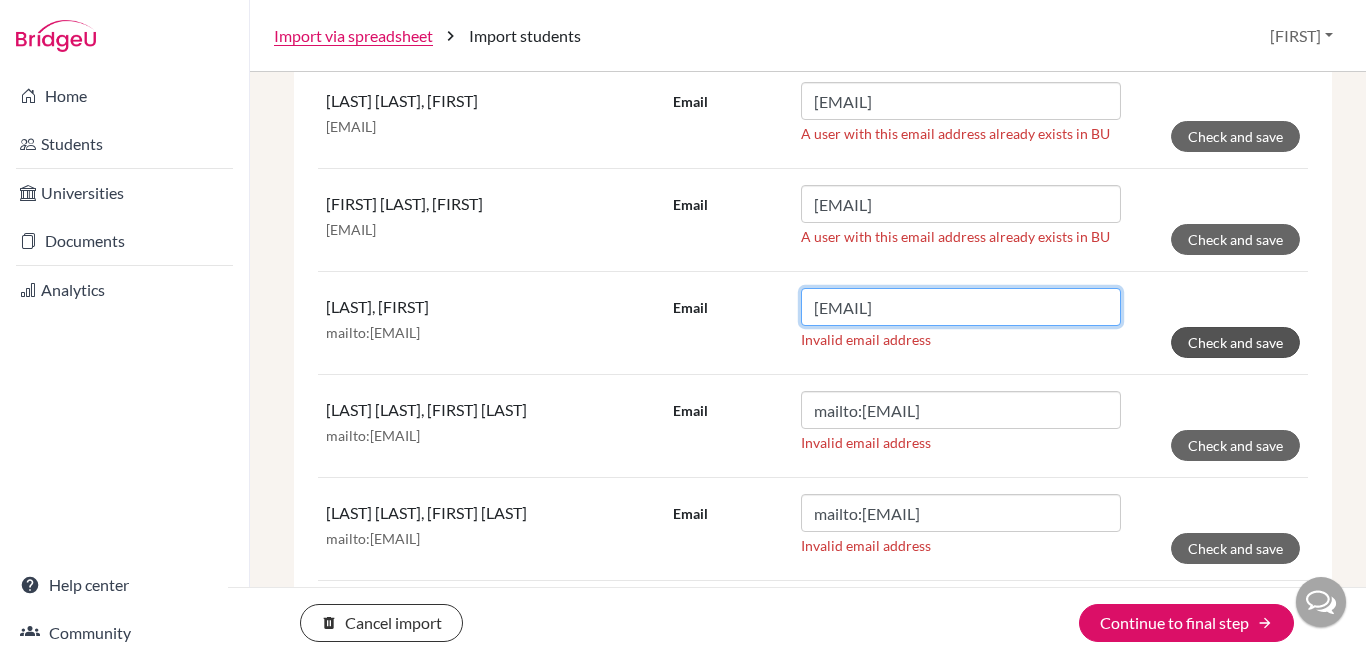 type on "adwaith@trins.org" 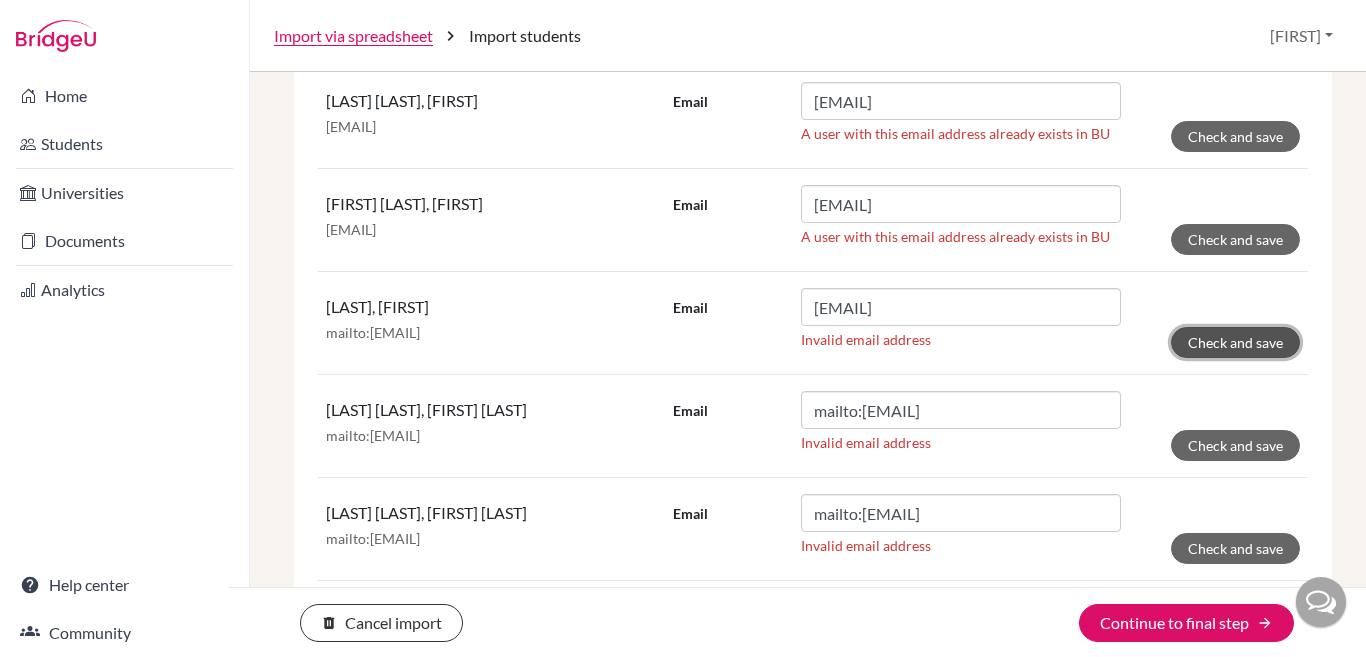 click on "Check and save" at bounding box center (1235, 342) 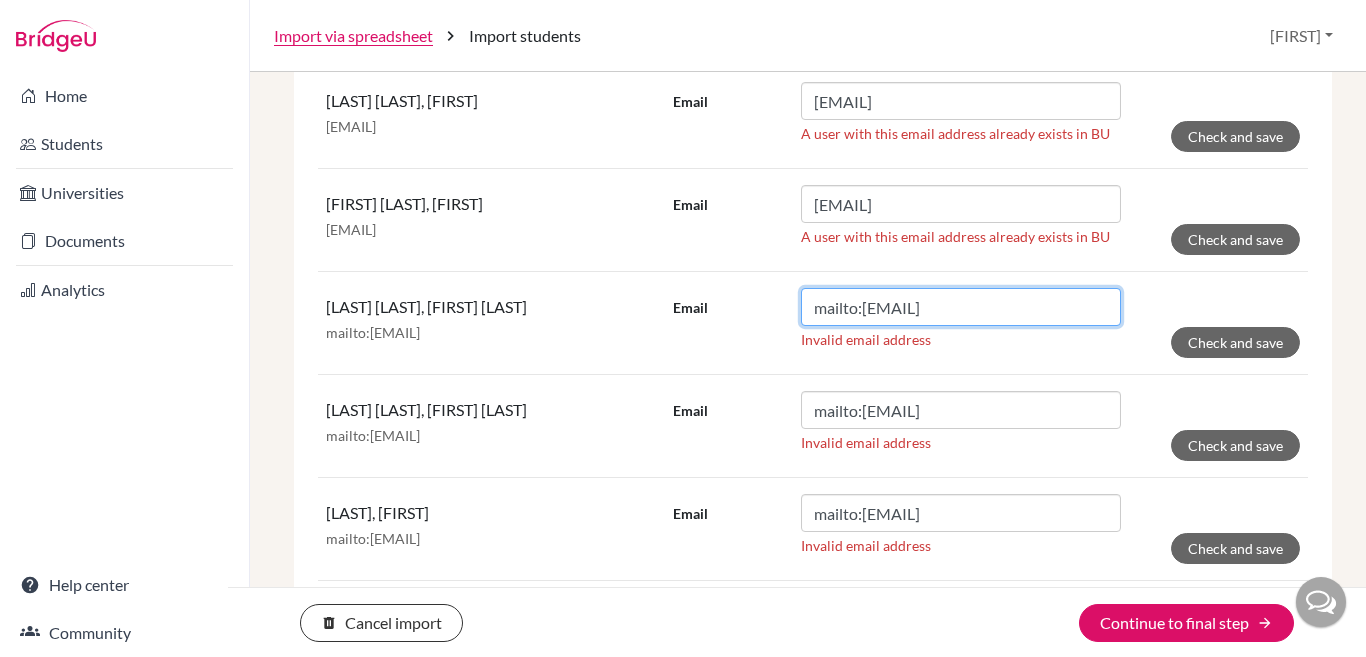 click on "mailto:ainesh@trins.org" at bounding box center [961, 307] 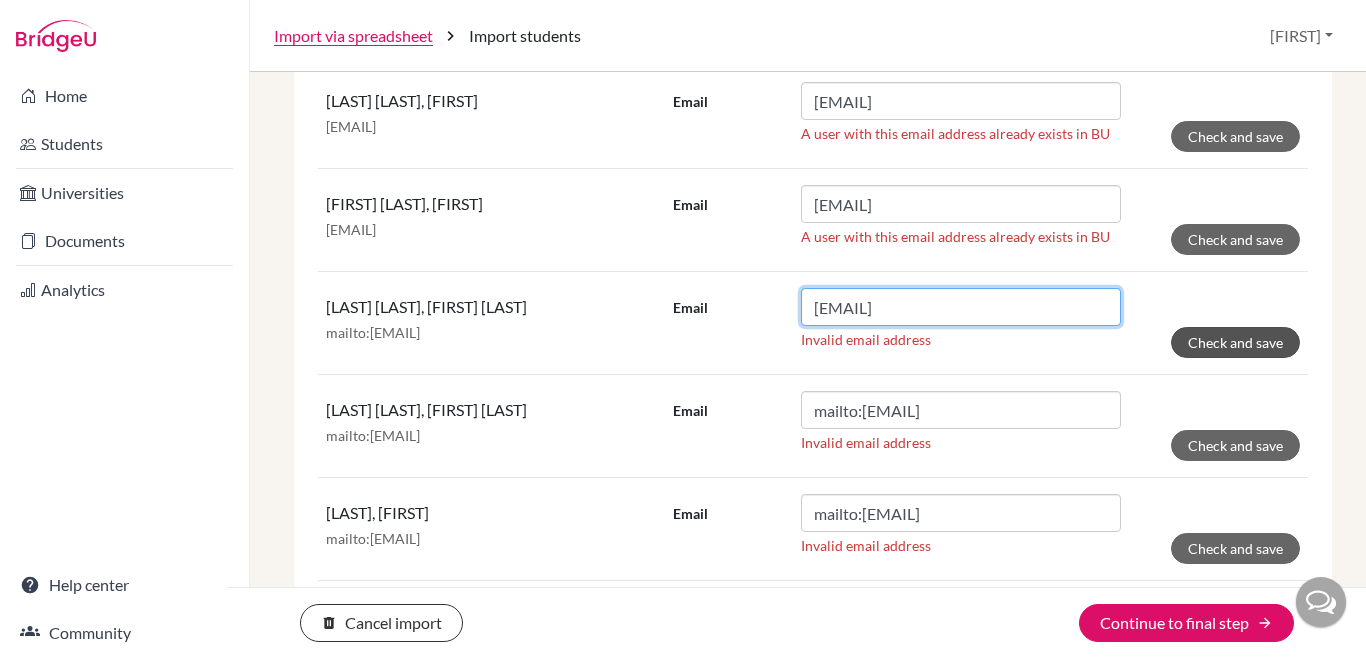 type on "ainesh@trins.org" 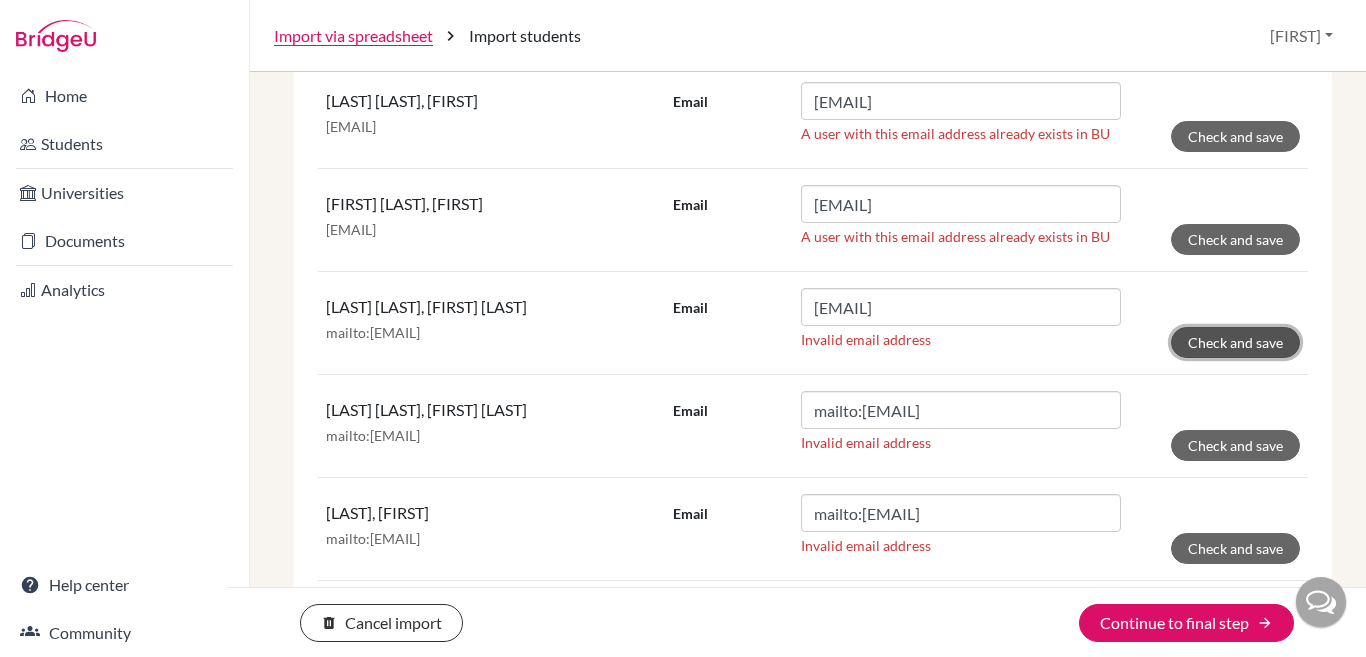 click on "Check and save" at bounding box center [1235, 342] 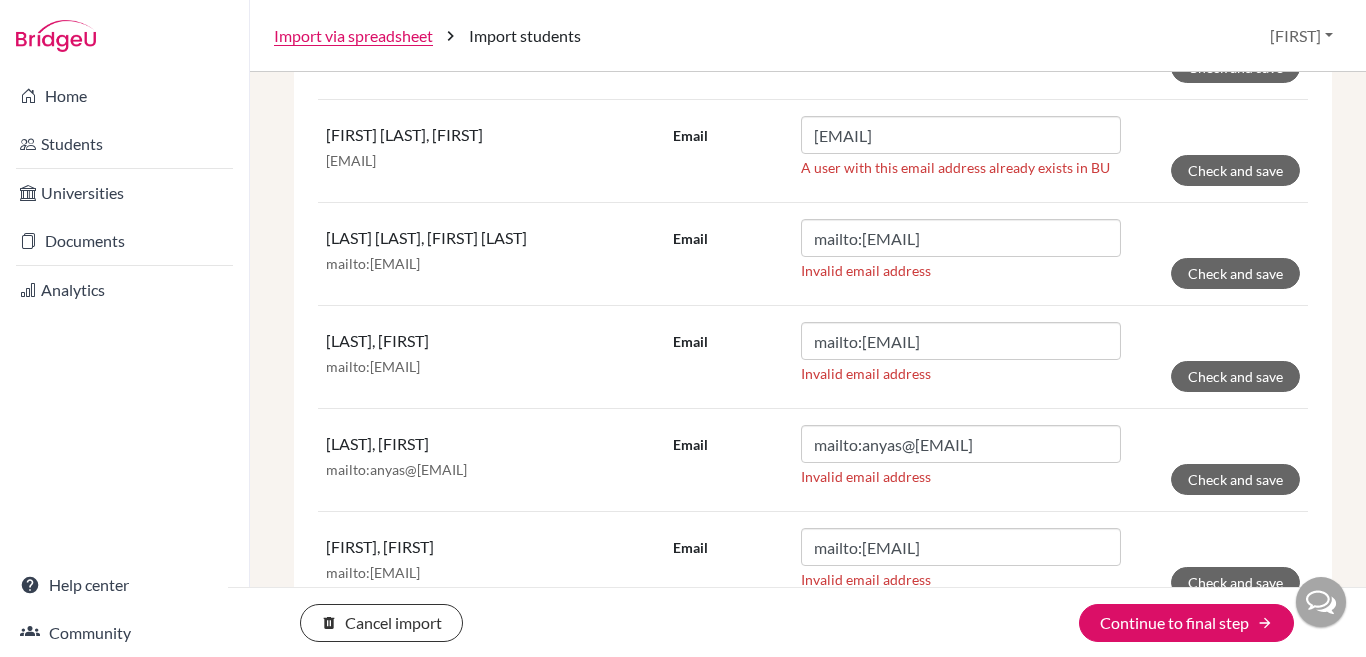 scroll, scrollTop: 1371, scrollLeft: 0, axis: vertical 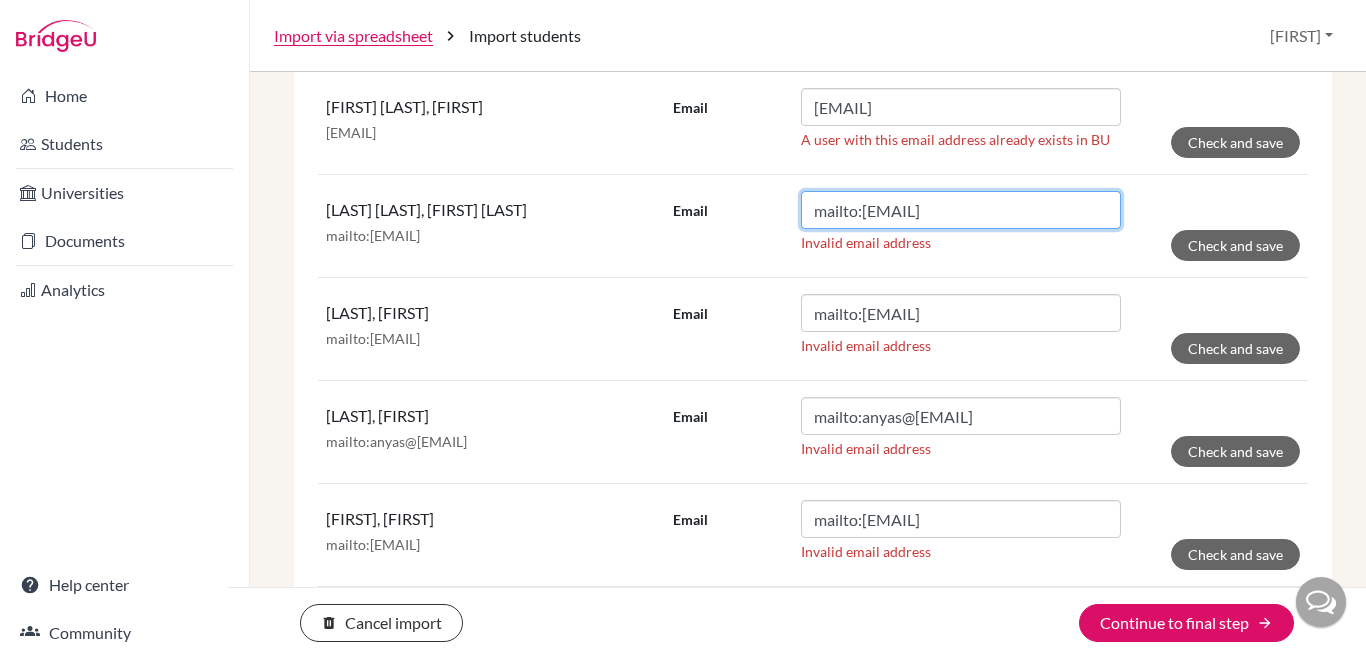 click on "mailto:ananya@trins.org" at bounding box center [961, 210] 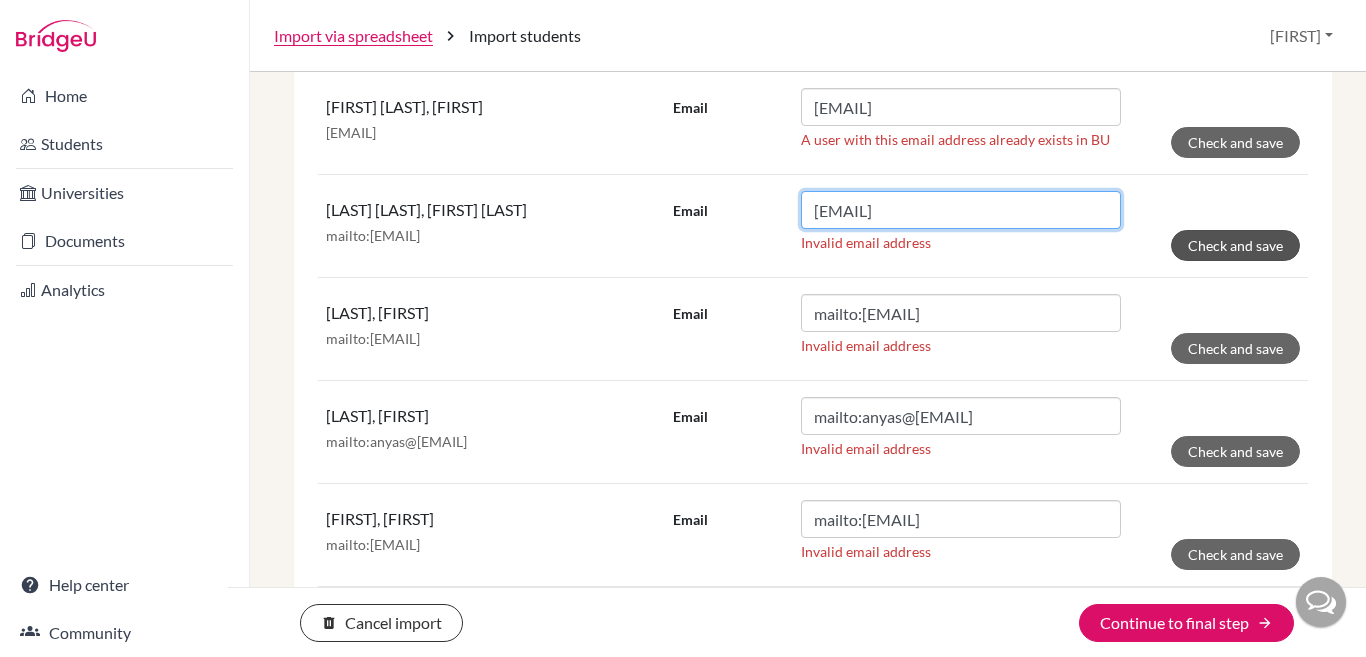 type on "ananya@trins.org" 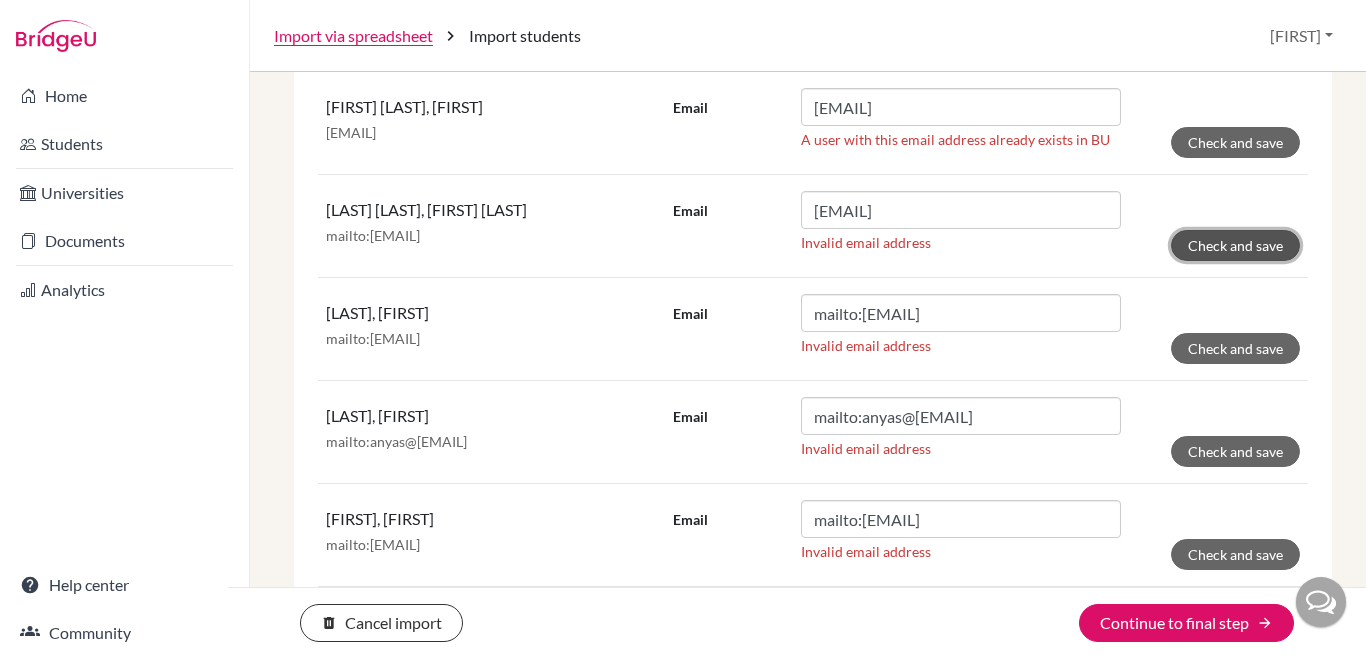 click on "Check and save" at bounding box center (1235, 245) 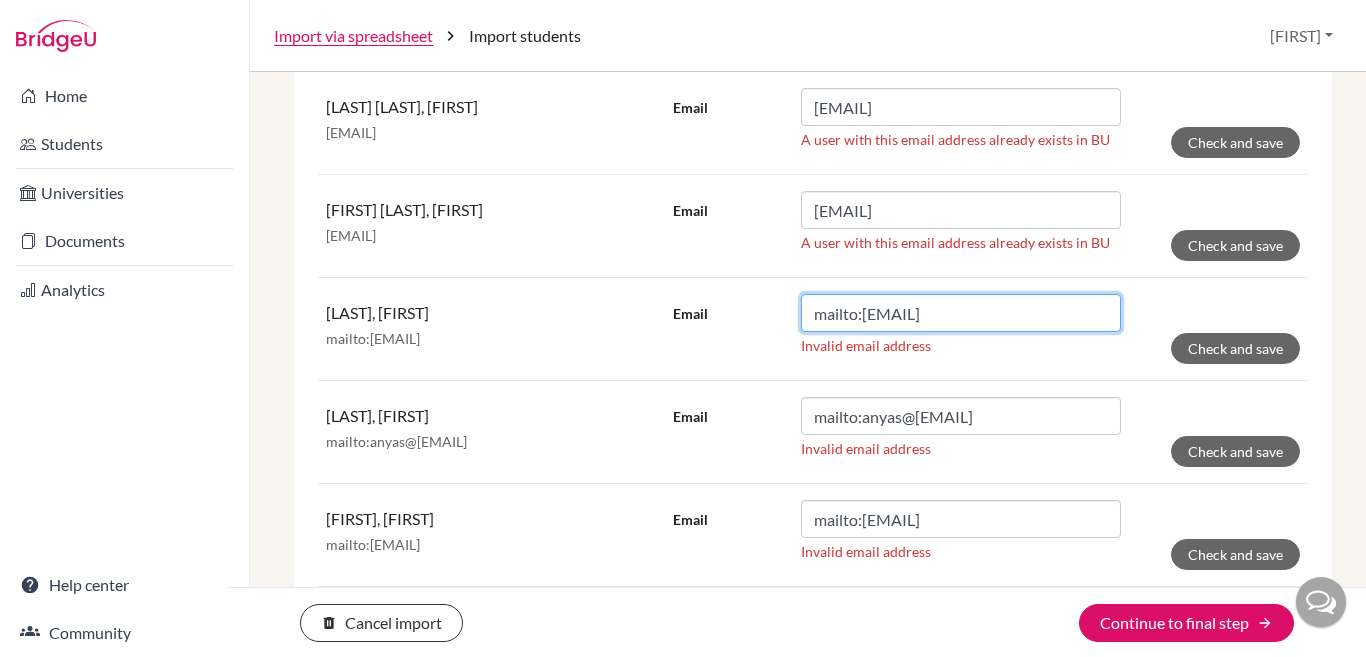 click on "mailto:anushree@trins.org" at bounding box center [961, 313] 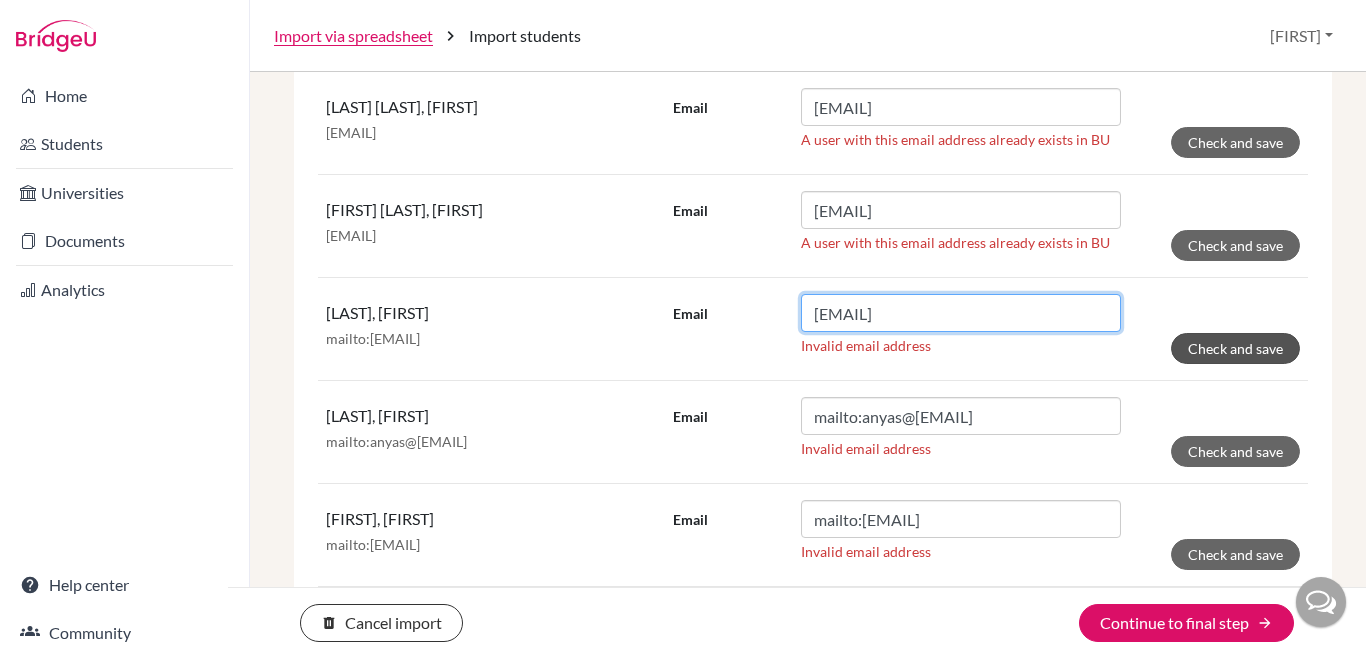 type on "anushree@trins.org" 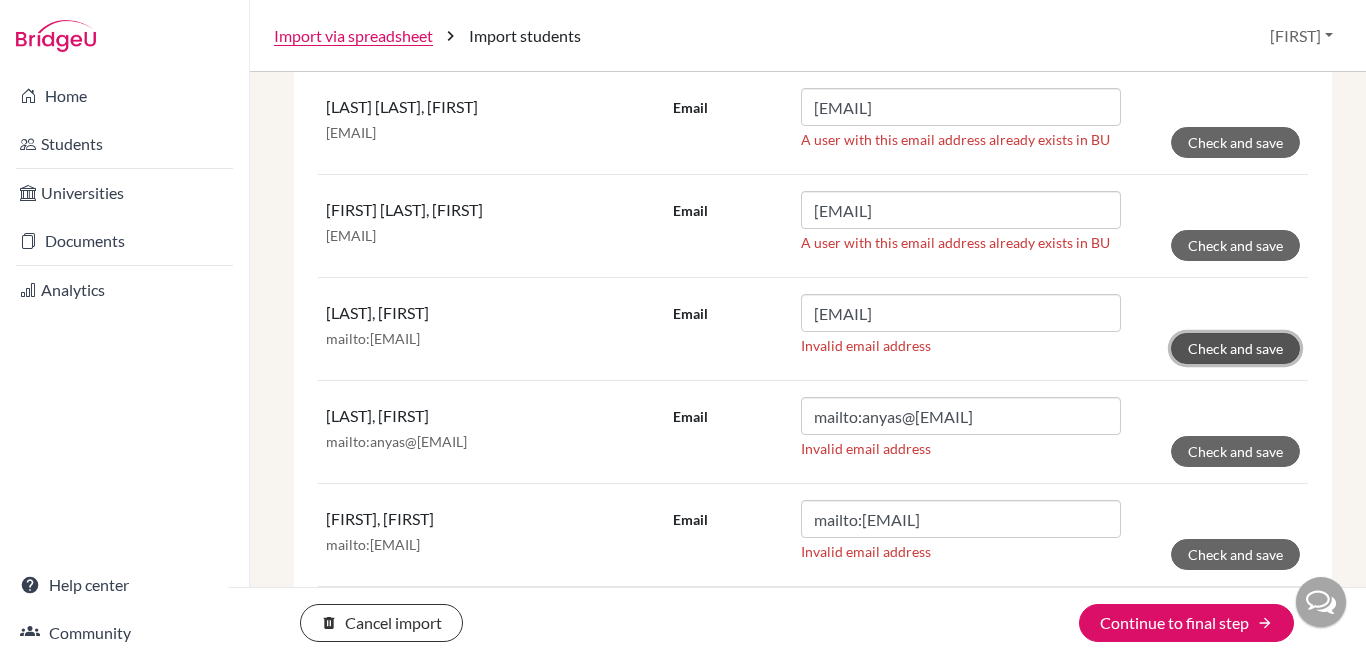click on "Check and save" at bounding box center [1235, 348] 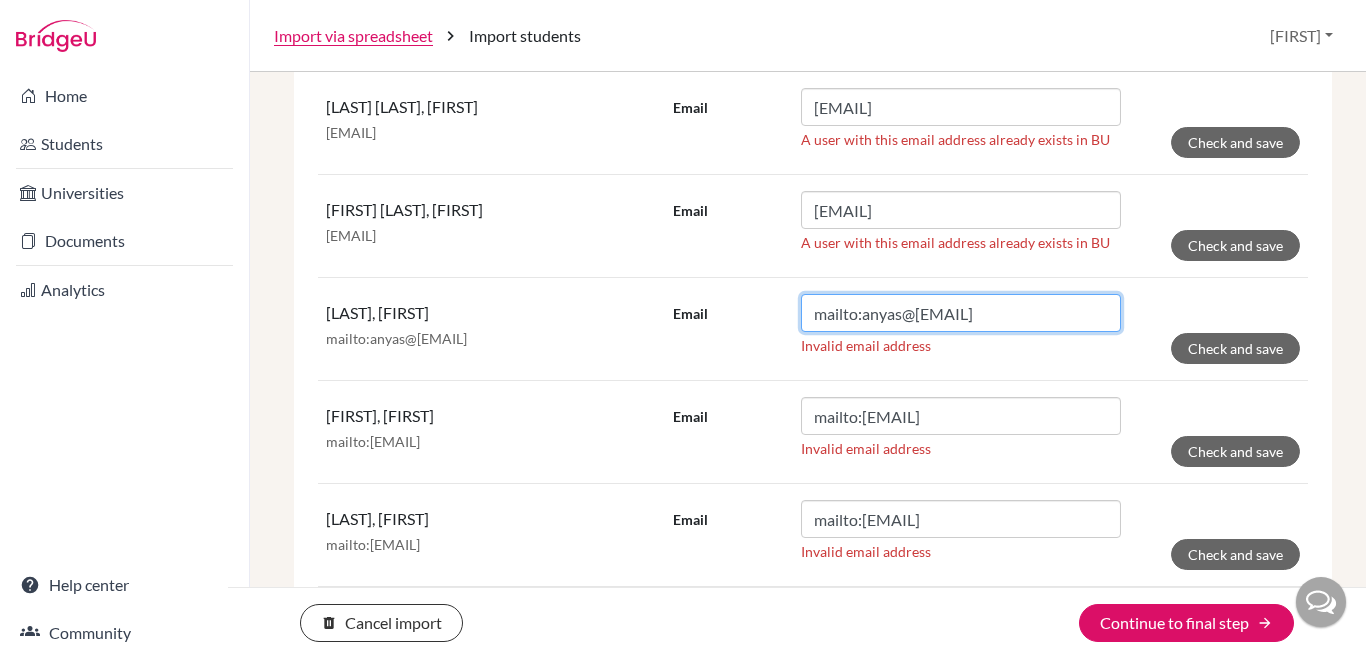 click on "mailto:anyas@trins.org" at bounding box center (961, 313) 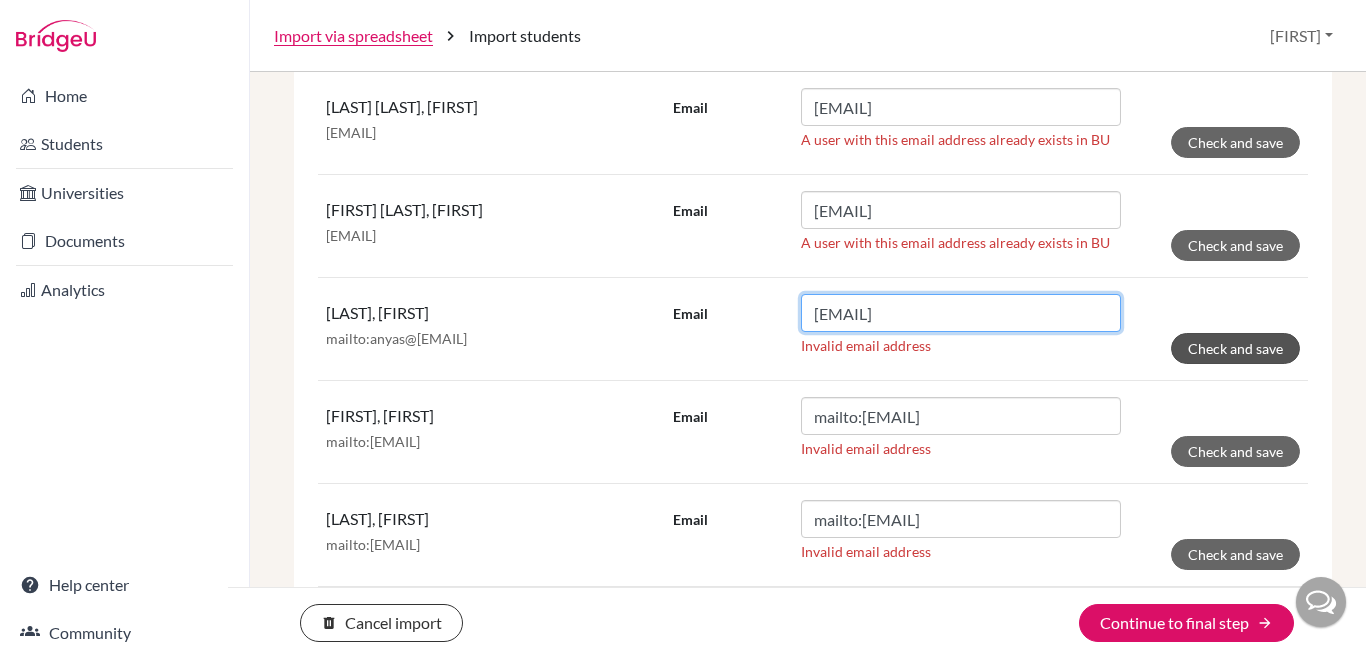 type on "anyas@trins.org" 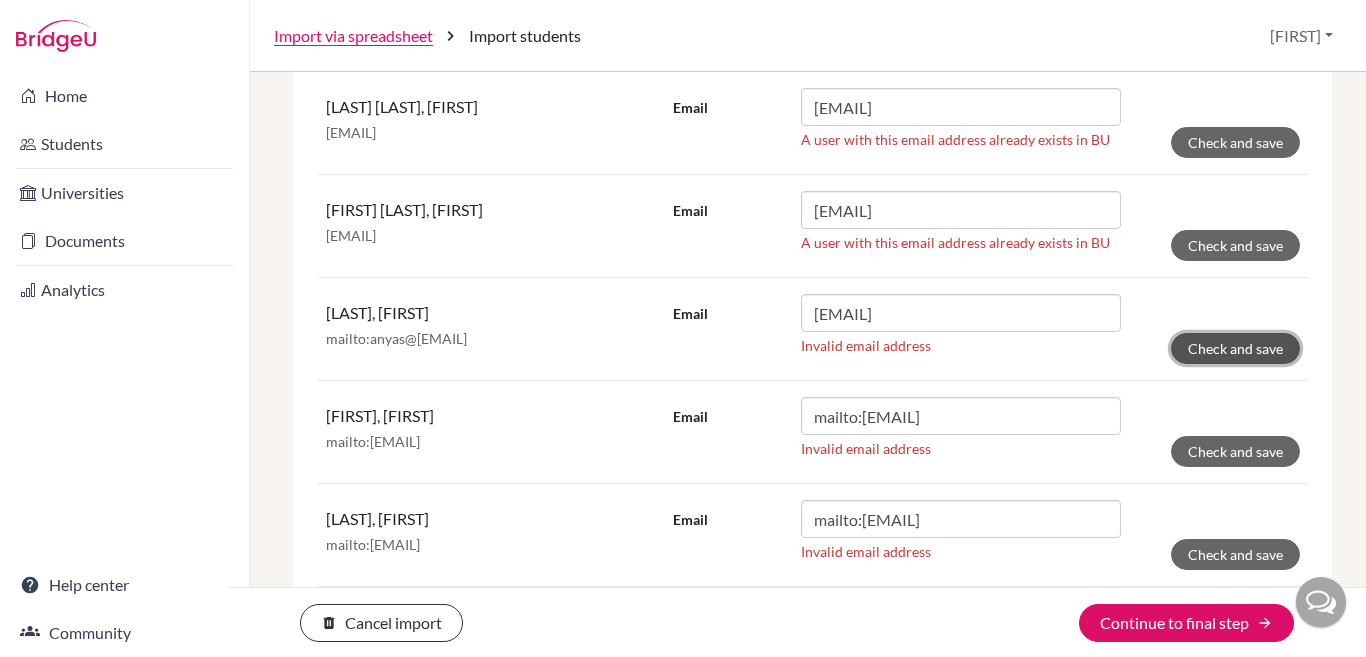 click on "Check and save" at bounding box center [1235, 348] 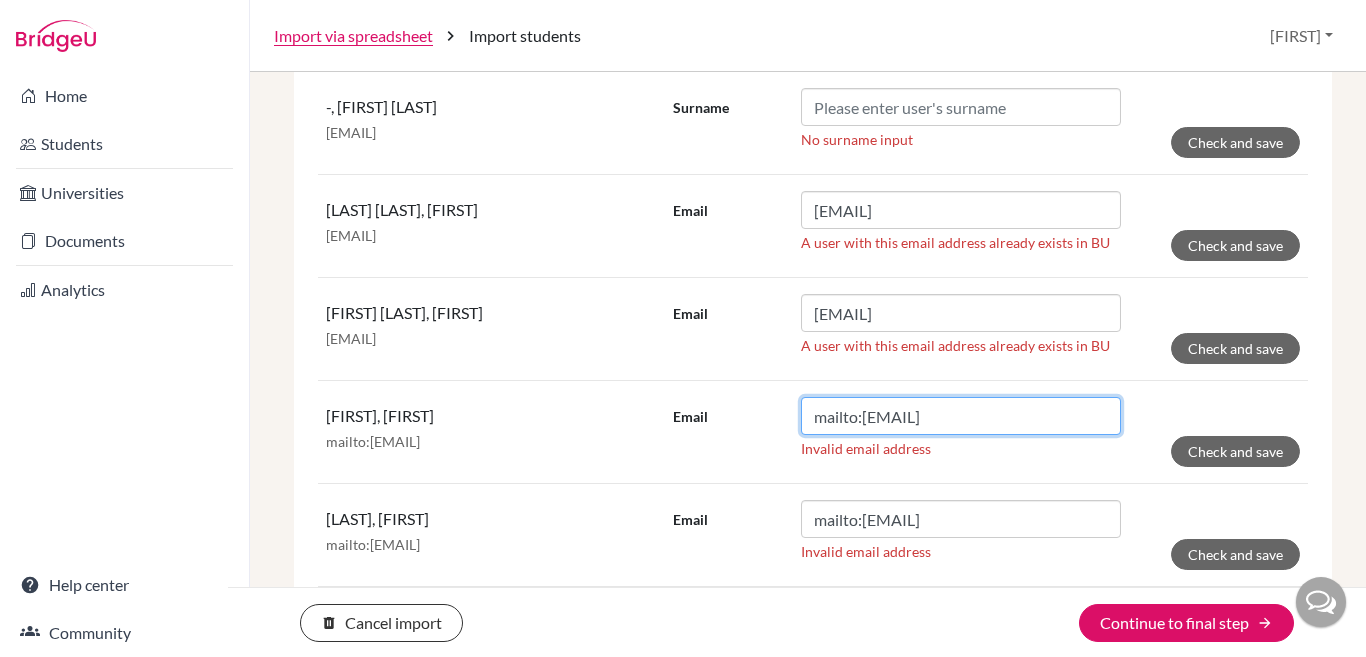 click on "mailto:chandrika@trins.org" at bounding box center (961, 416) 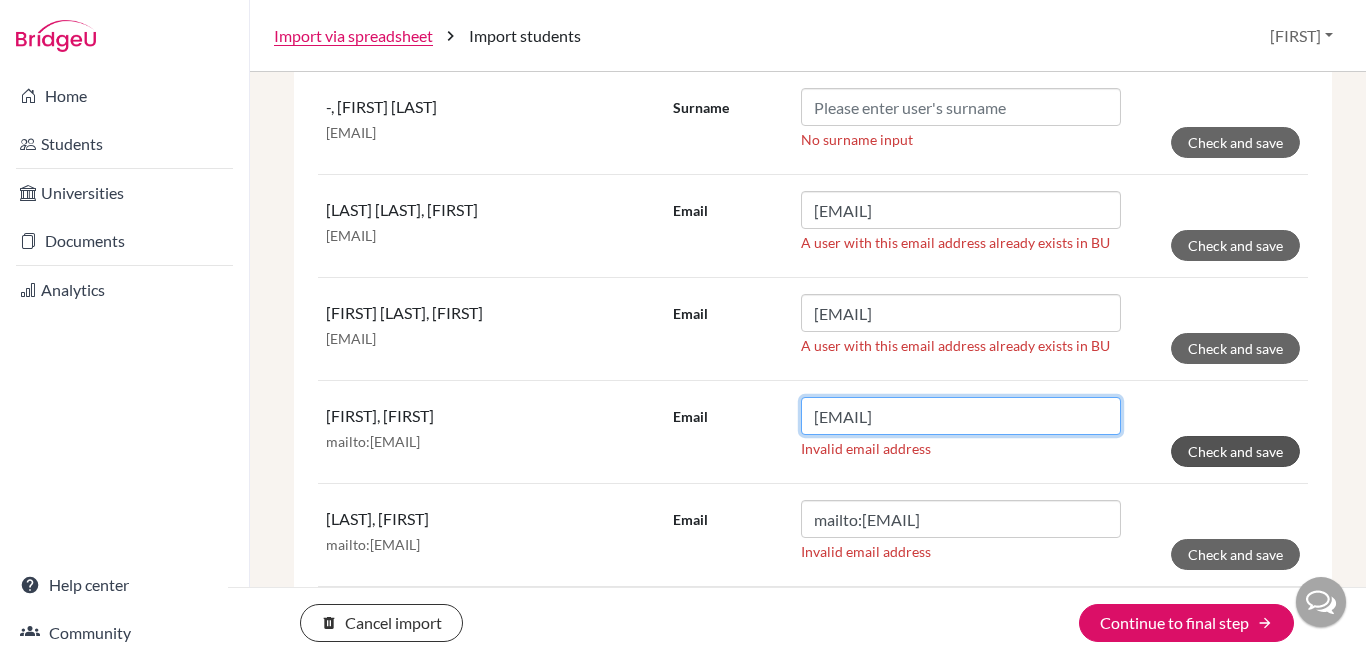 type on "chandrika@trins.org" 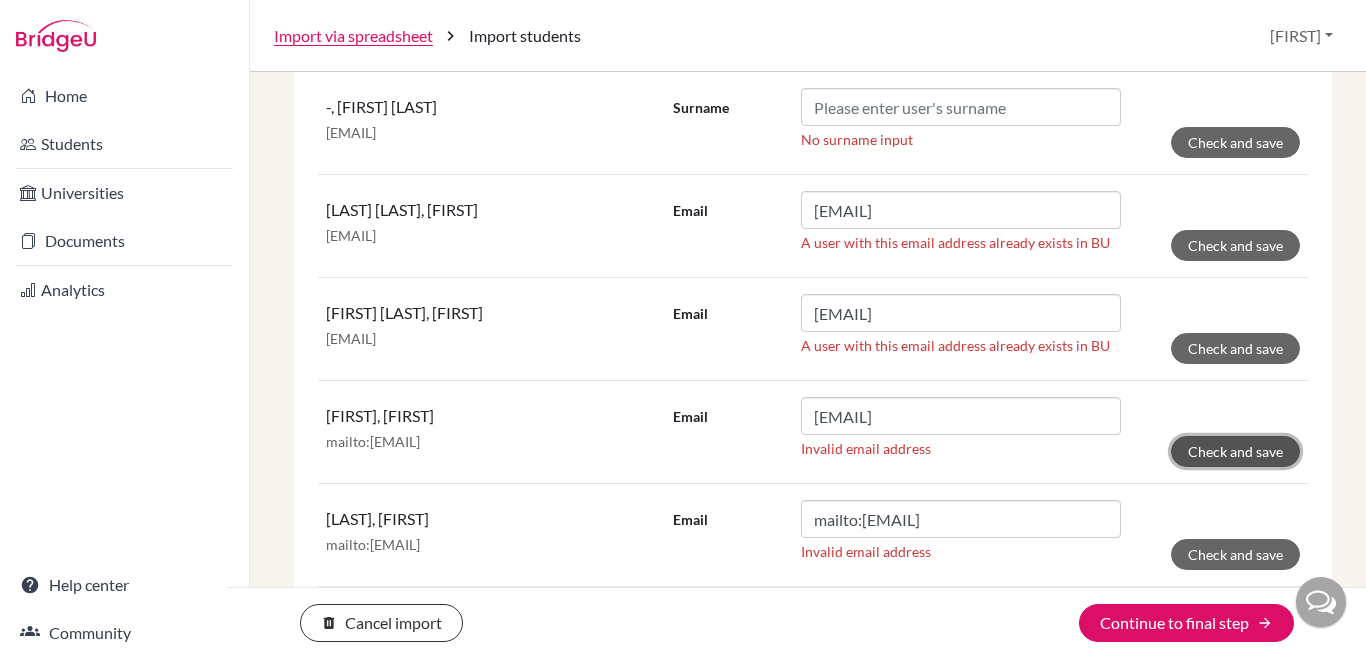 click on "Check and save" at bounding box center [1235, 451] 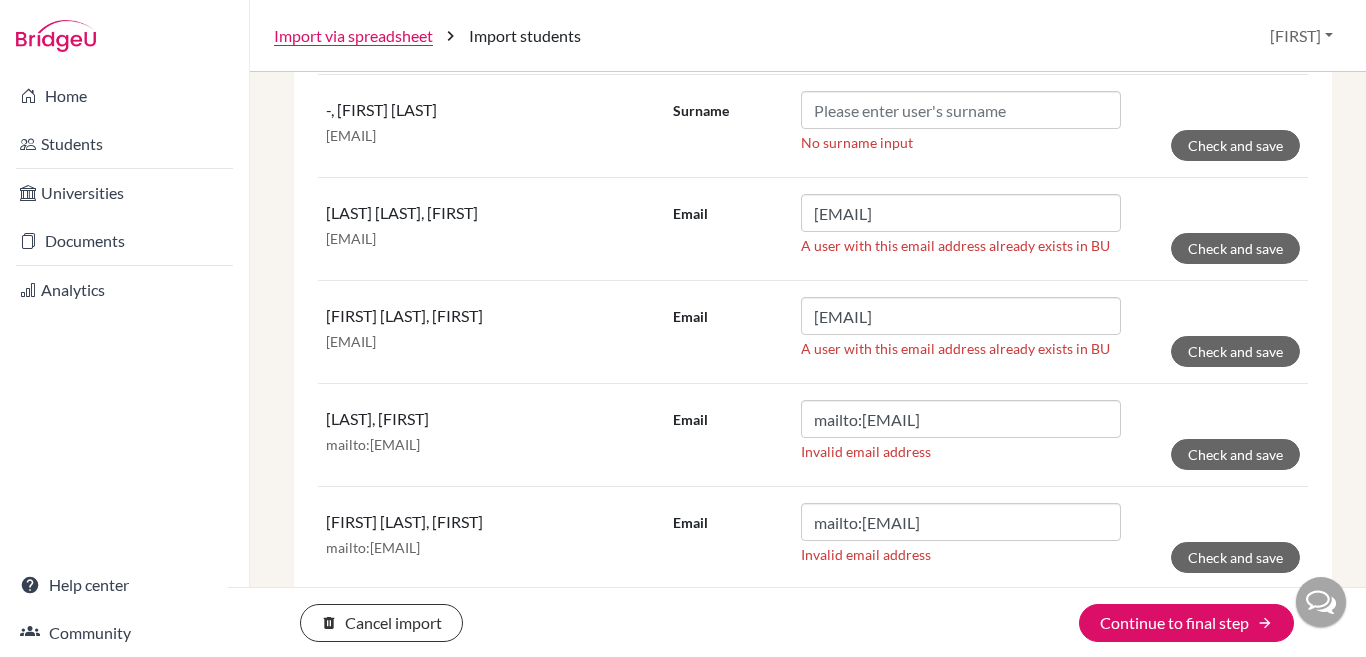 scroll, scrollTop: 1571, scrollLeft: 0, axis: vertical 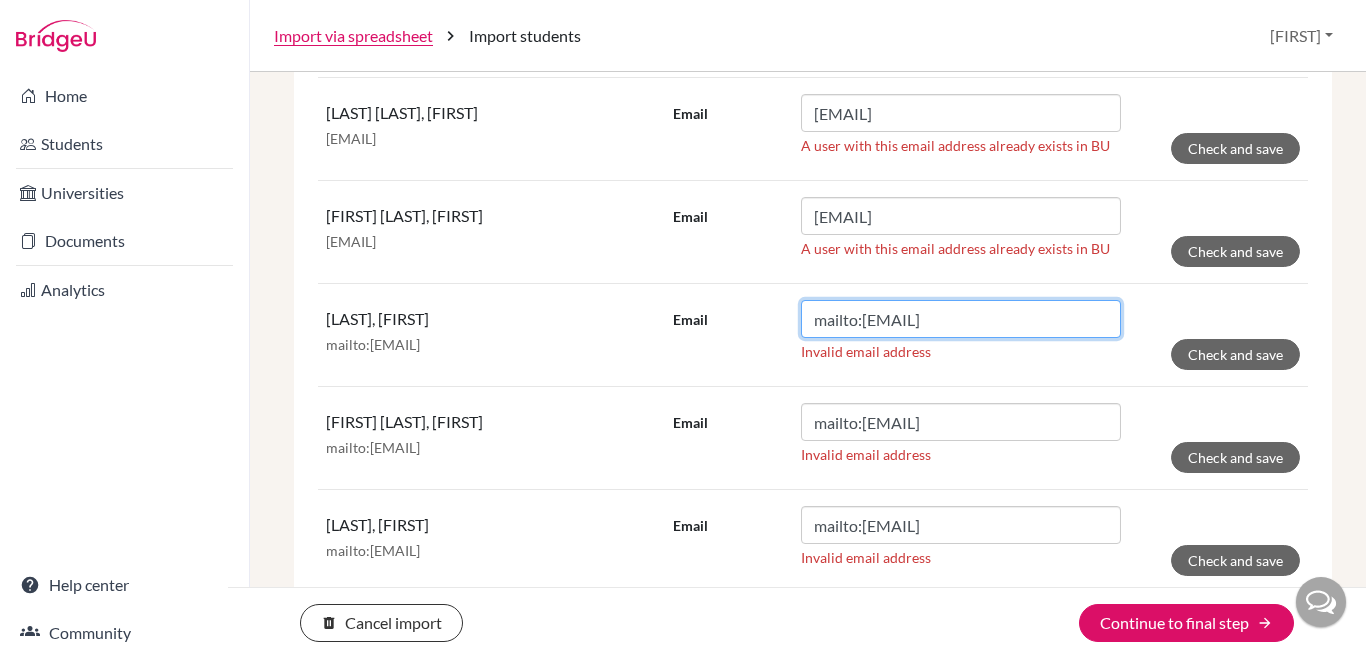 click on "mailto:christy@trins.org" at bounding box center (961, 319) 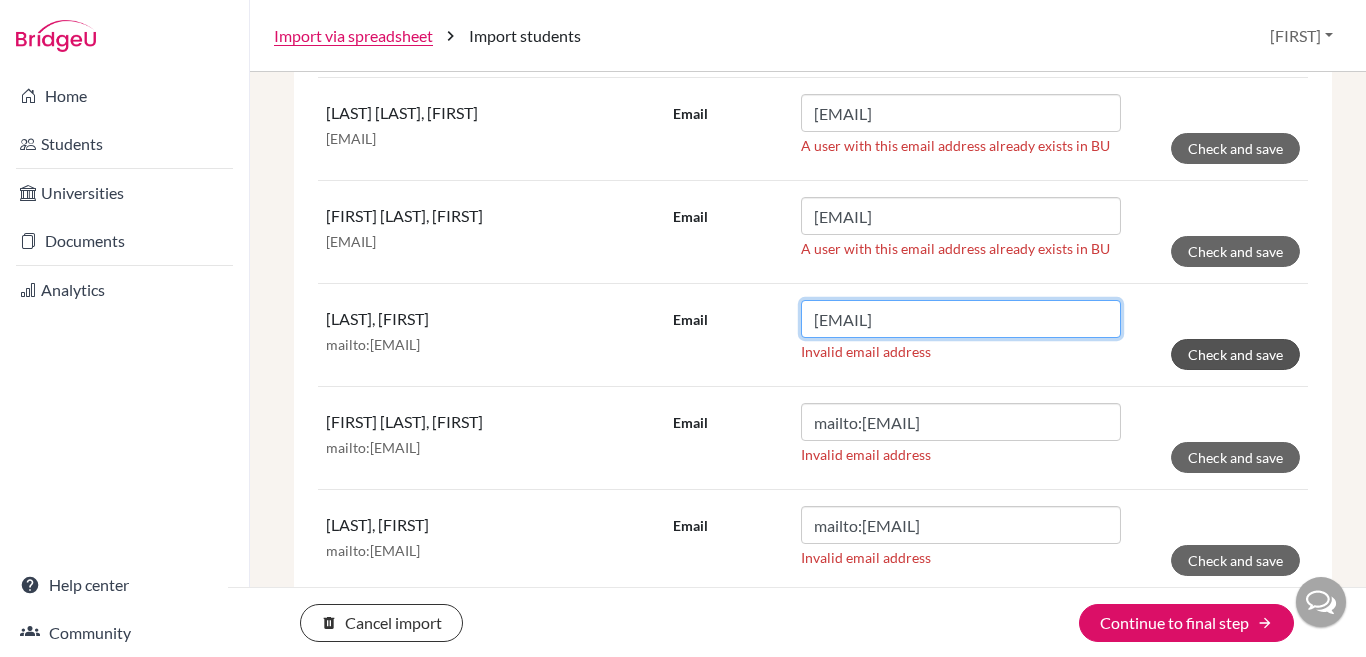 type on "christy@trins.org" 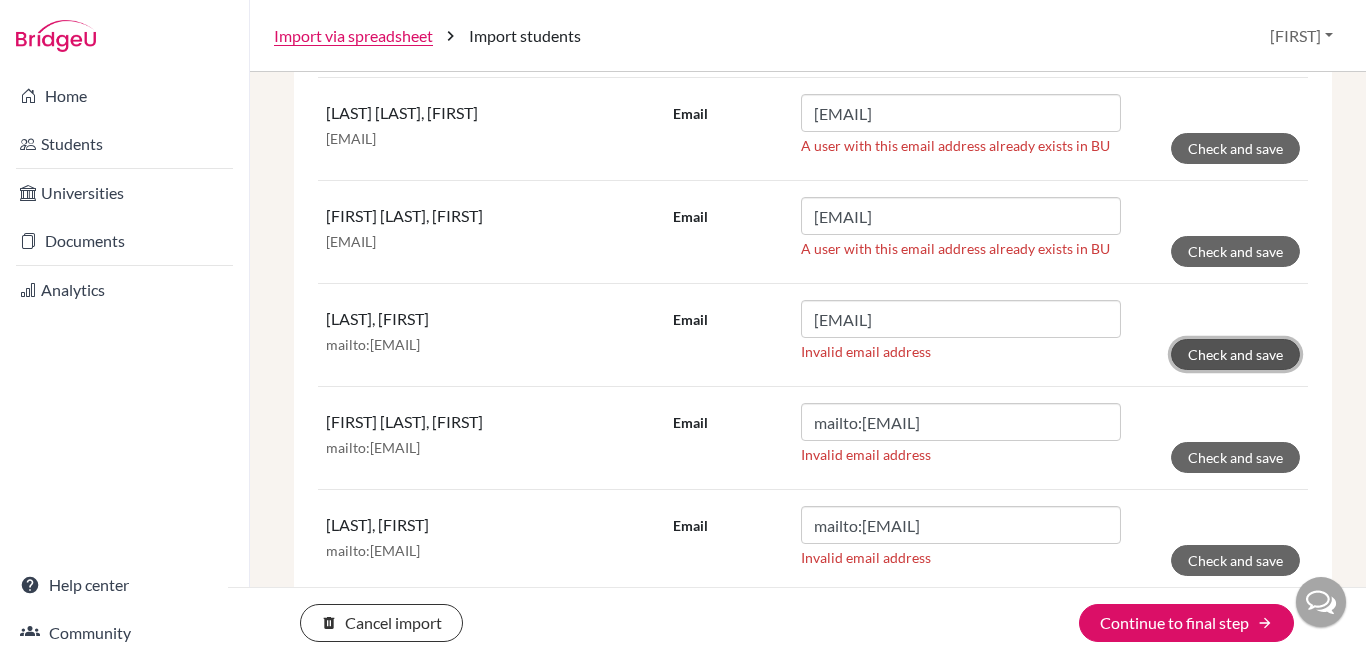 click on "Check and save" at bounding box center [1235, 354] 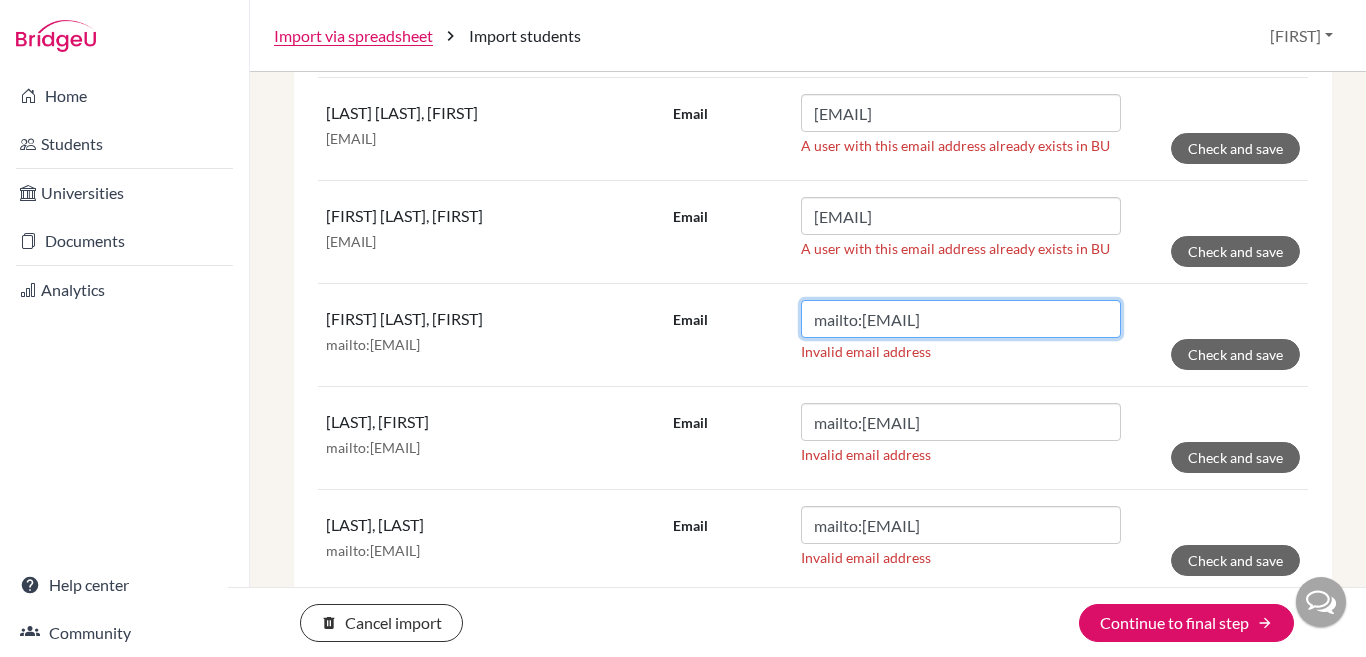 click on "mailto:evan@trins.org" at bounding box center [961, 319] 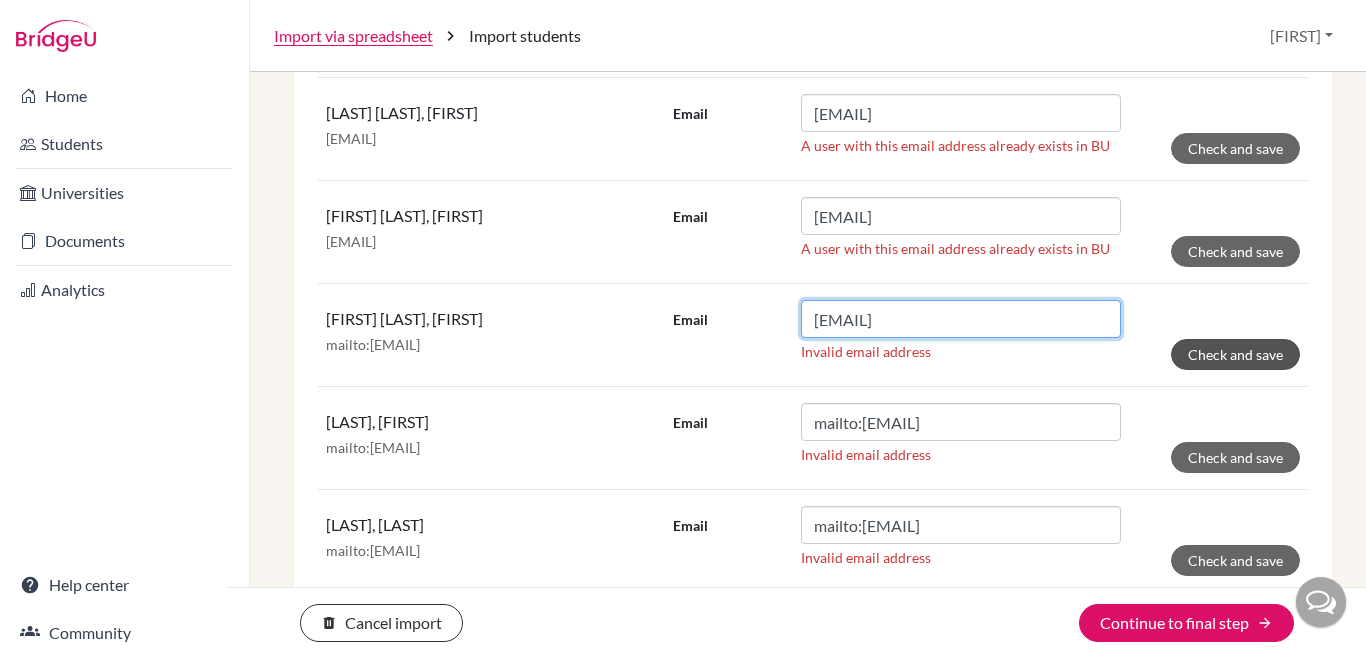 type on "evan@trins.org" 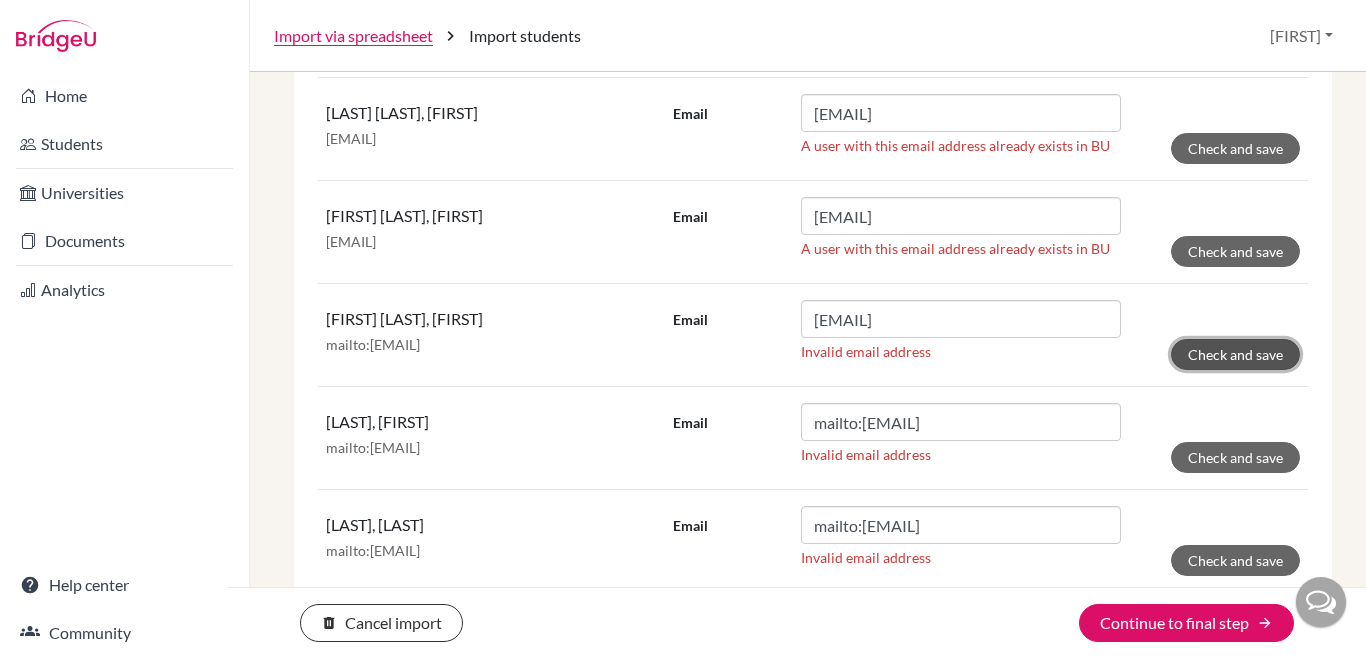click on "Check and save" at bounding box center [1235, 354] 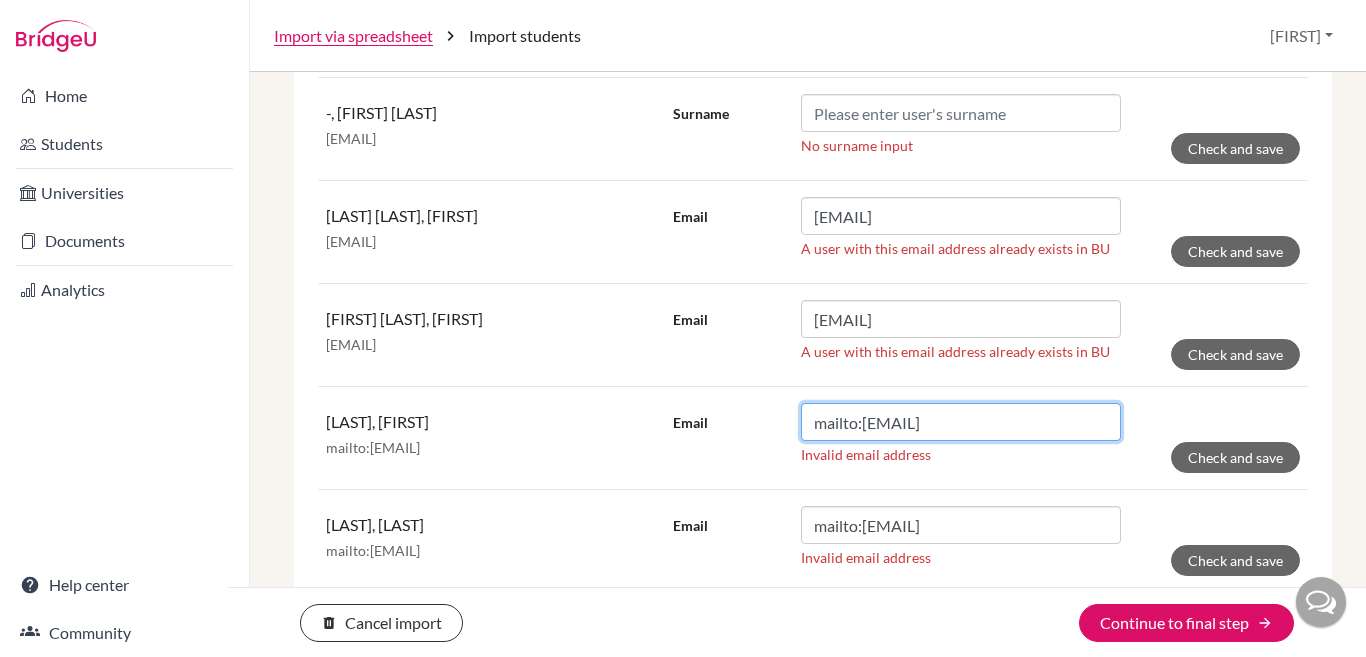 click on "mailto:gaurika@trins.org" at bounding box center (961, 422) 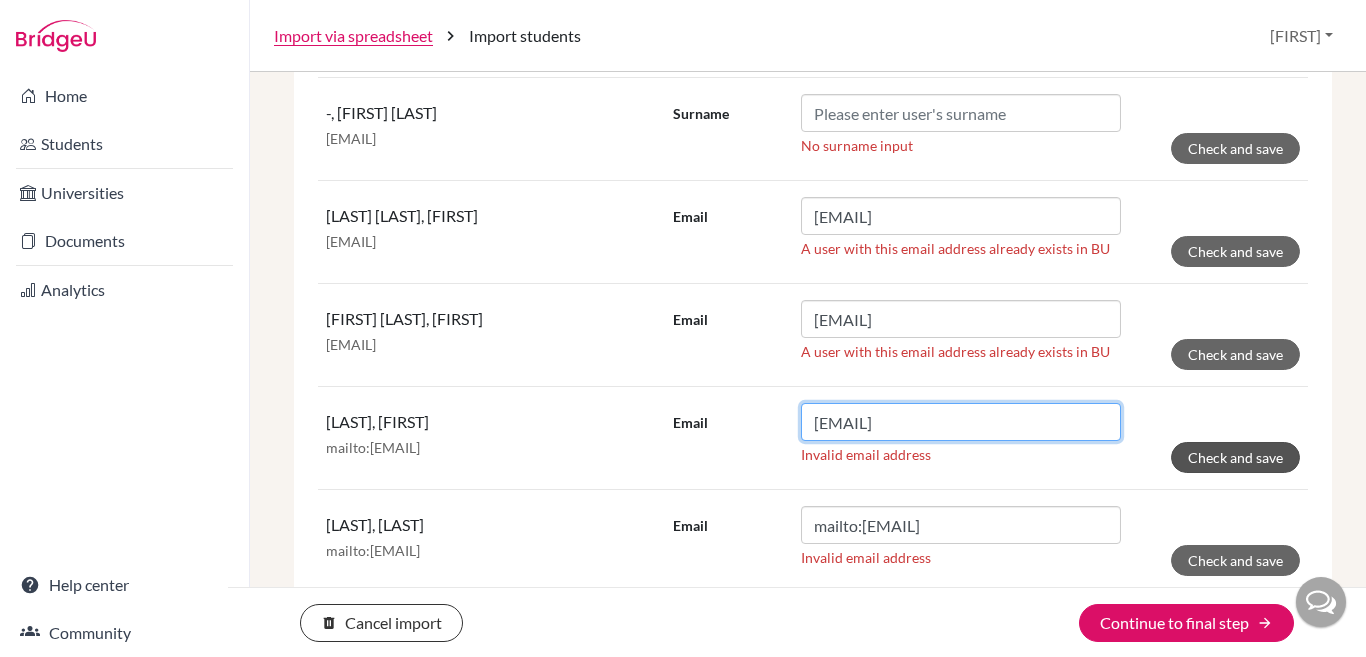 type on "gaurika@trins.org" 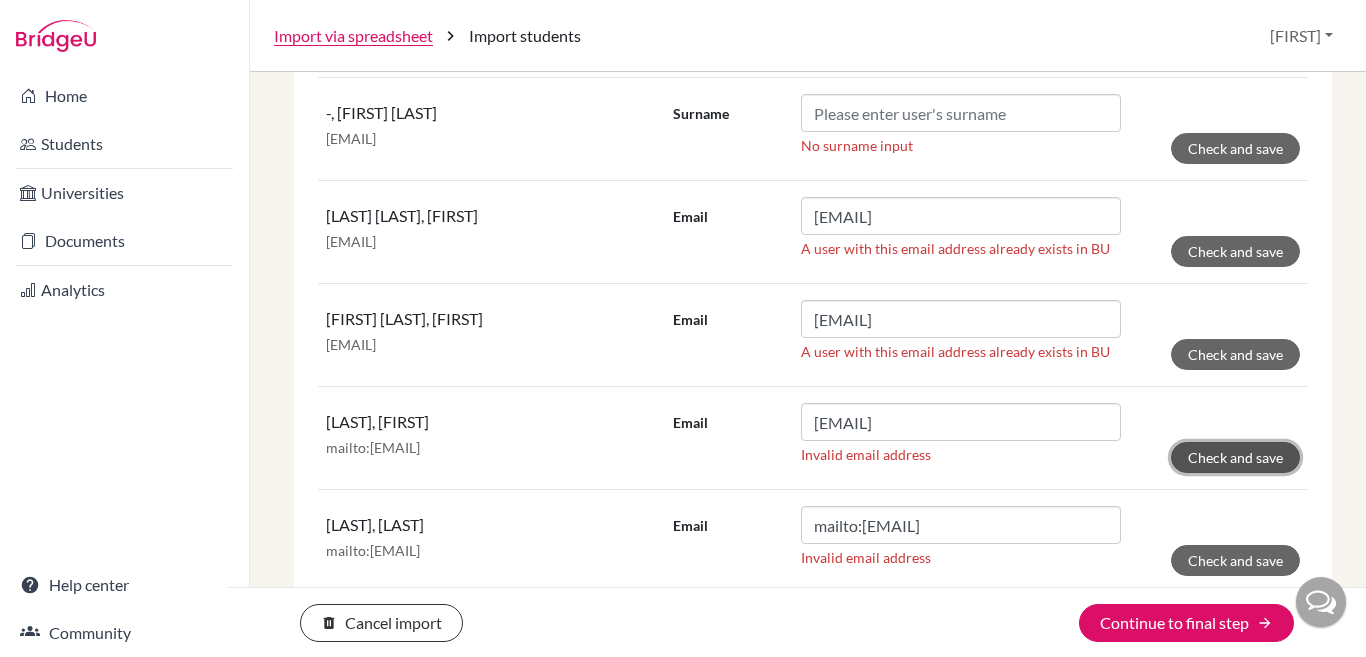 click on "Check and save" at bounding box center (1235, 457) 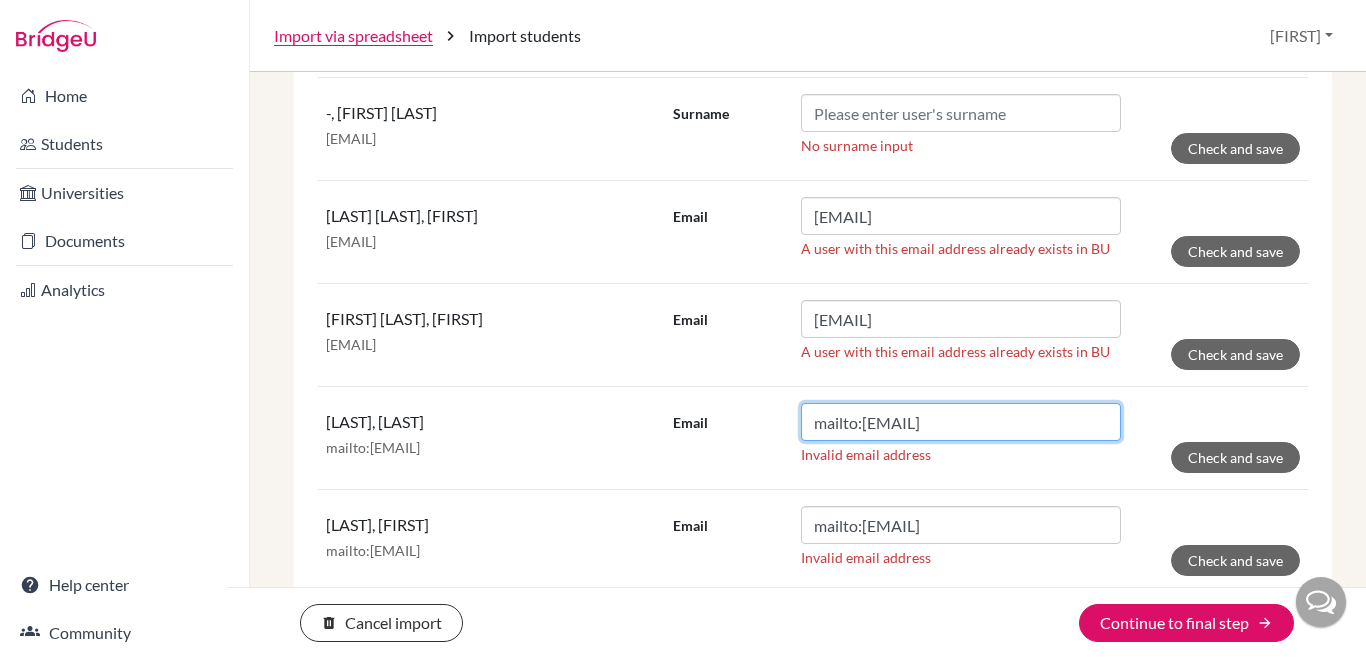 click on "mailto:ishita@trins.org" at bounding box center (961, 422) 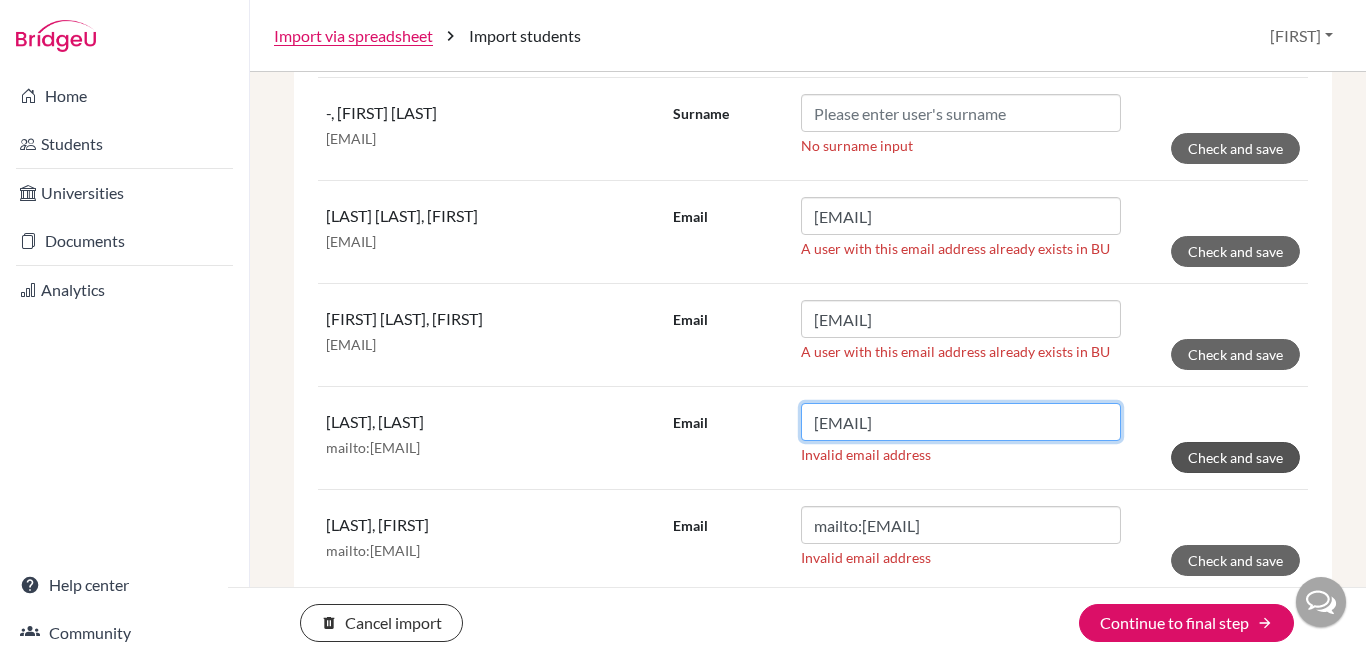 type on "ishita@trins.org" 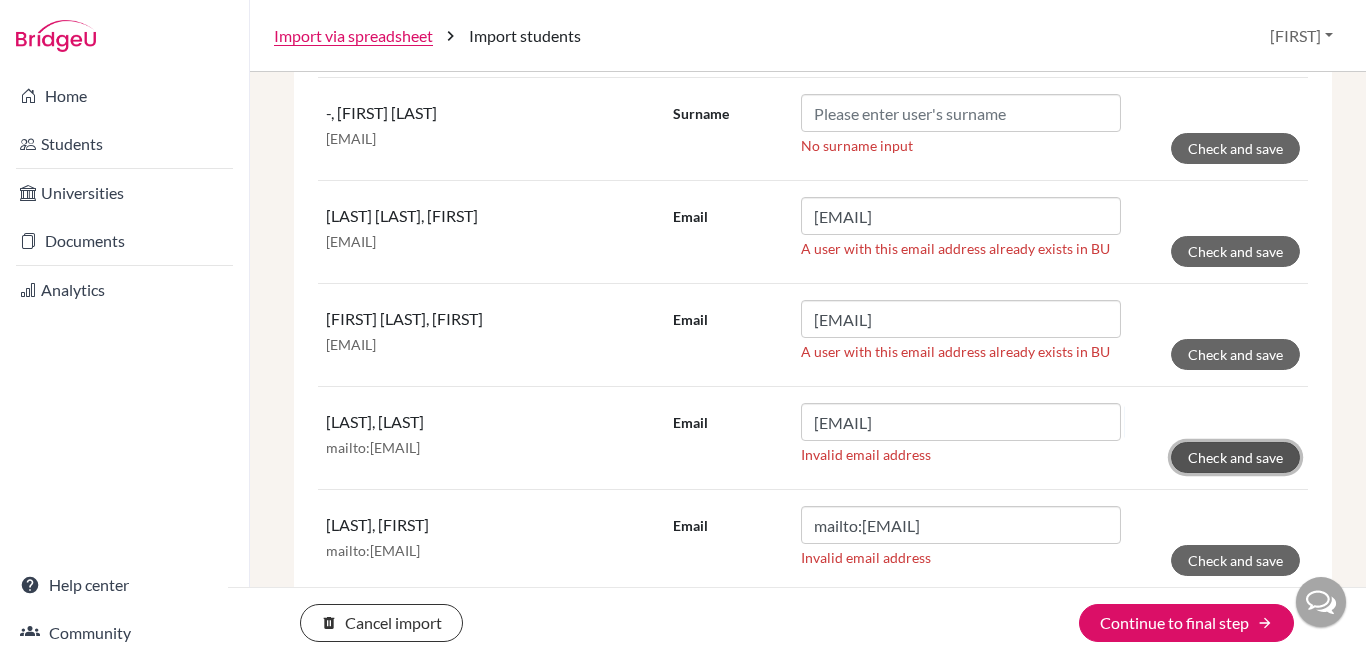 click on "Check and save" at bounding box center [1235, 457] 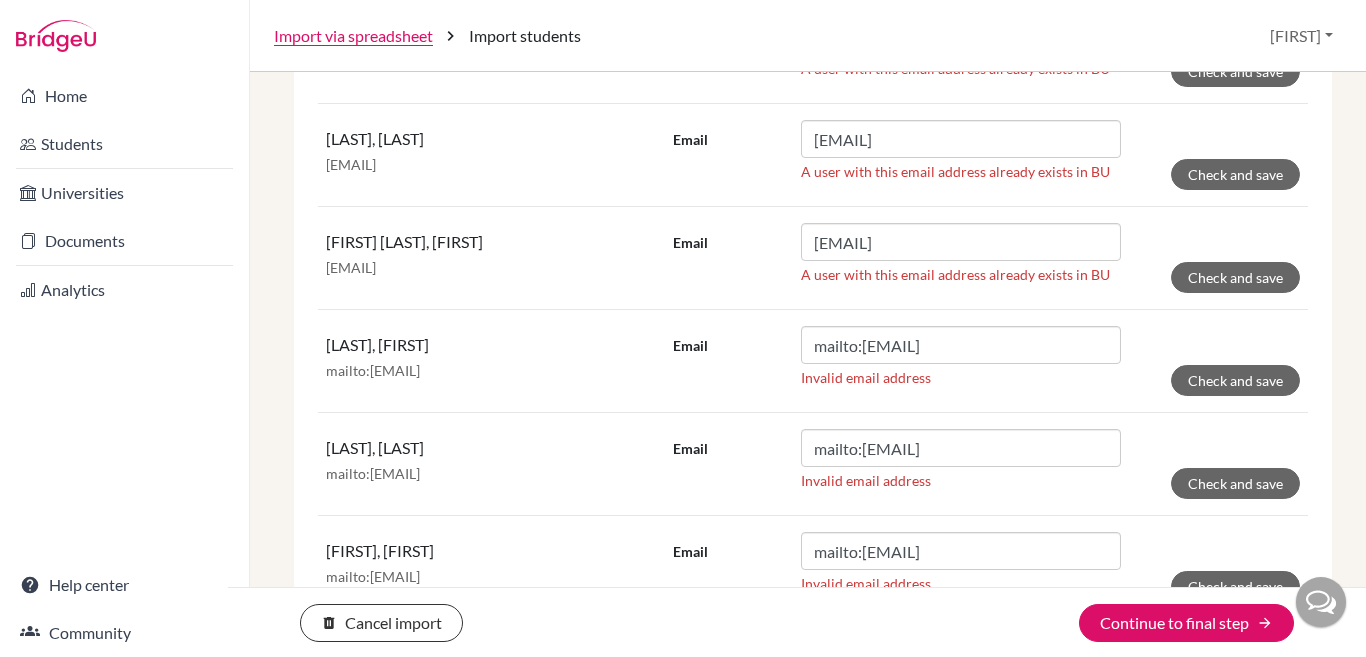 scroll, scrollTop: 1771, scrollLeft: 0, axis: vertical 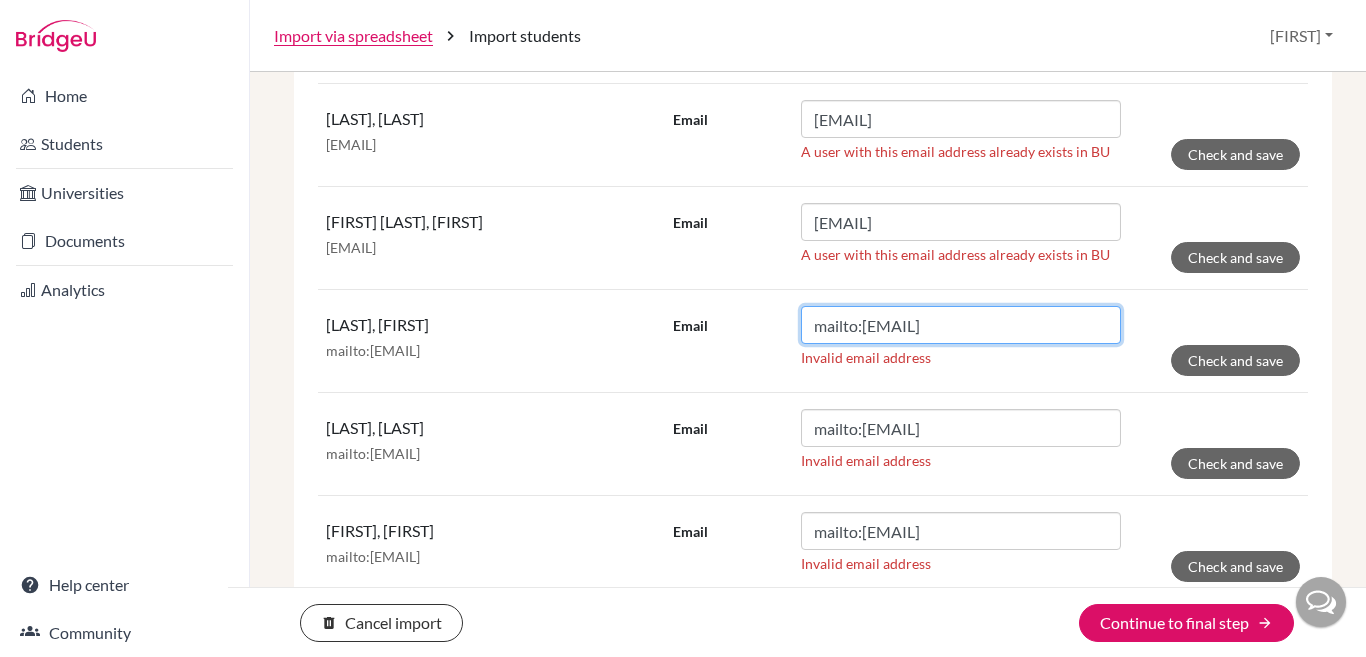 click on "mailto:johaan@trins.org" at bounding box center (961, 325) 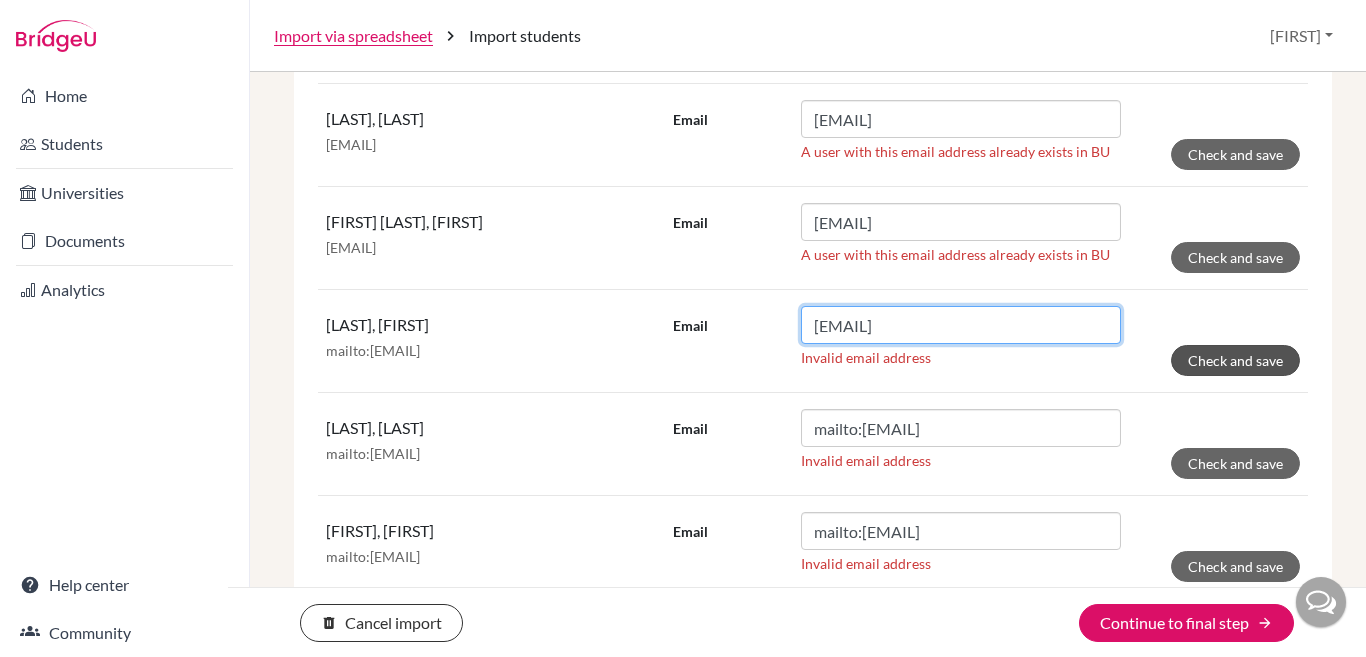 type on "johaan@trins.org" 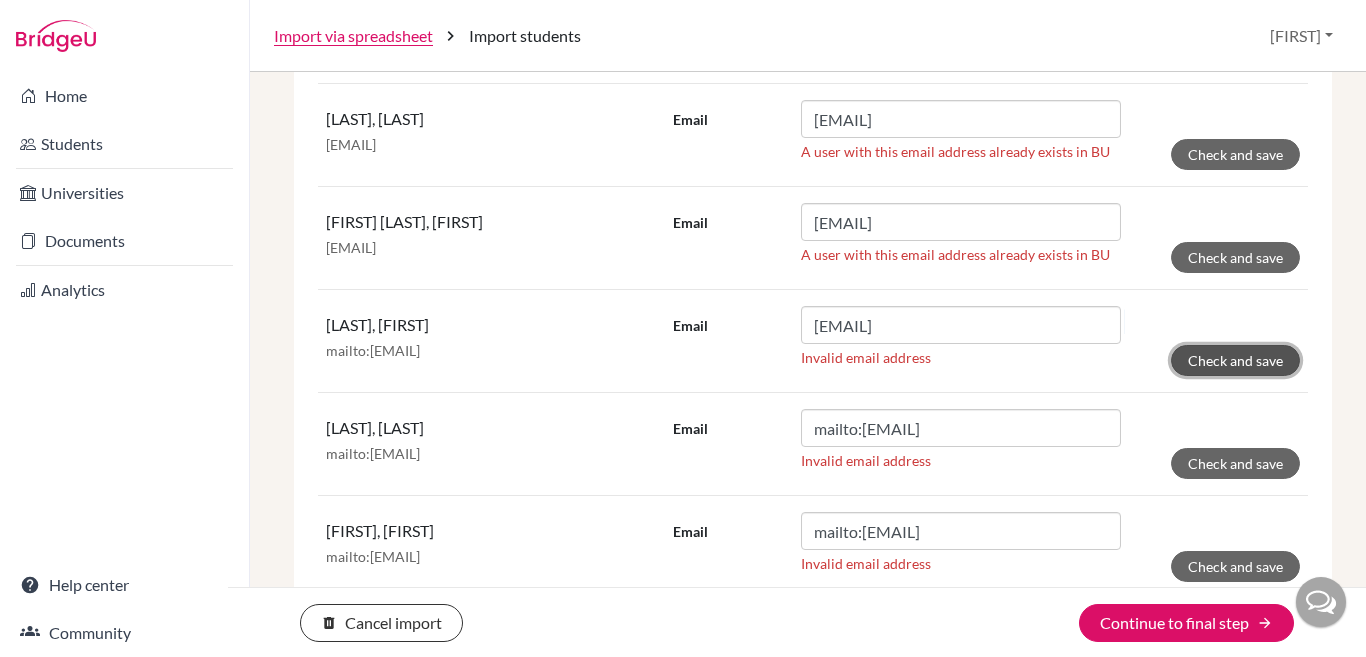 click on "Check and save" at bounding box center [1235, 360] 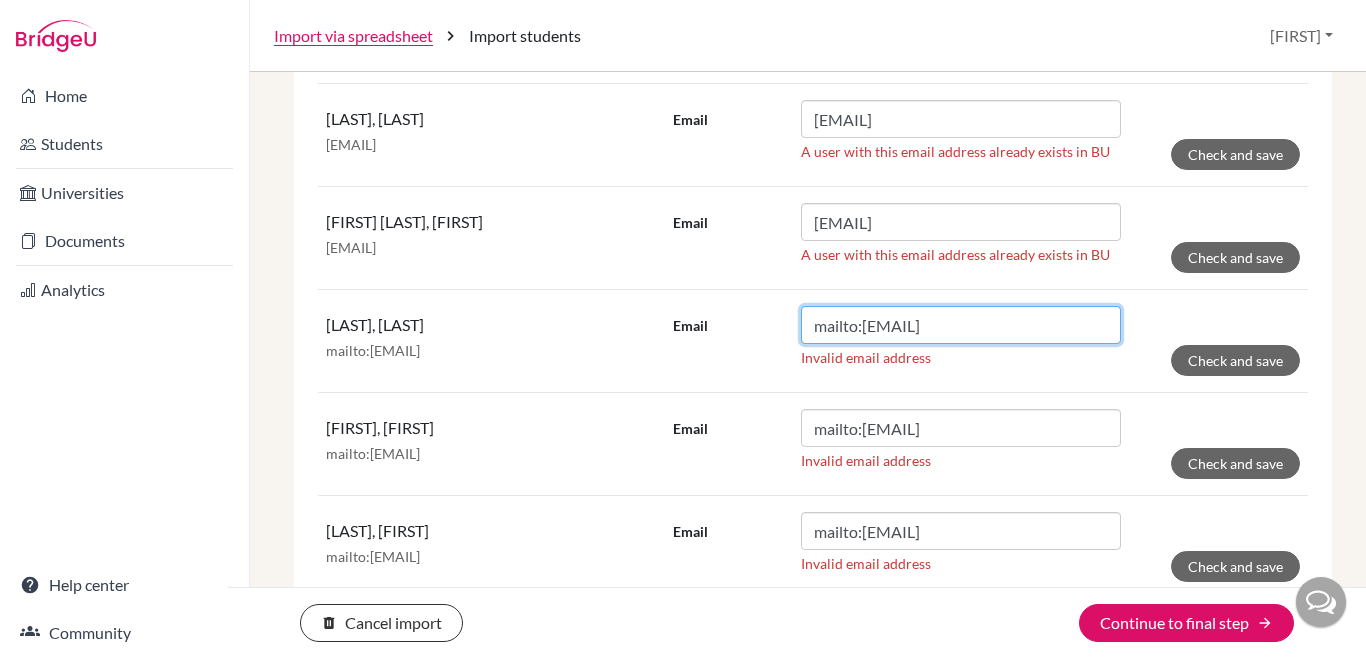 click on "mailto:kamya@trins.org" at bounding box center [961, 325] 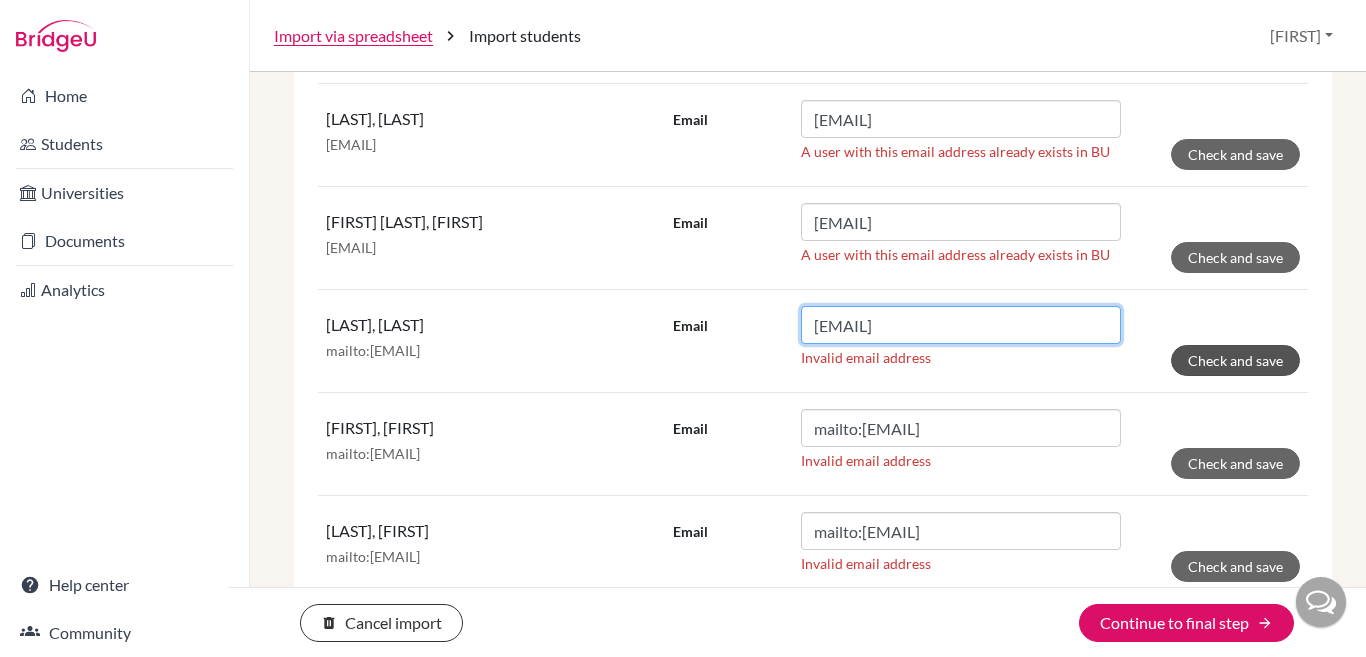 type on "kamya@trins.org" 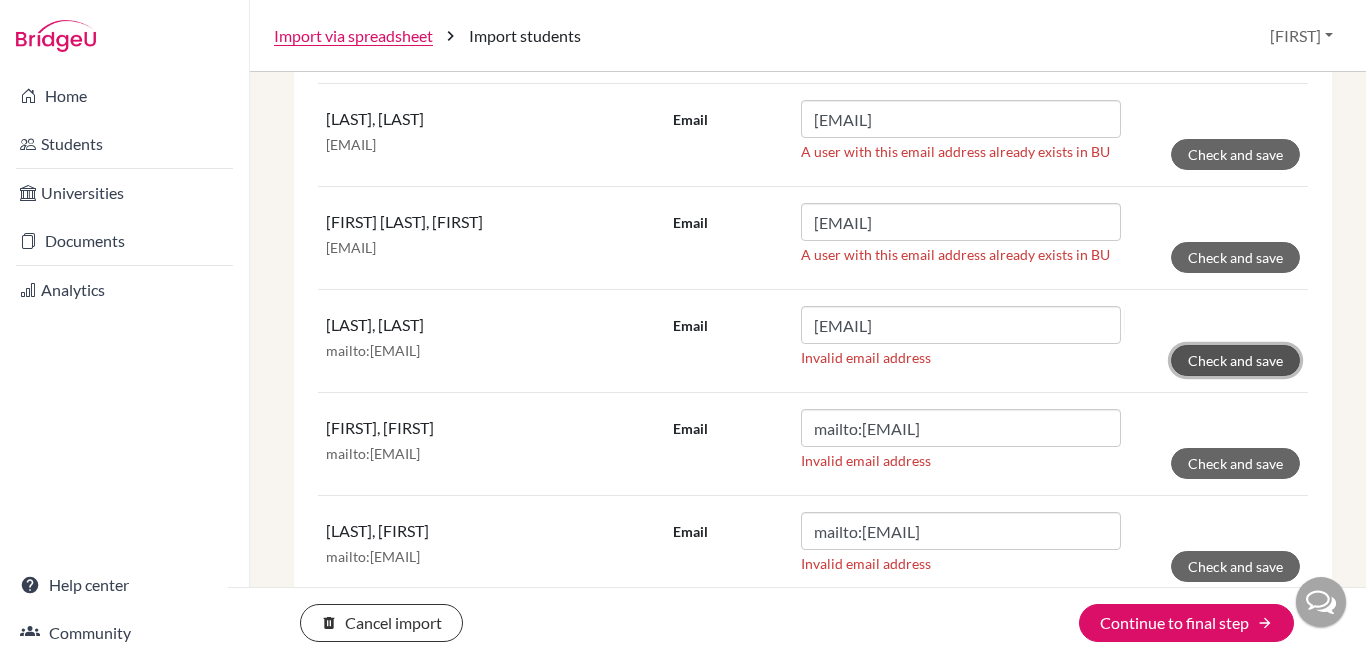 click on "Check and save" at bounding box center (1235, 360) 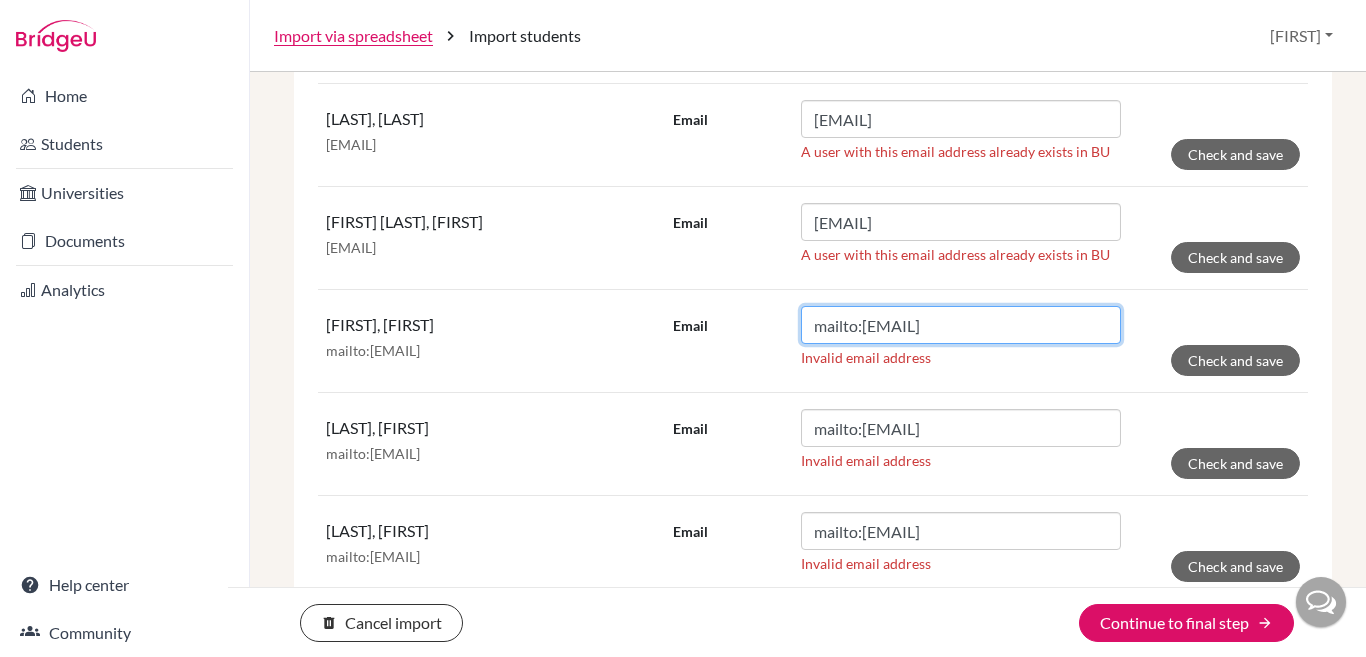 click on "mailto:kevin@trins.org" at bounding box center (961, 325) 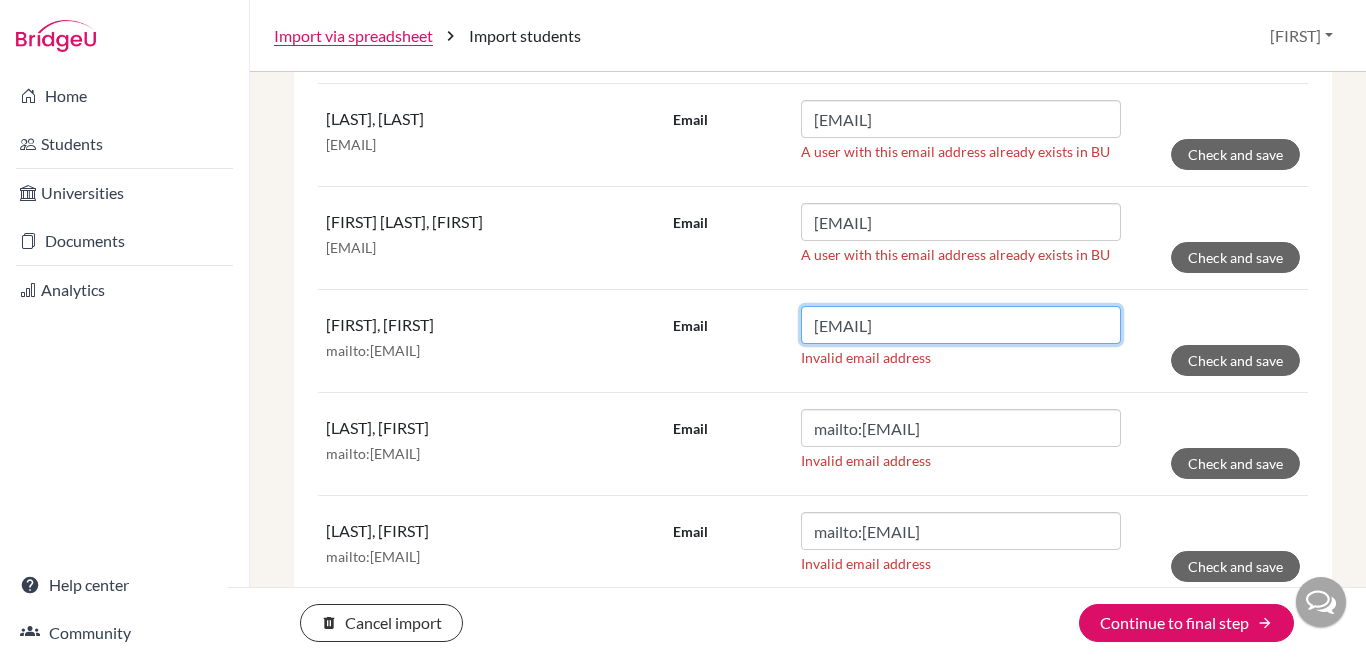 type on "kevin@trins.org" 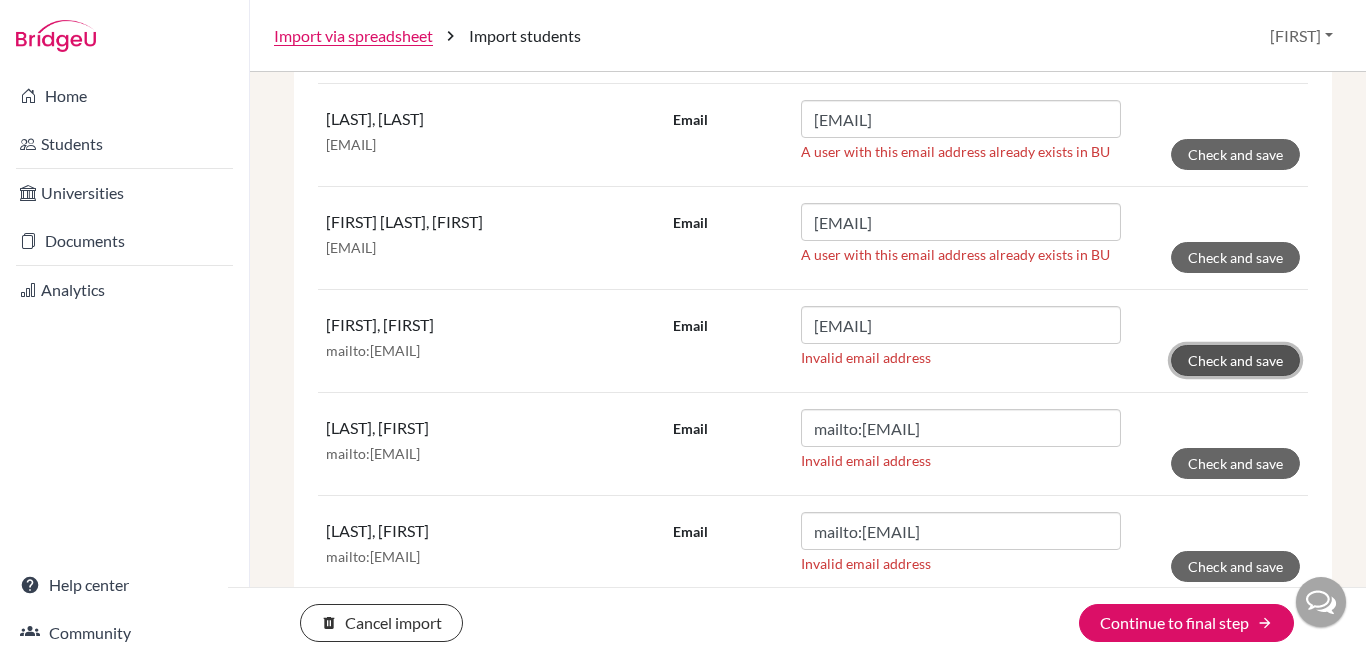 click on "Check and save" at bounding box center (1235, 360) 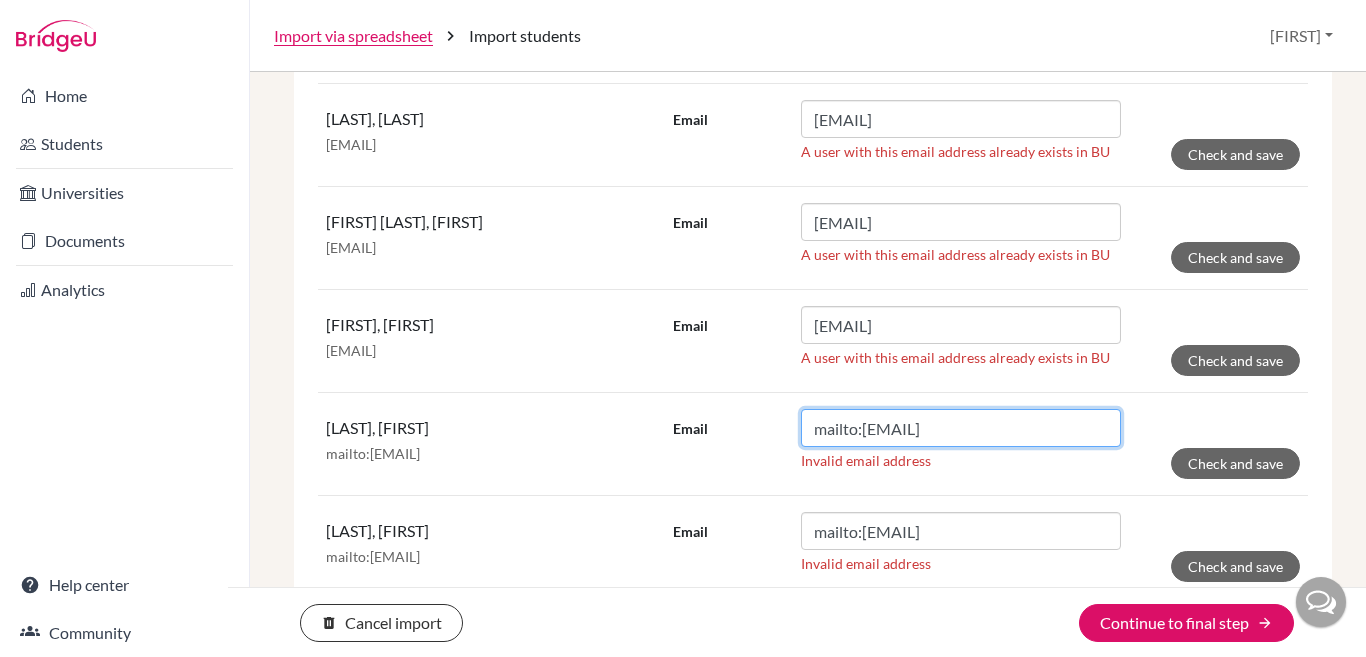 click on "mailto:nidhi@trins.org" at bounding box center (961, 428) 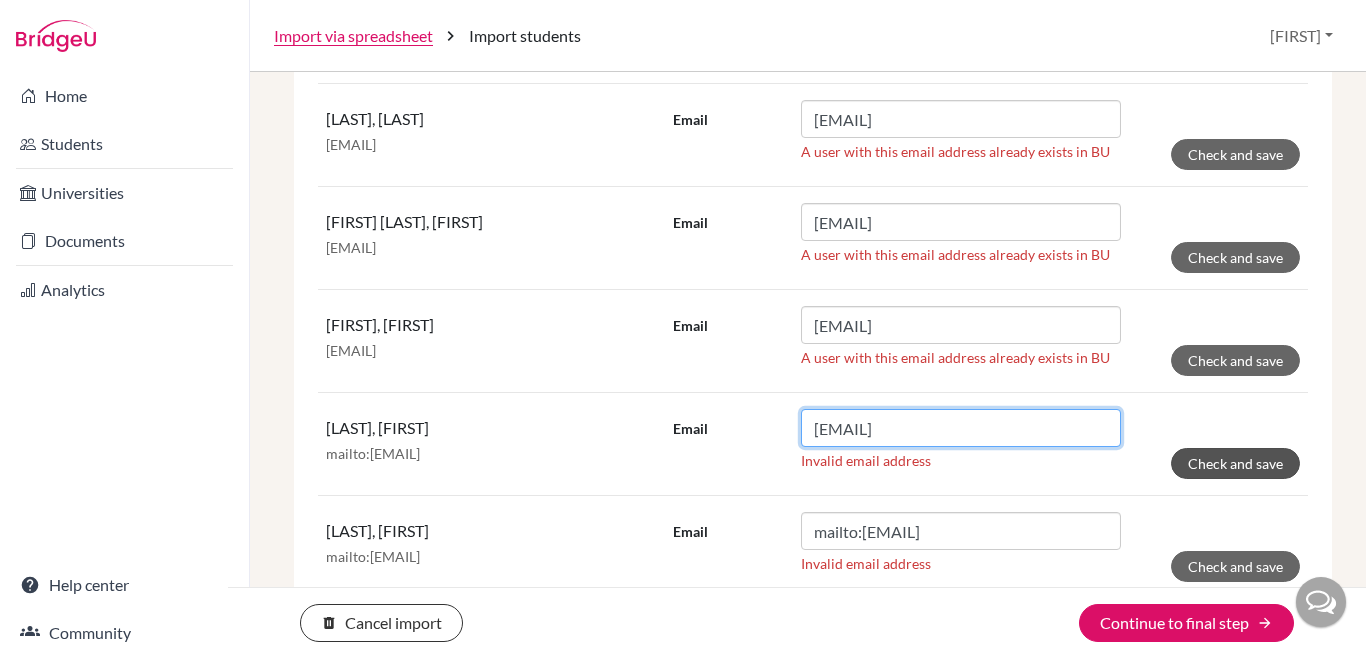 type on "nidhi@trins.org" 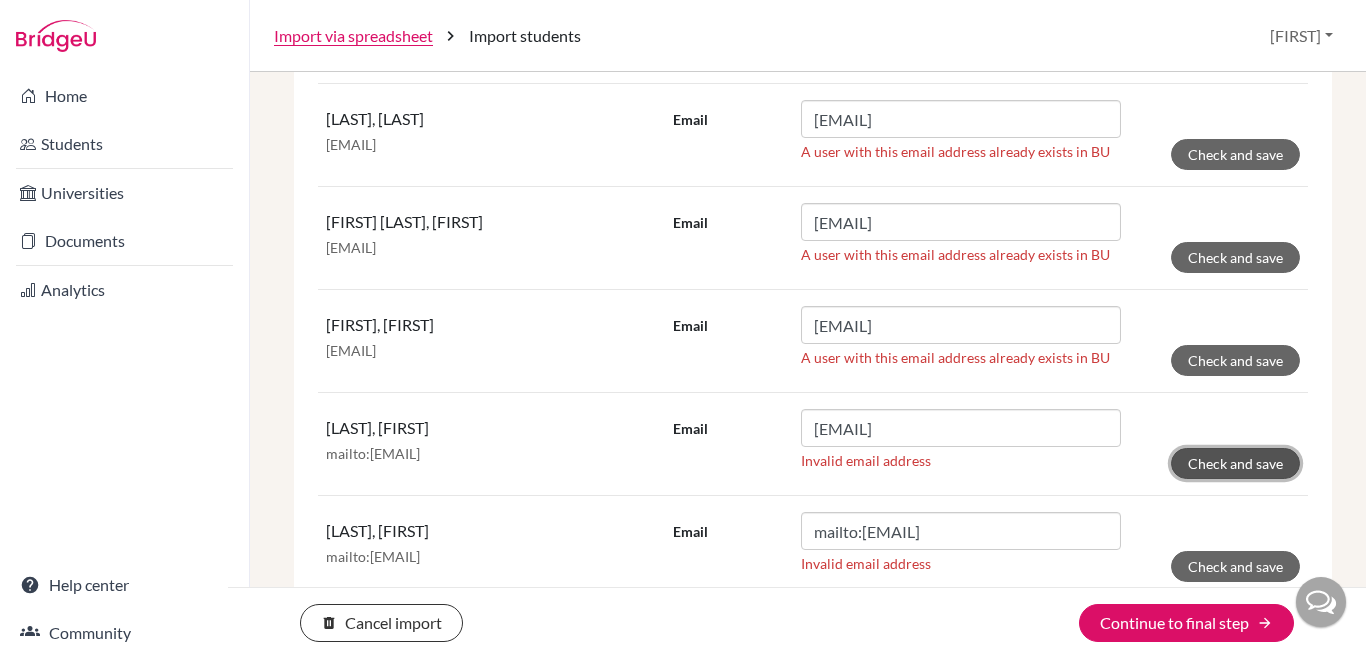 click on "Check and save" at bounding box center (1235, 463) 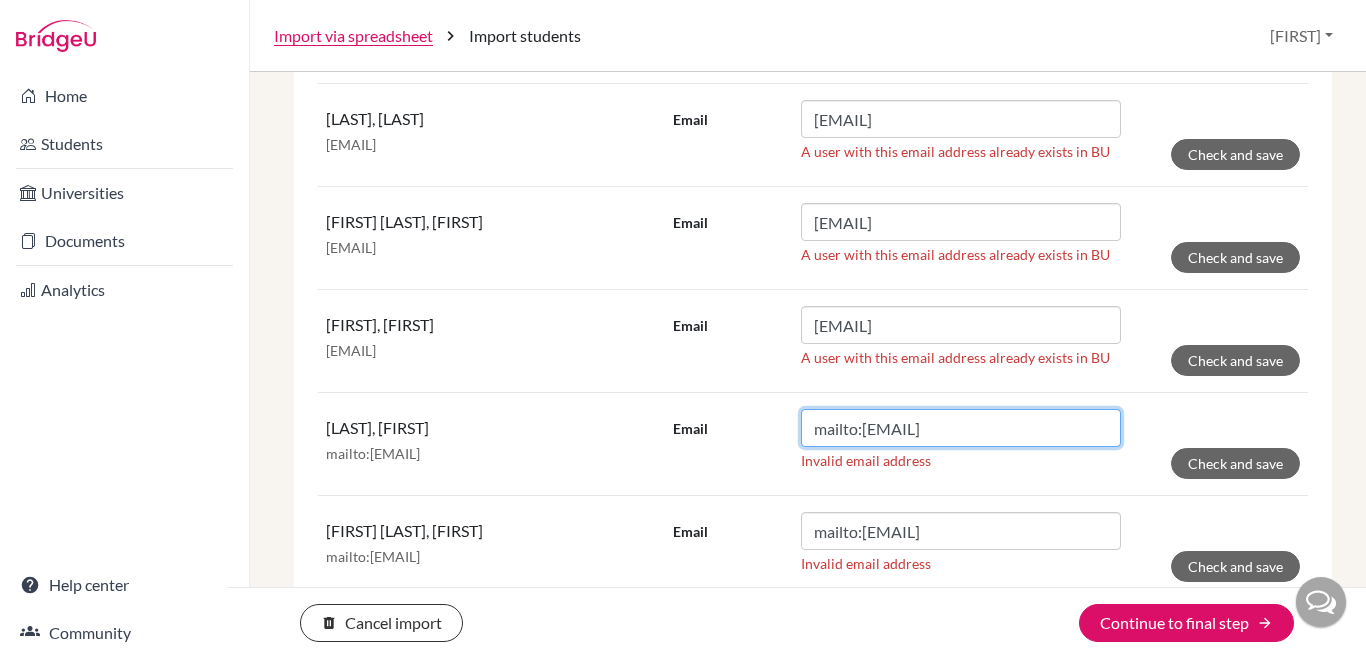 click on "mailto:priyankak@trins.org" at bounding box center (961, 428) 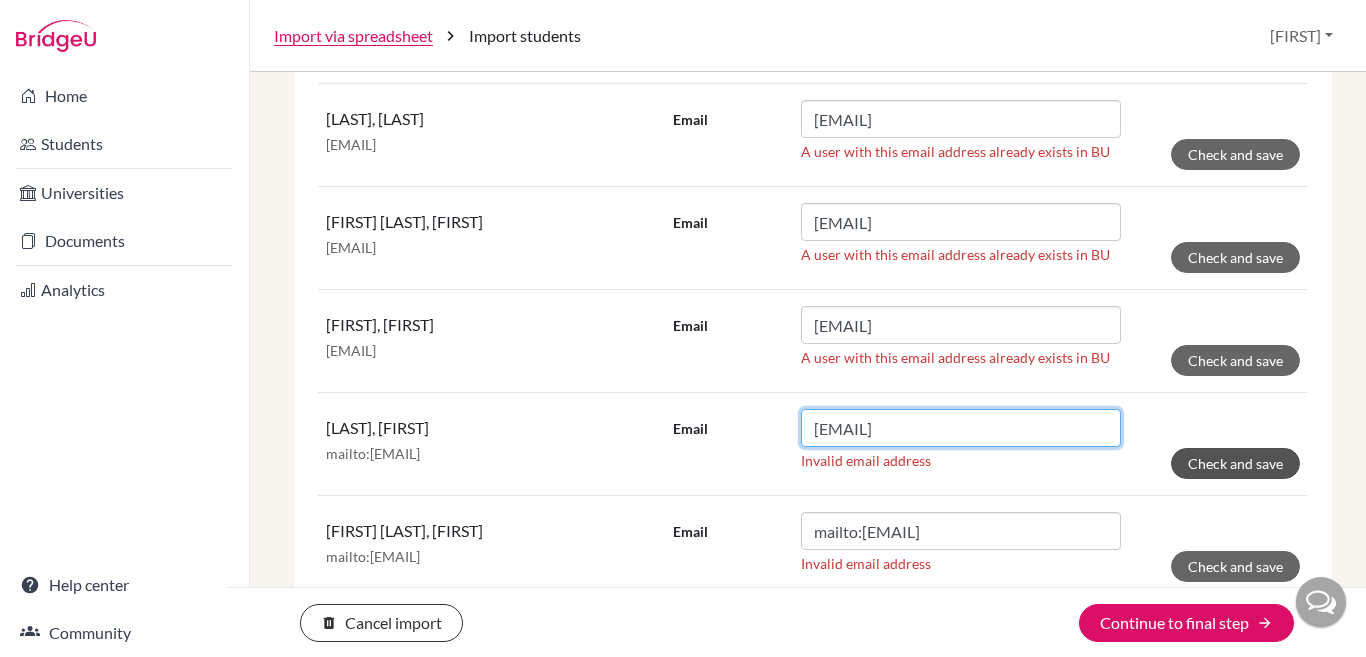 type on "priyankak@trins.org" 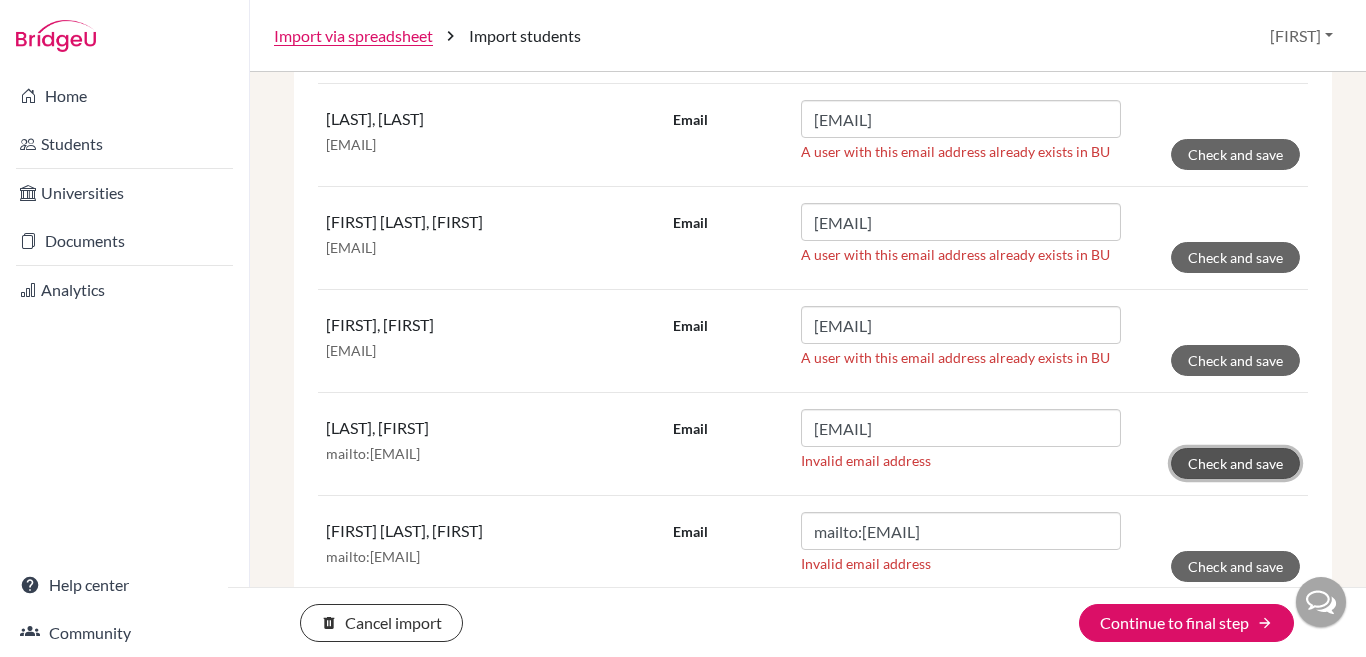 click on "Check and save" at bounding box center [1235, 463] 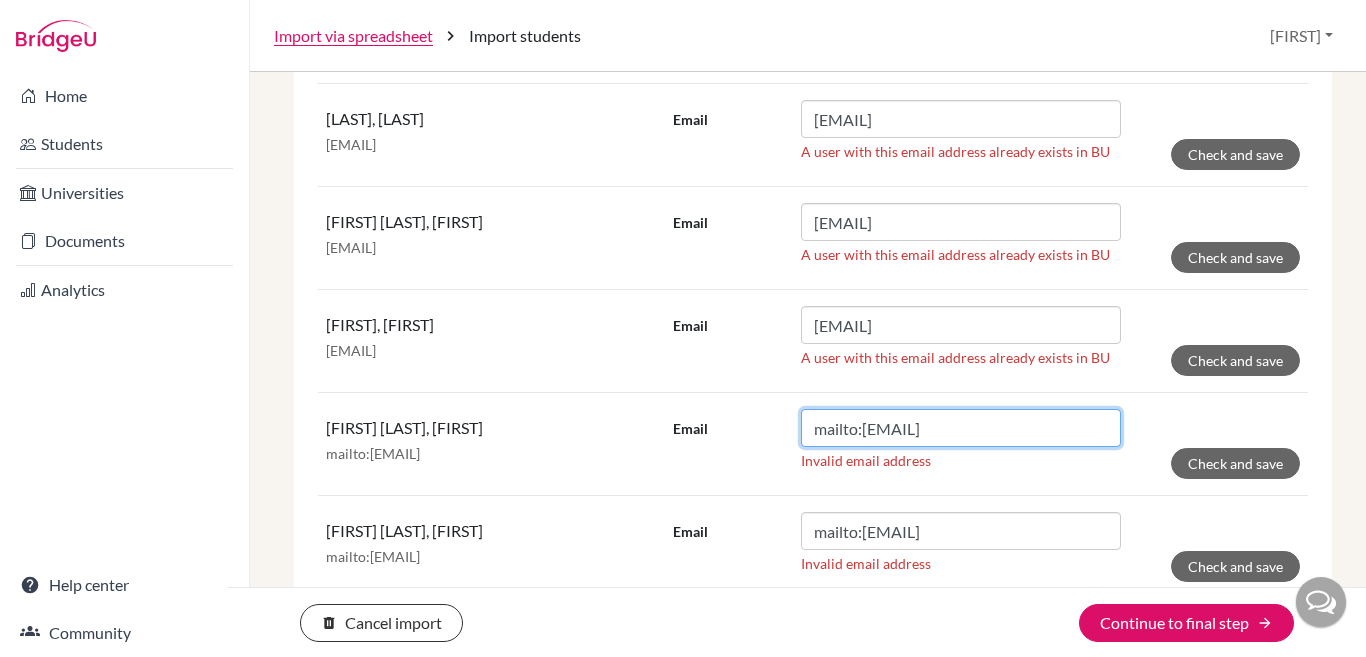click on "mailto:rochelle@trins.org" at bounding box center (961, 428) 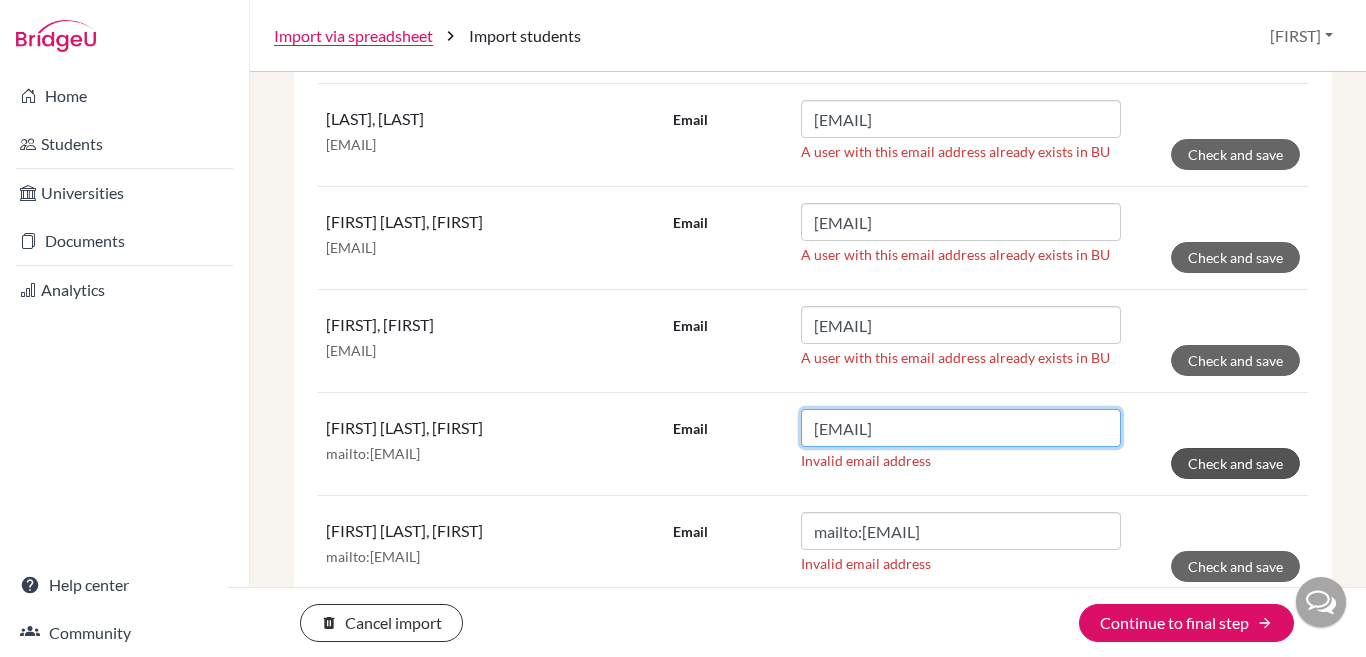 type on "rochelle@trins.org" 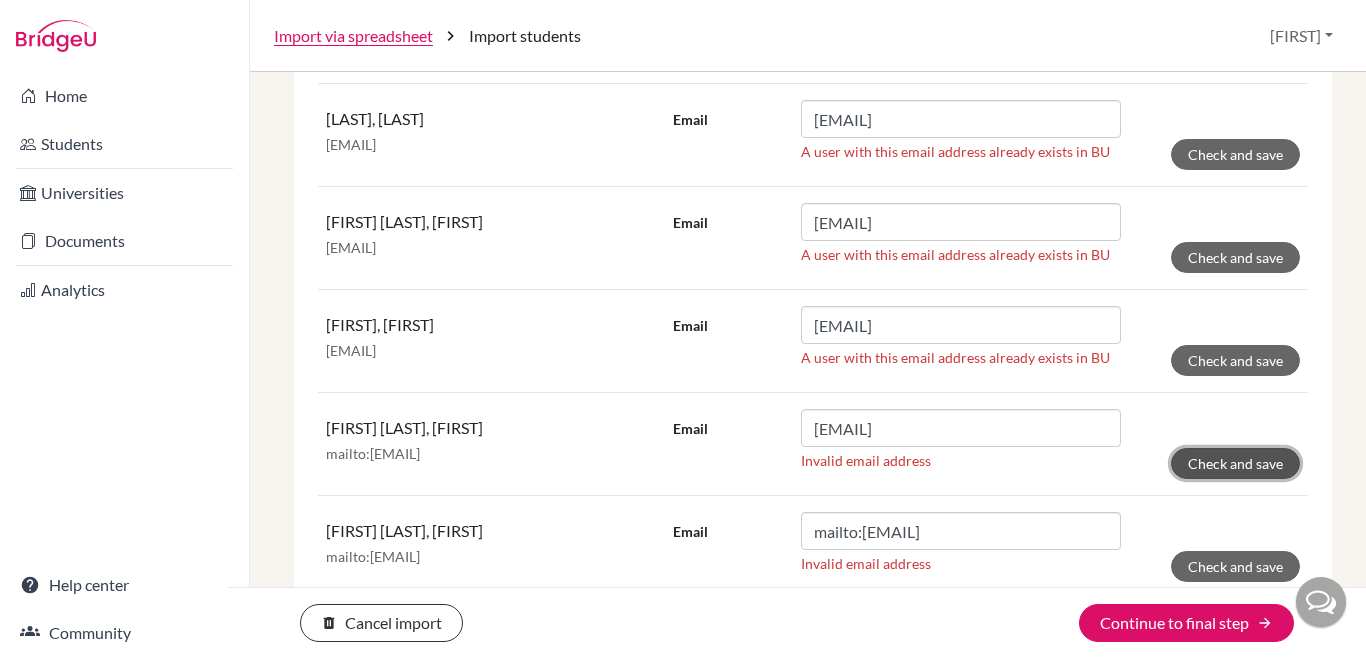 click on "Check and save" at bounding box center [1235, 463] 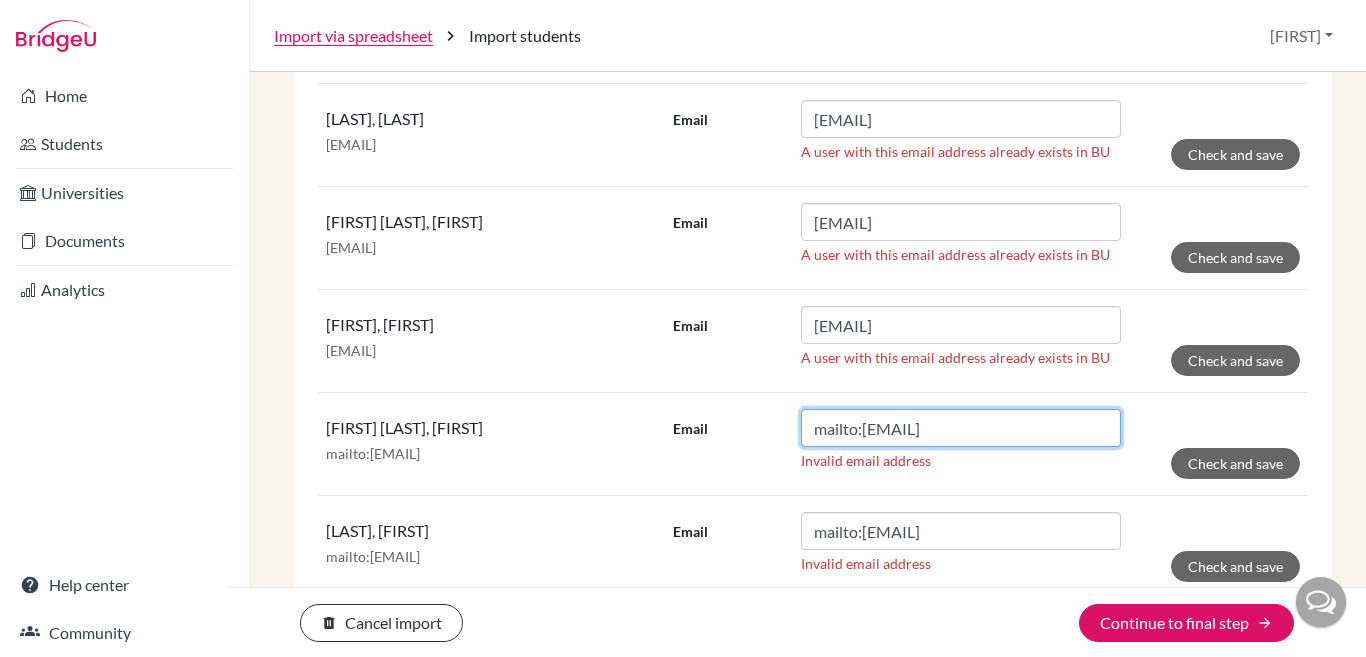 click on "mailto:sadhana@trins.org" at bounding box center [961, 428] 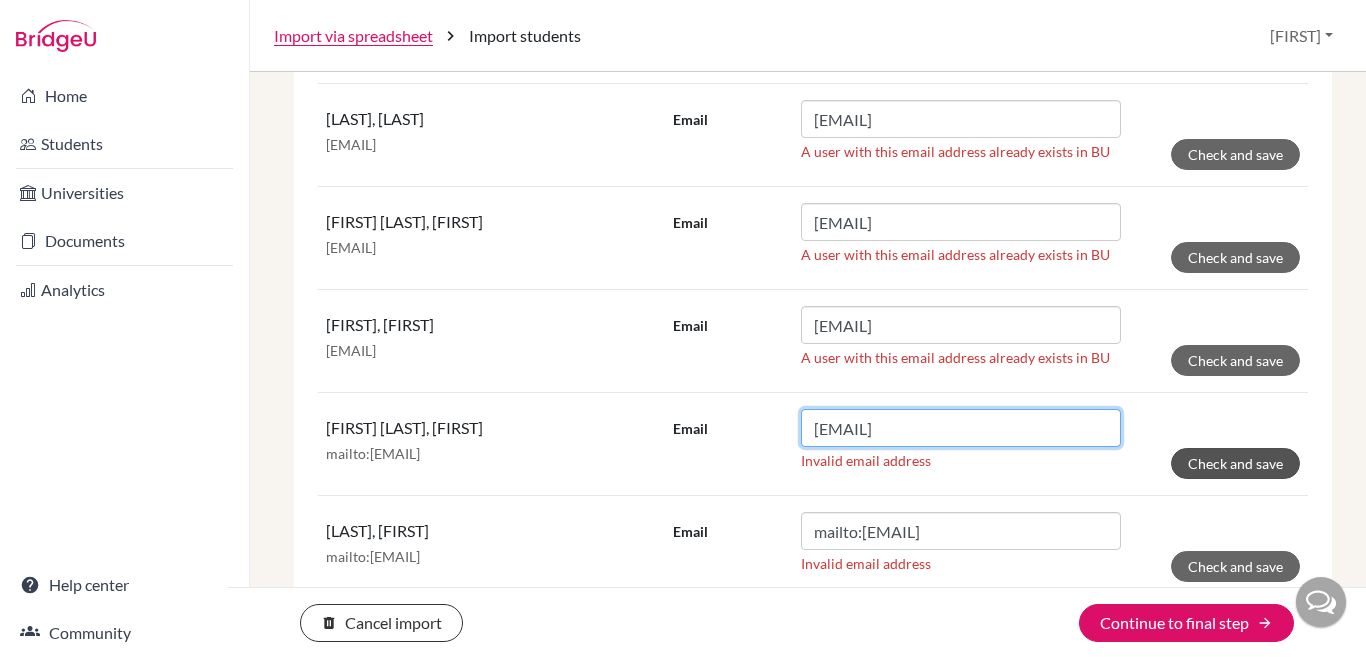 type on "sadhana@trins.org" 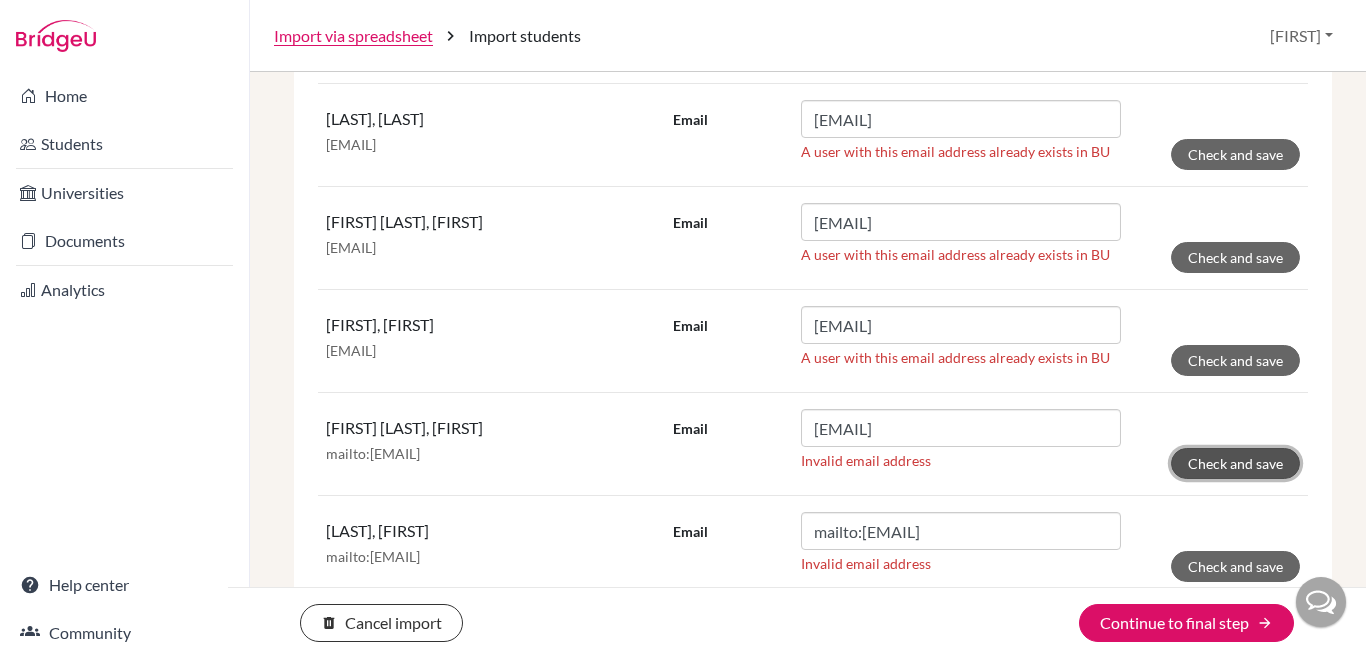 click on "Check and save" at bounding box center [1235, 463] 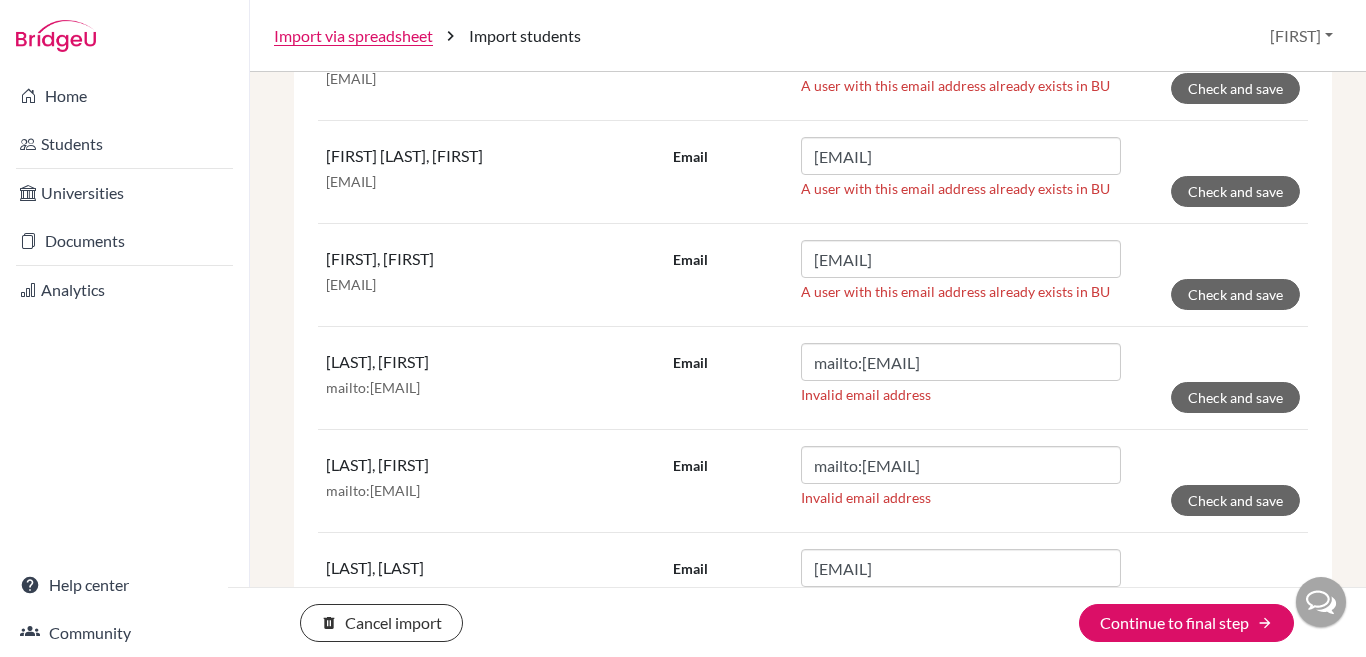 scroll, scrollTop: 1971, scrollLeft: 0, axis: vertical 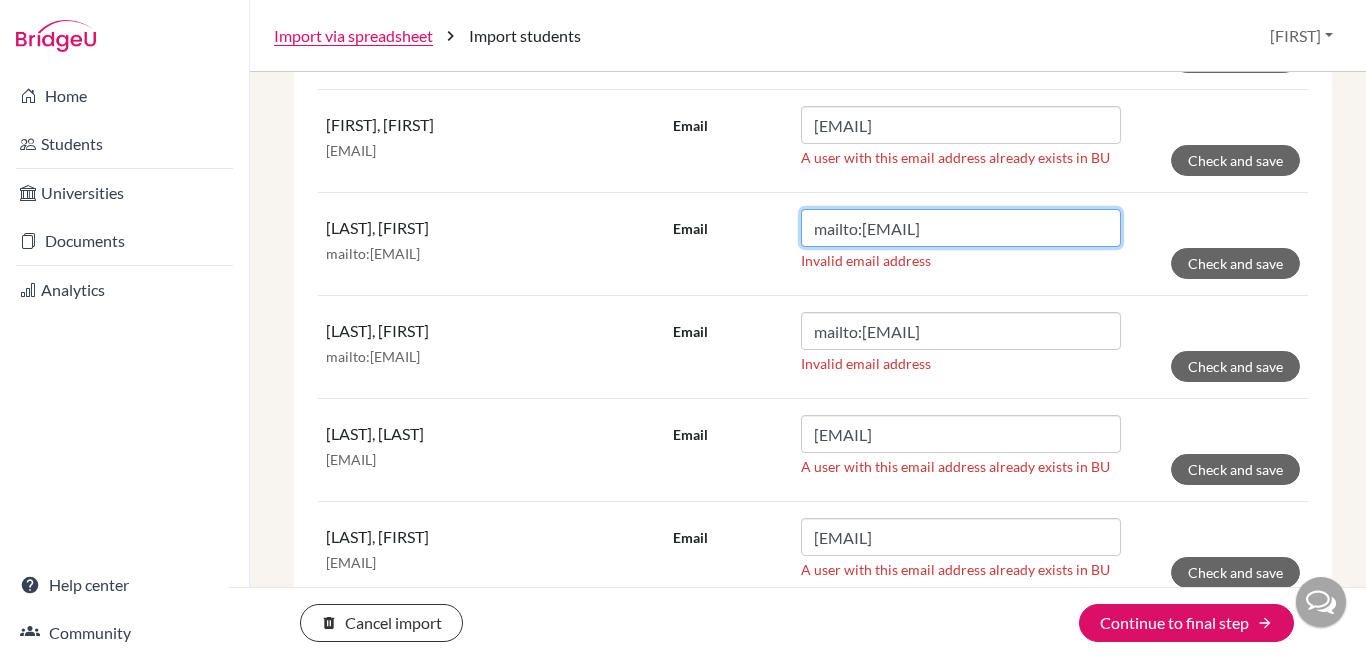click on "mailto:sanjay@trins.org" at bounding box center (961, 228) 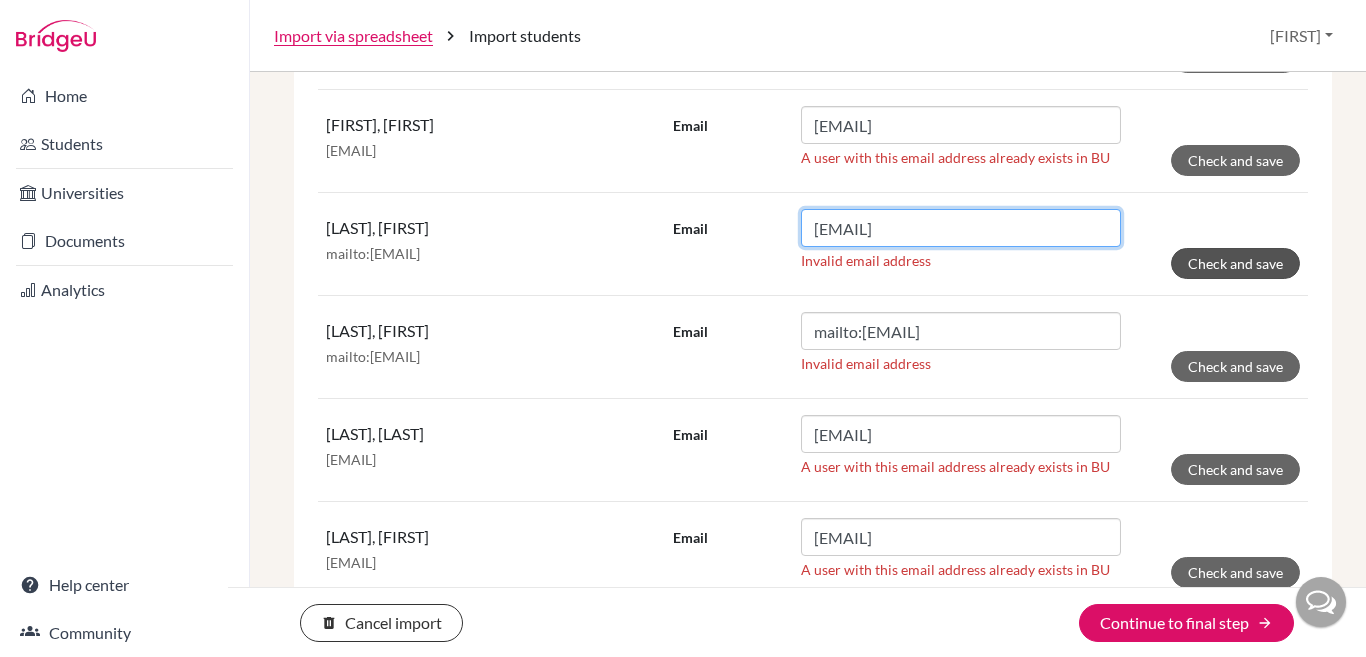 type on "sanjay@trins.org" 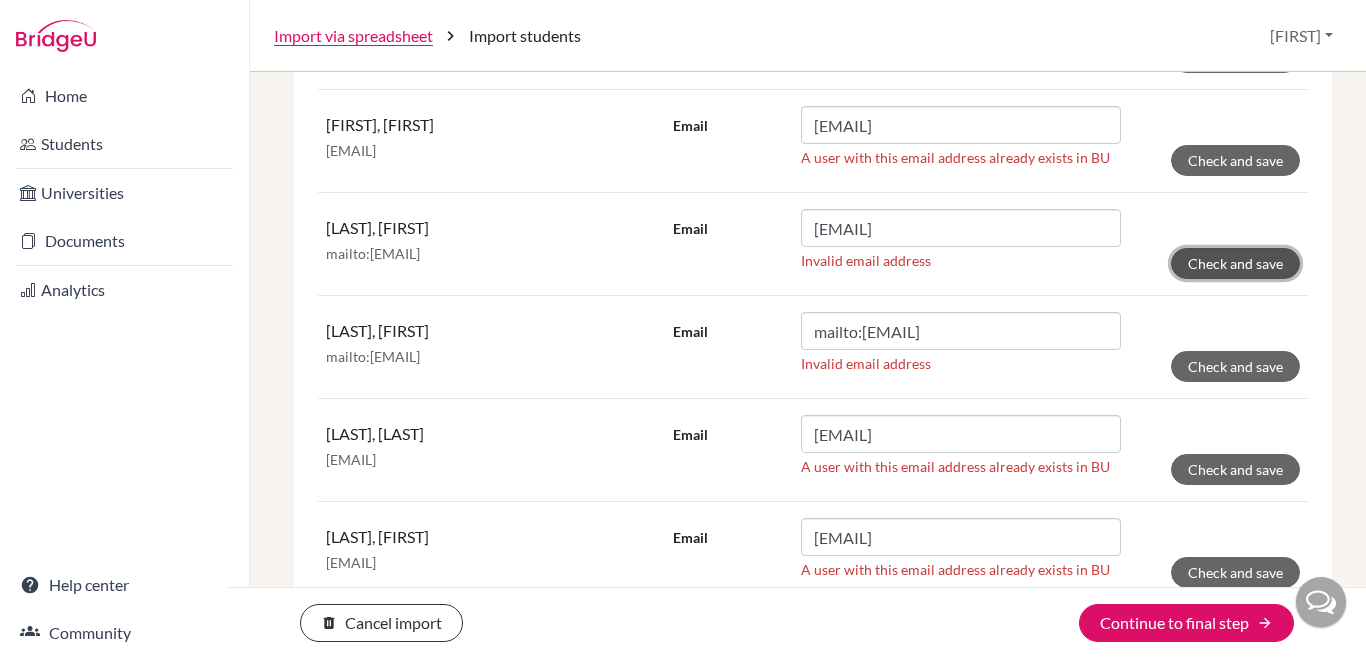 click on "Check and save" at bounding box center [1235, 263] 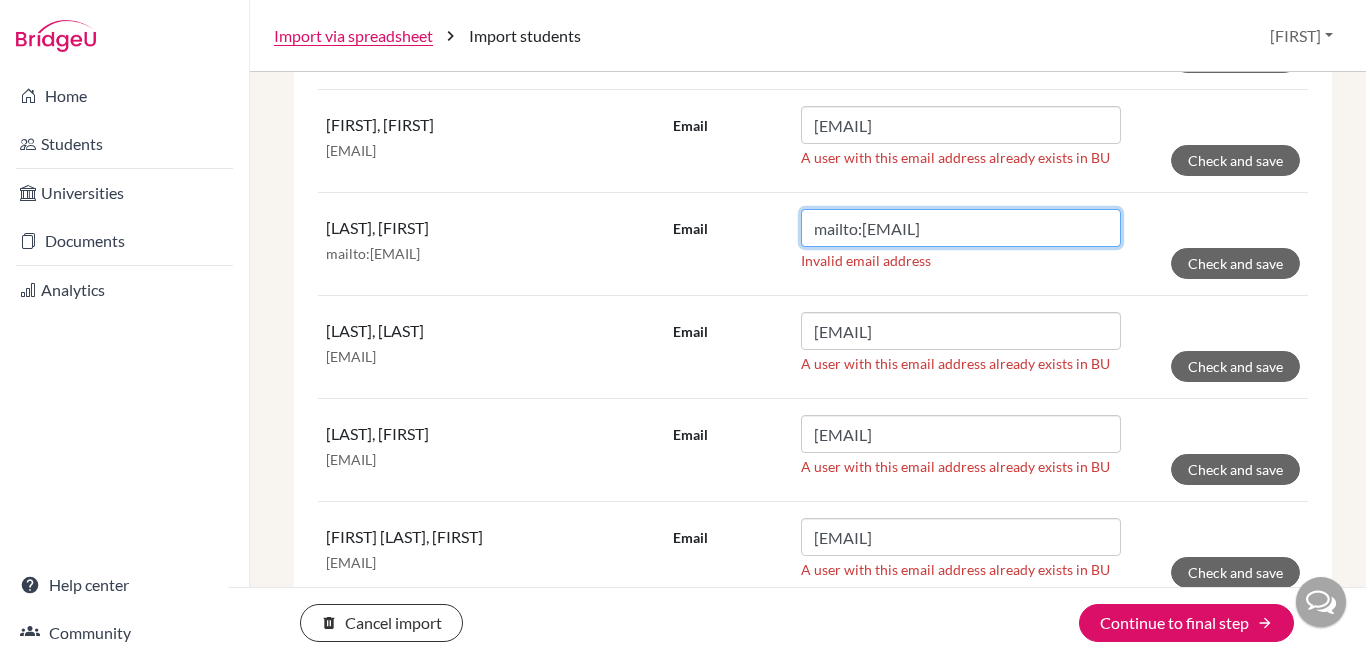 click on "mailto:vishnuv@trins.org" at bounding box center [961, 228] 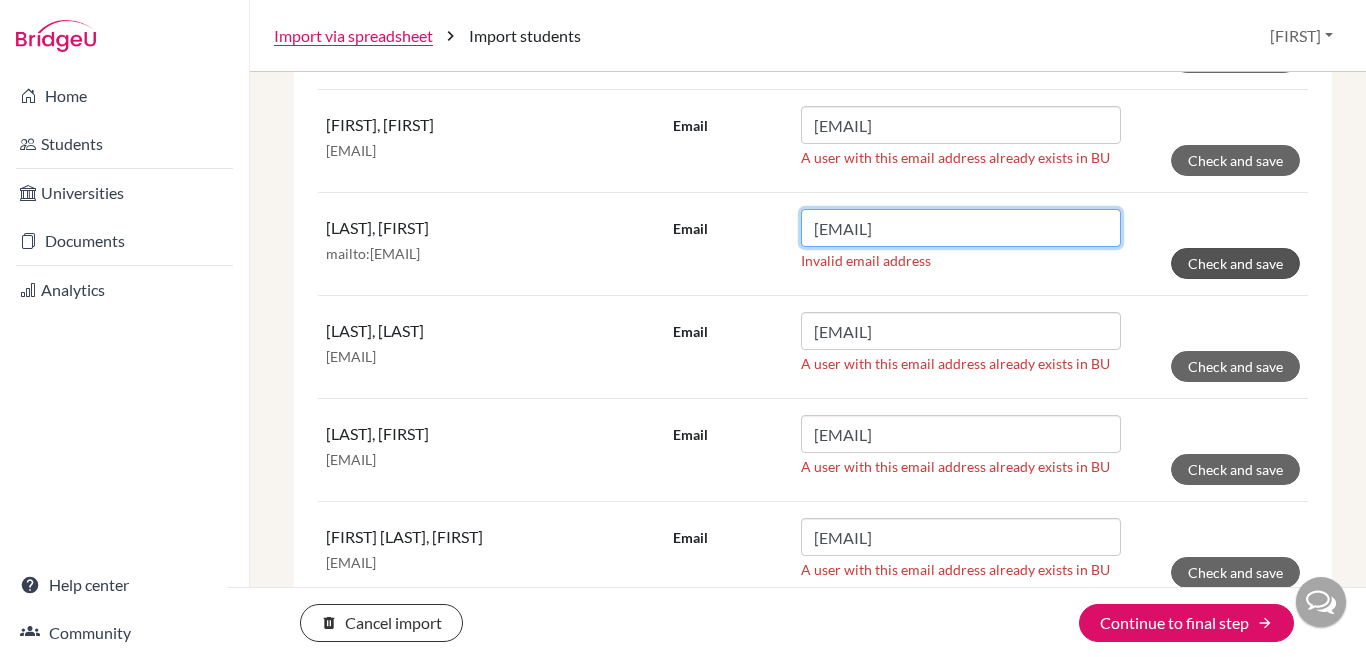 type on "vishnuv@trins.org" 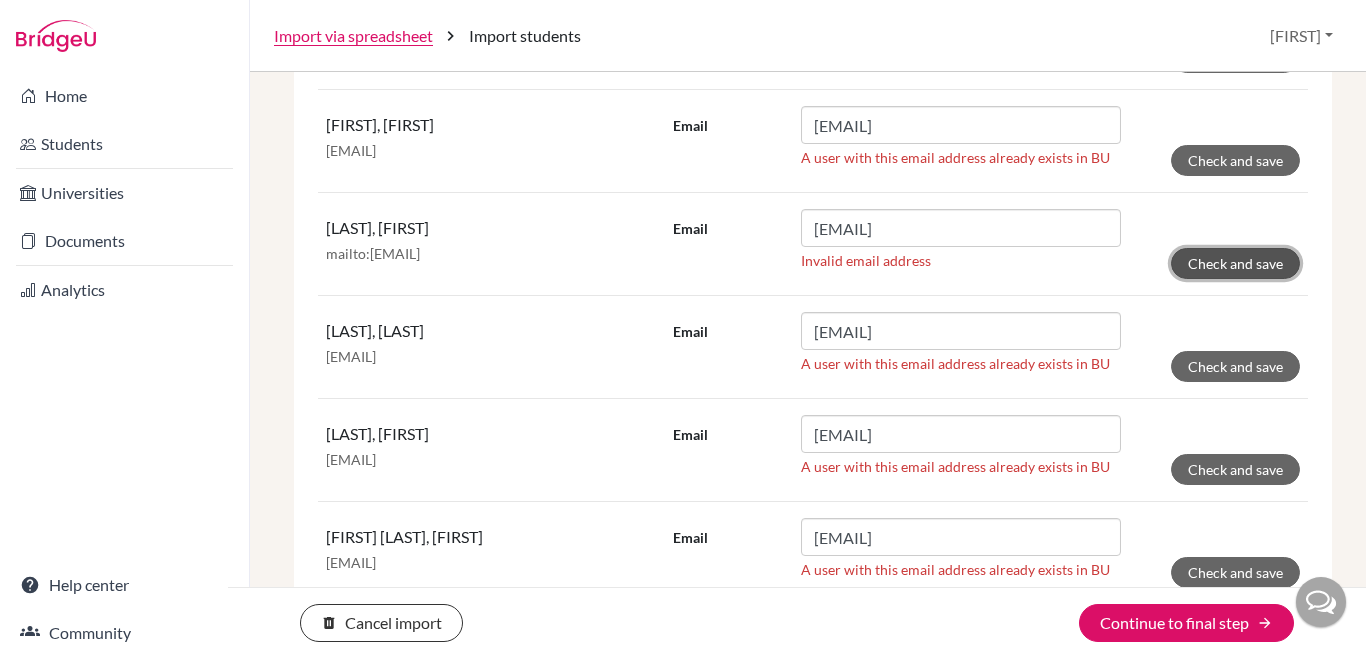 click on "Check and save" at bounding box center (1235, 263) 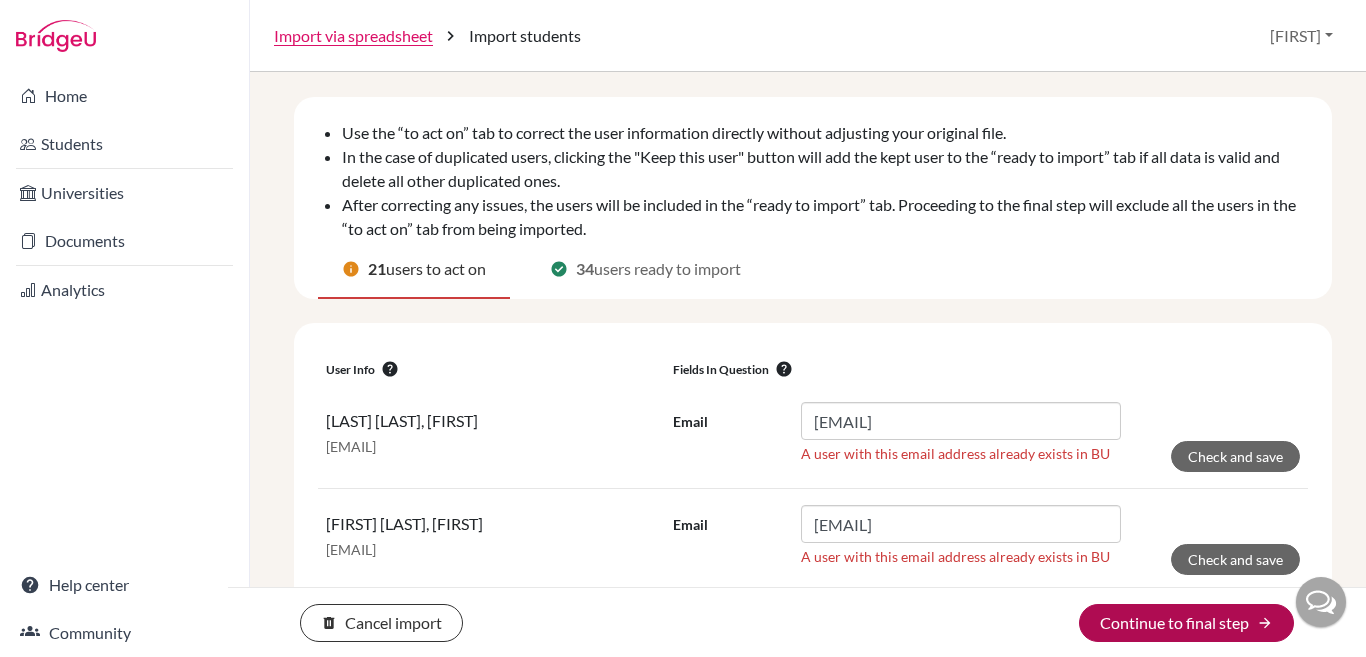 scroll, scrollTop: 117, scrollLeft: 0, axis: vertical 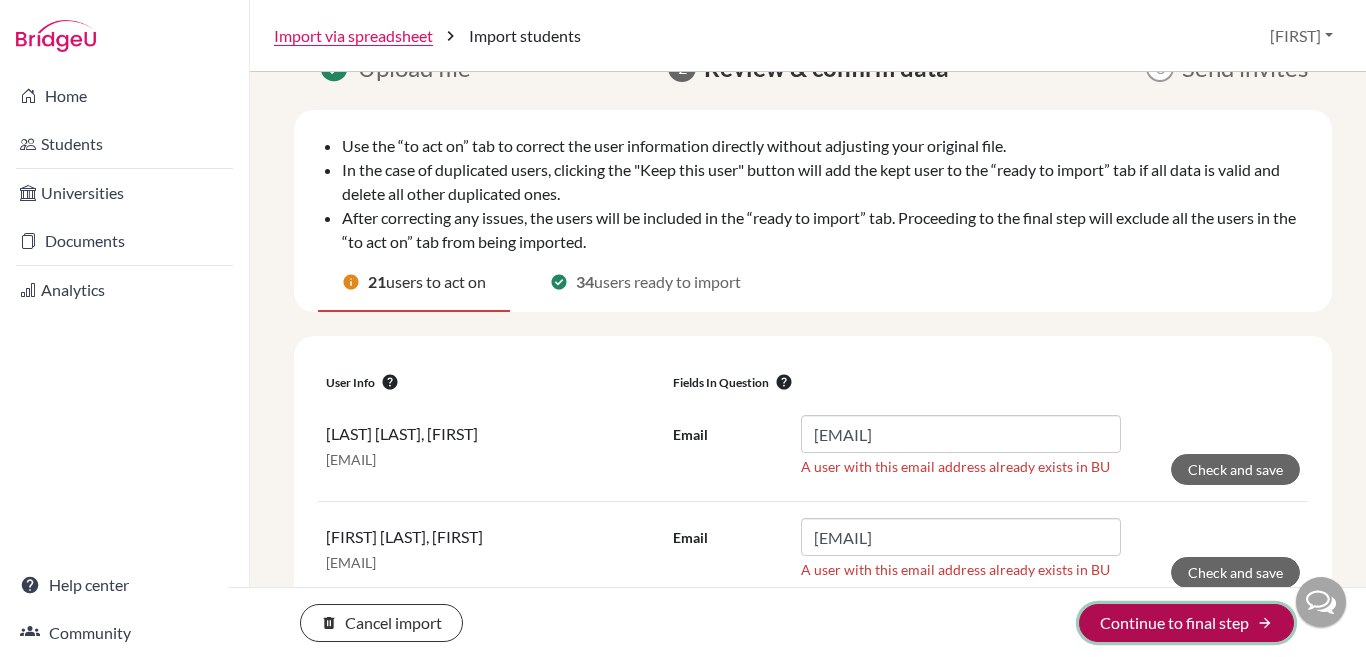 click on "Continue to final step arrow_forward" 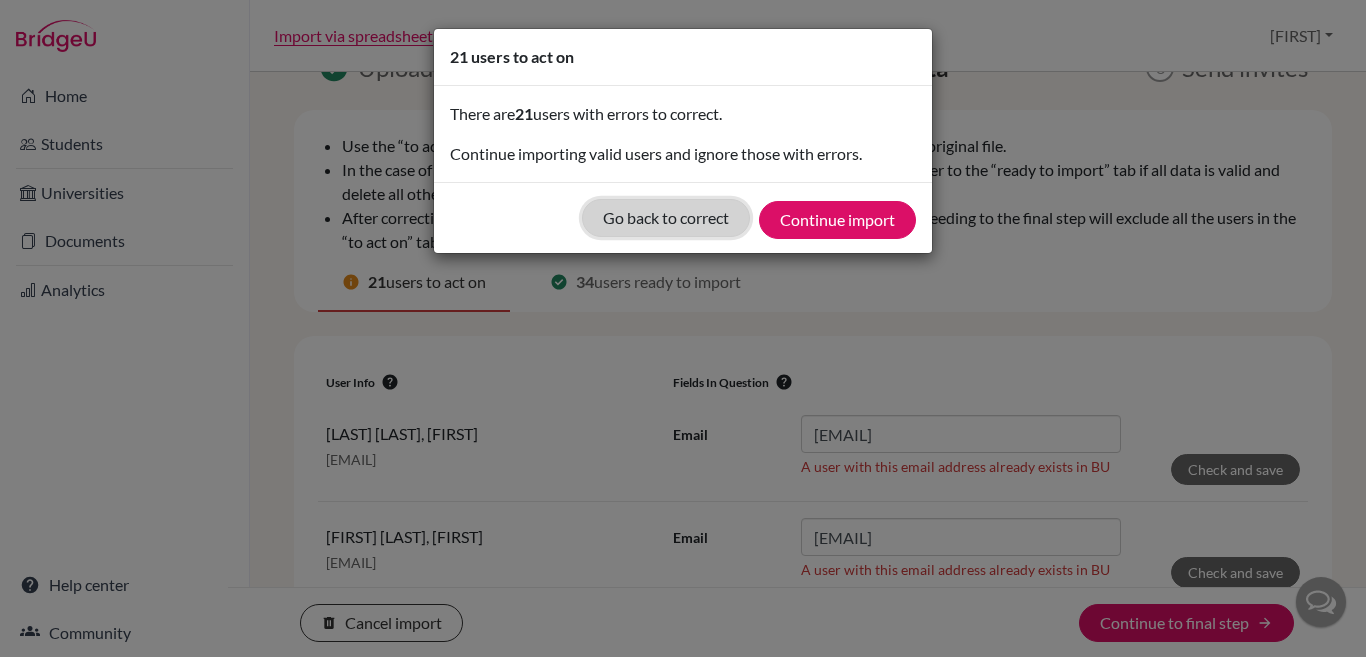 click on "Go back to correct" at bounding box center [666, 218] 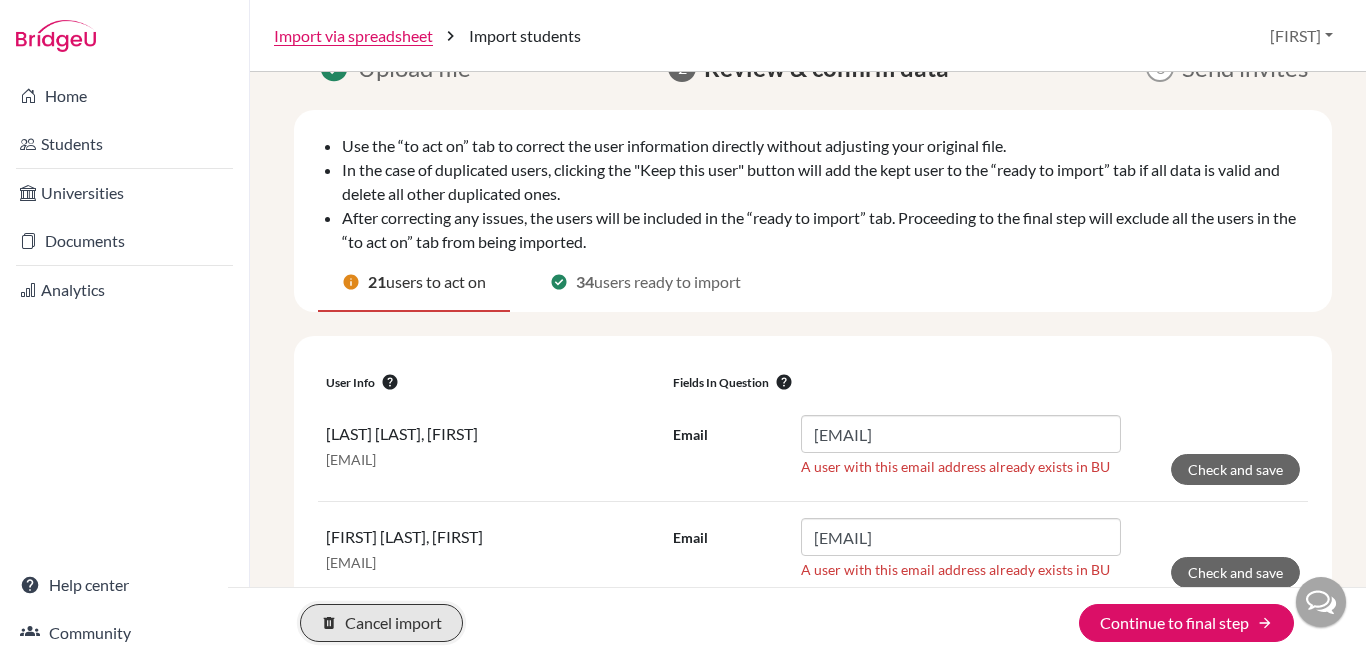 click on "delete Cancel import" 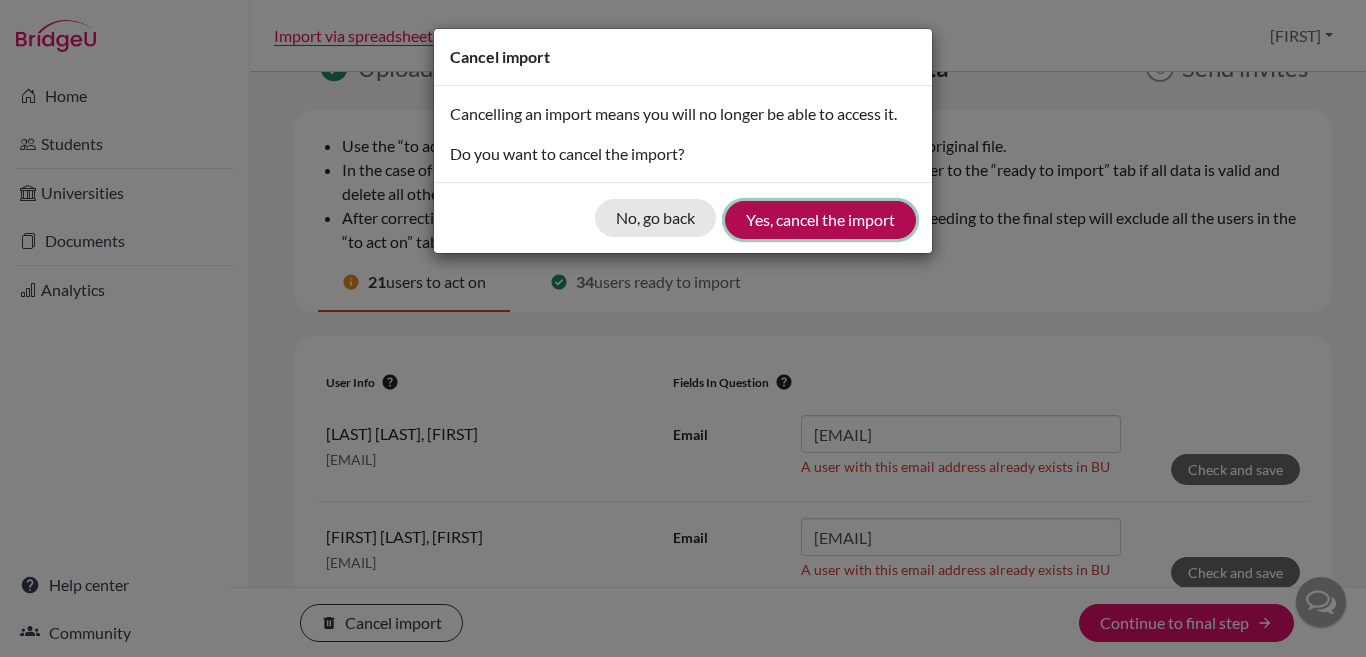 click on "Yes, cancel the import" at bounding box center (820, 220) 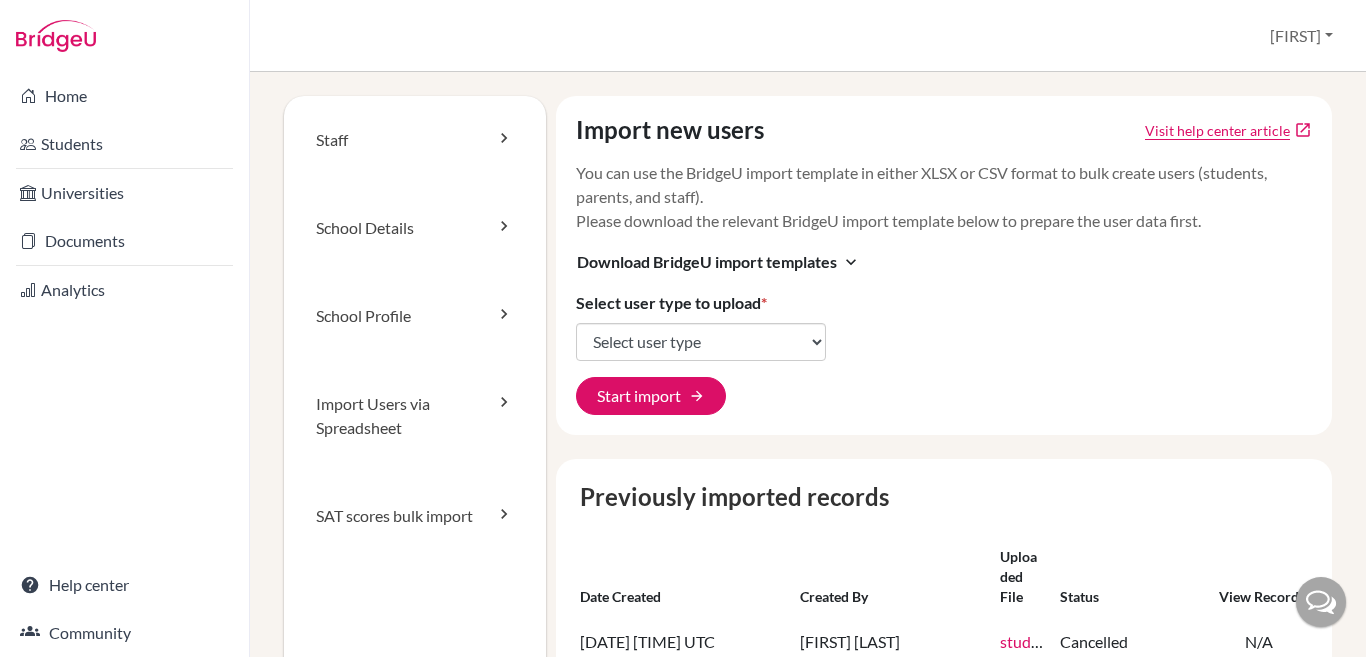 scroll, scrollTop: 0, scrollLeft: 0, axis: both 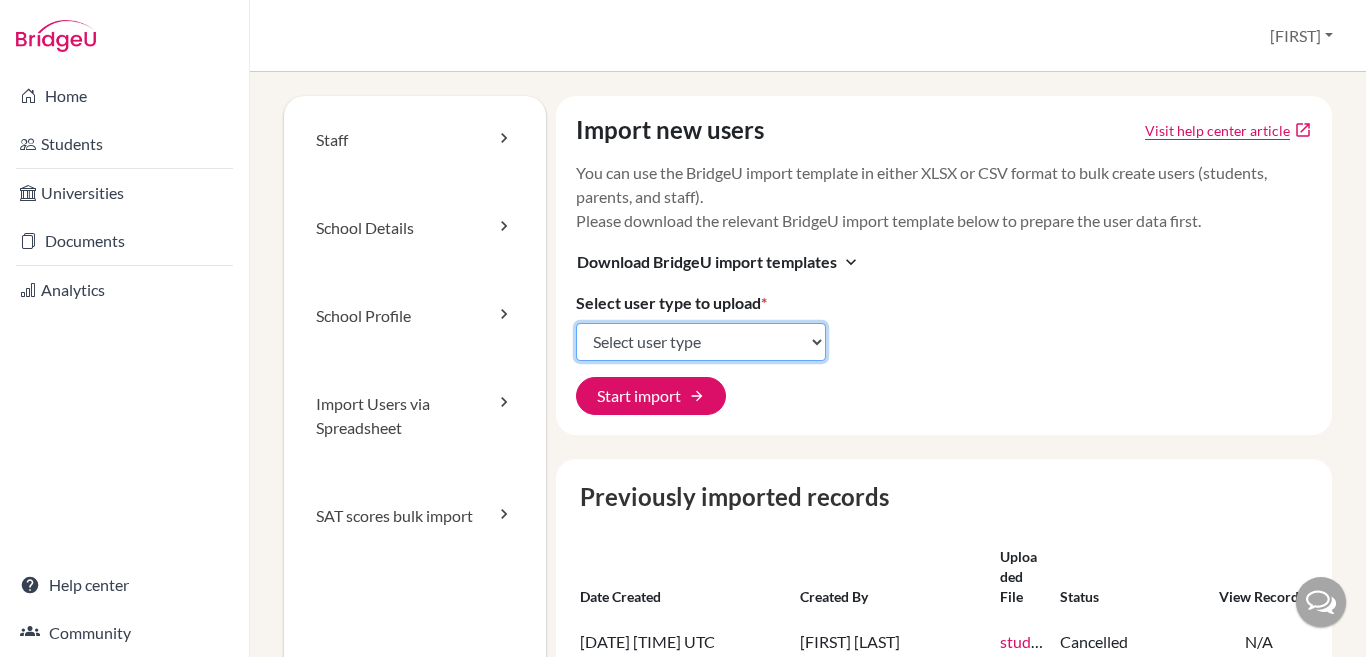 click on "Select user type Students Students and parents Parents Advisors Report writers" 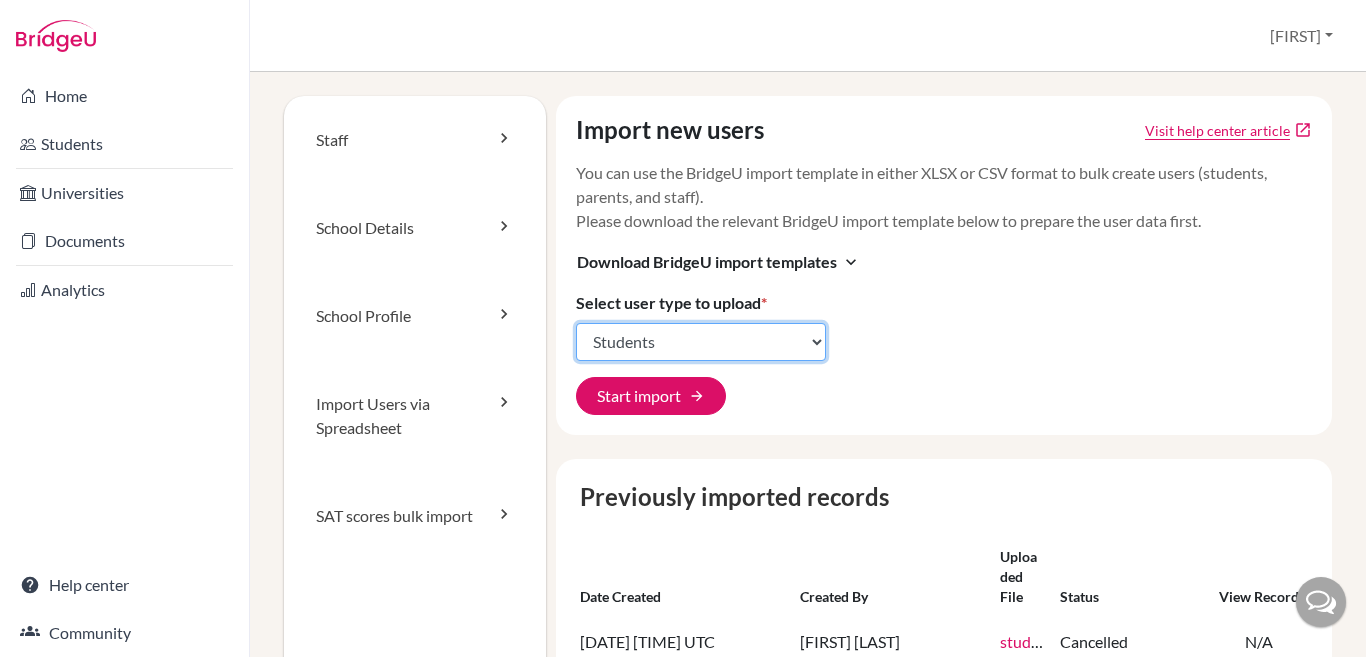 click on "Select user type Students Students and parents Parents Advisors Report writers" 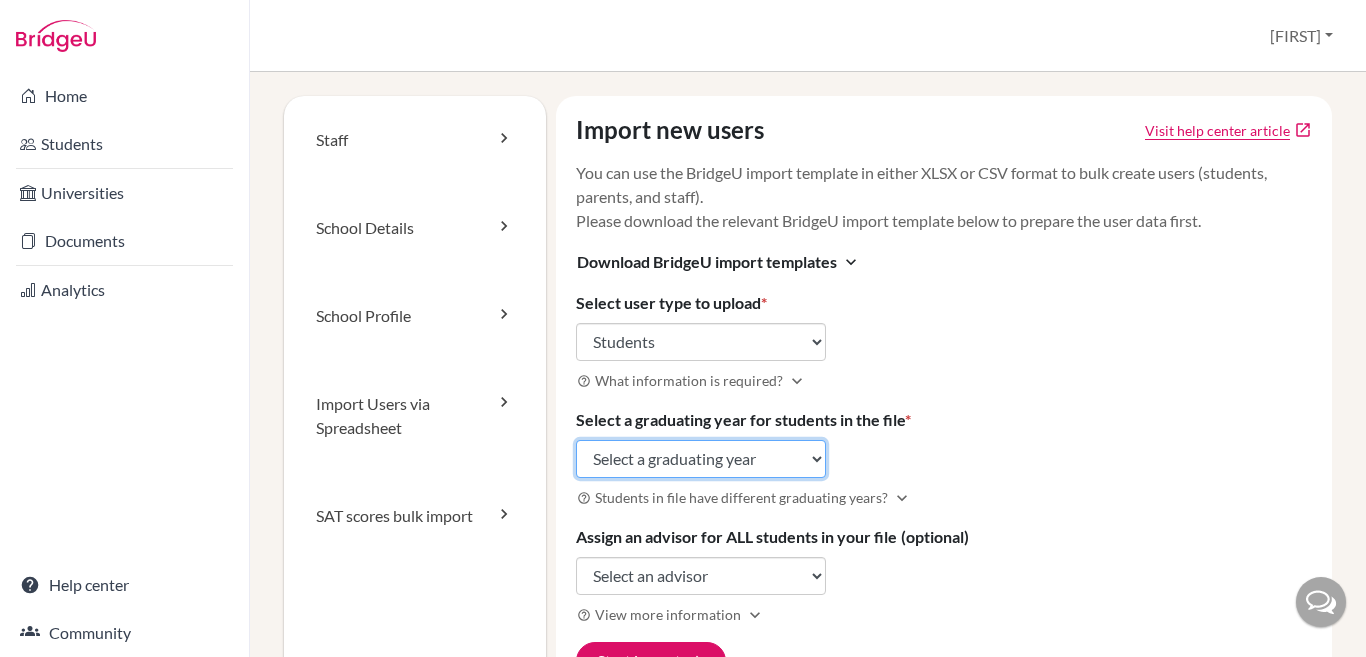 click on "Select a graduating year 2024 2025 2026 2027 2028 2029" 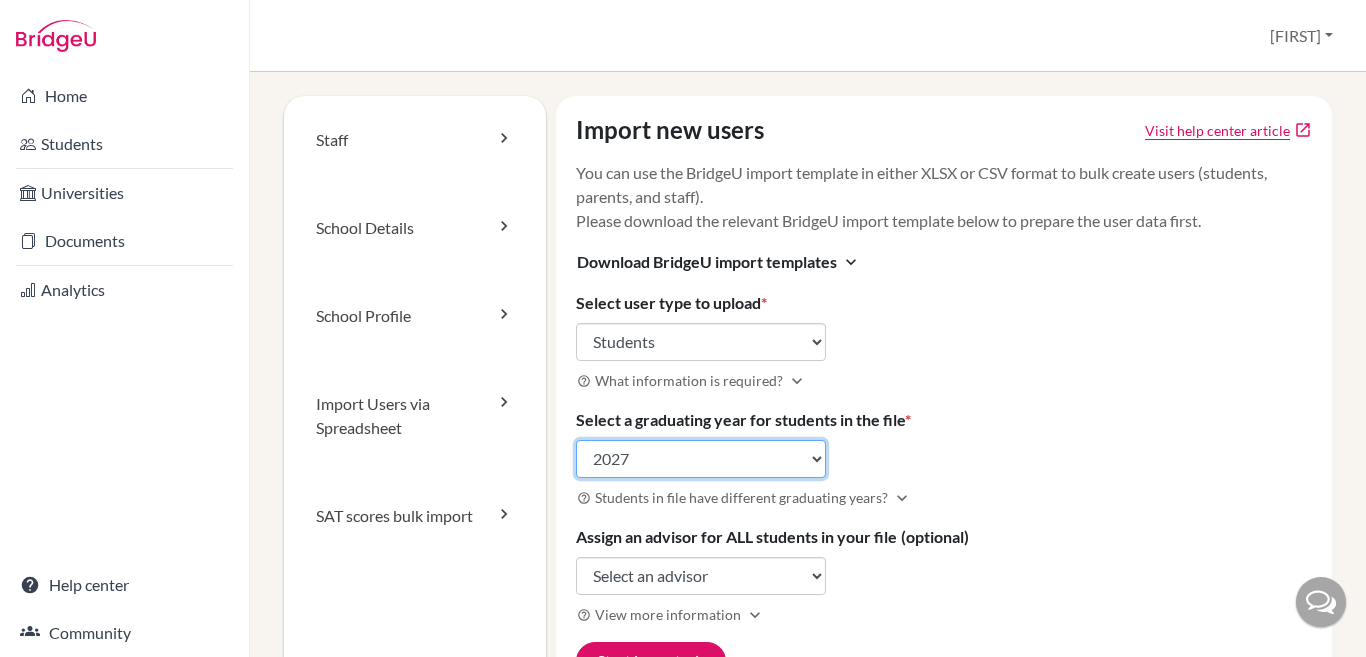 click on "Select a graduating year 2024 2025 2026 2027 2028 2029" 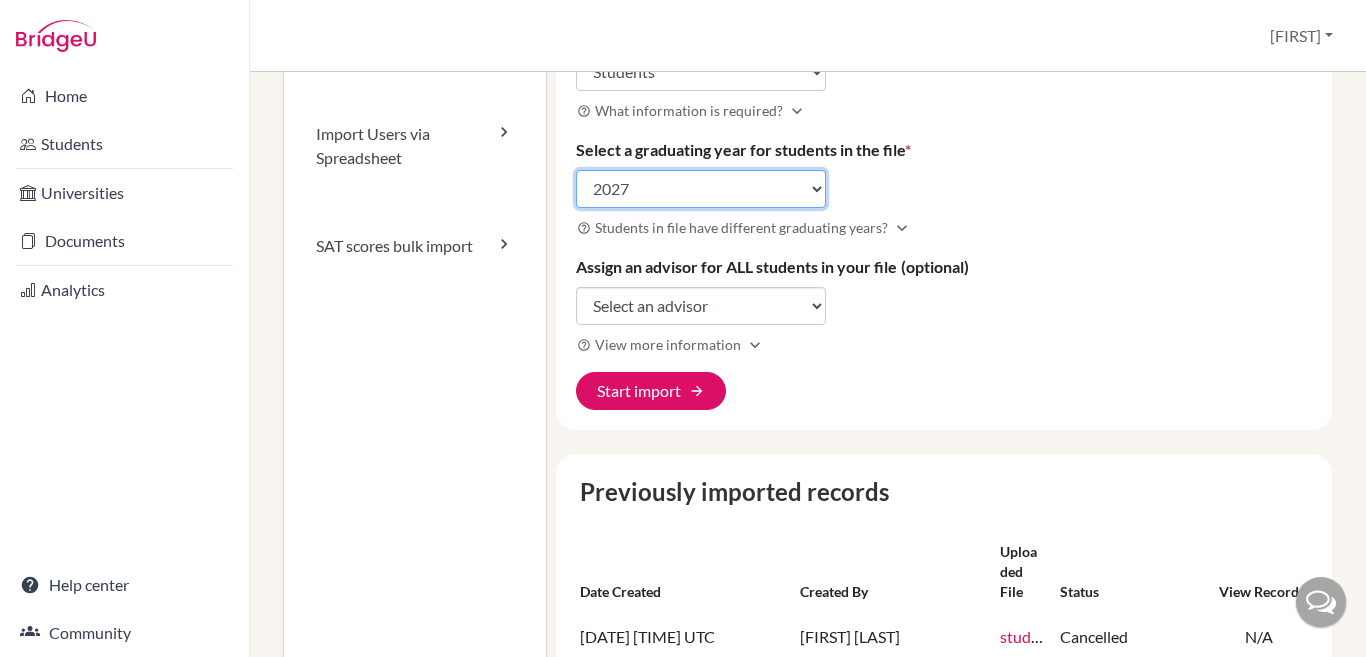 scroll, scrollTop: 300, scrollLeft: 0, axis: vertical 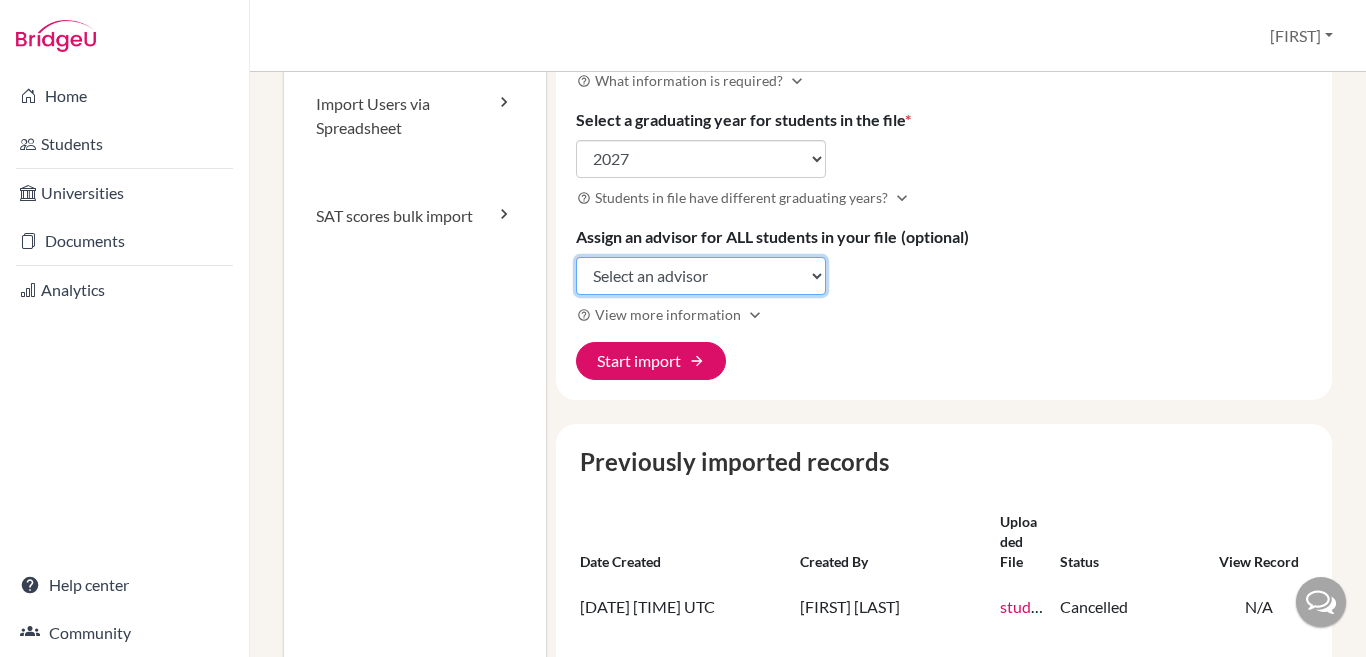 click on "Select an advisor [FIRST] [LAST] [FIRST] [LAST] [FIRST] [LAST]" 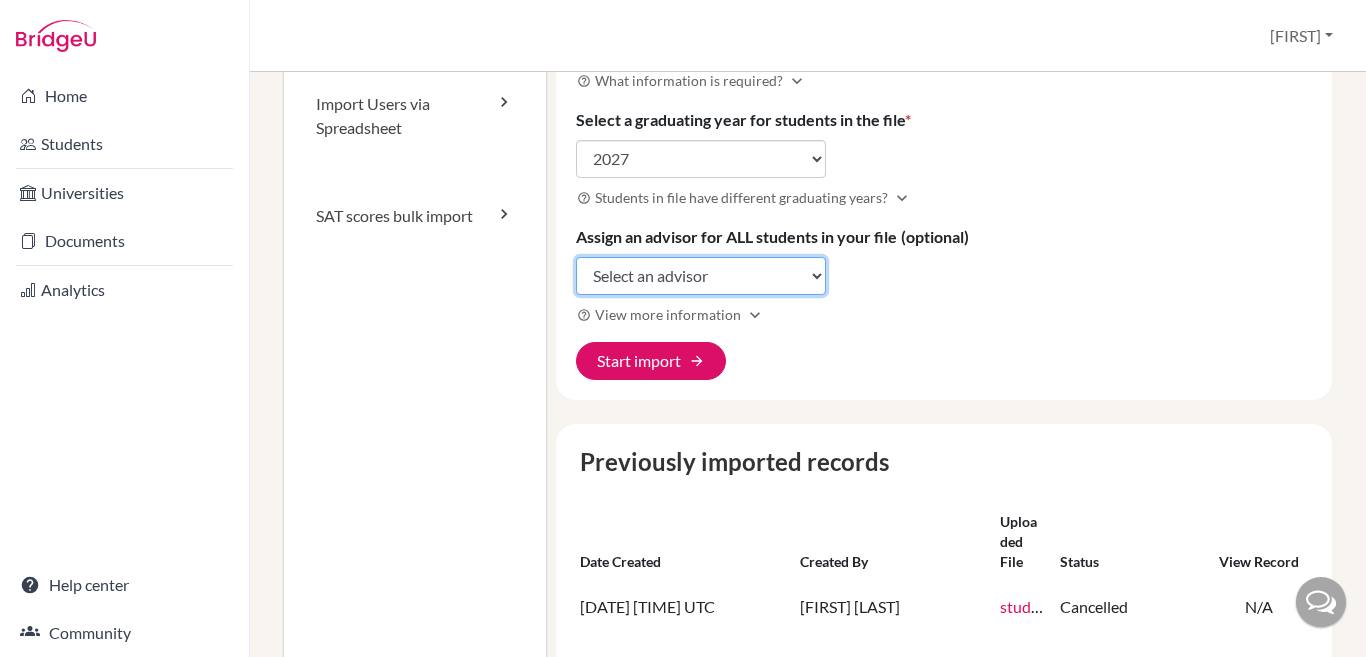 select on "339049" 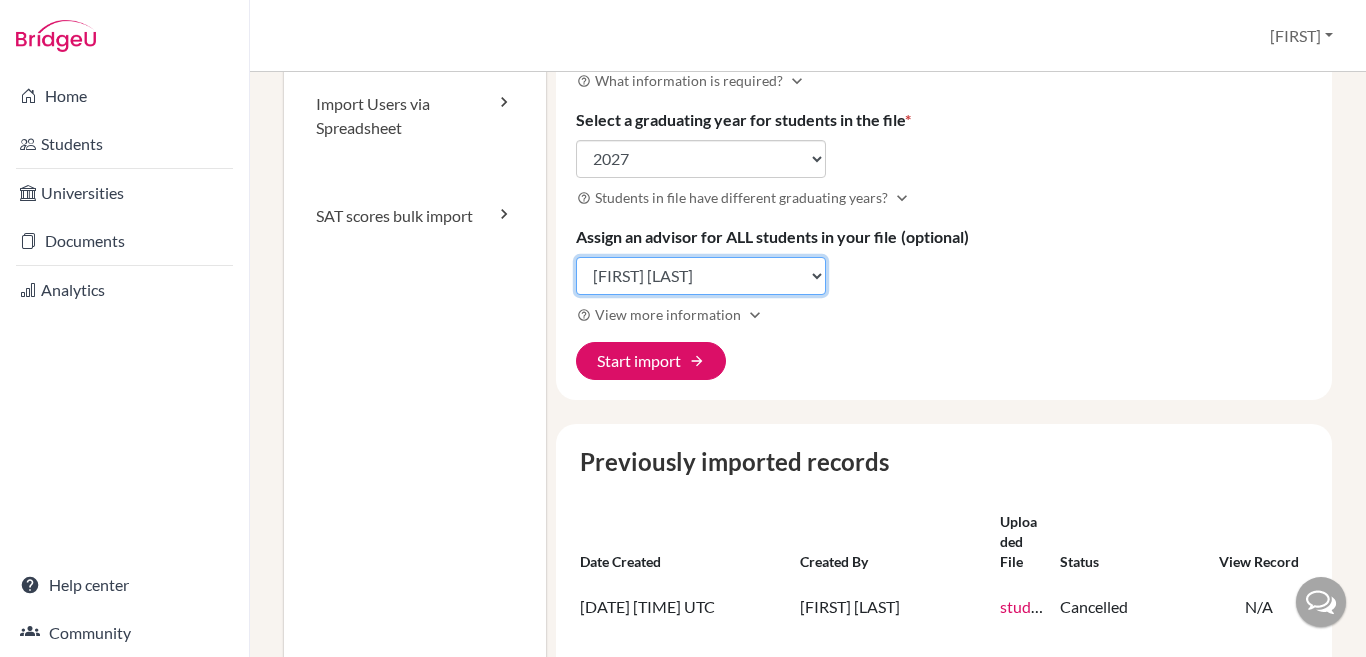 click on "Select an advisor [FIRST] [LAST] [FIRST] [LAST] [FIRST] [LAST]" 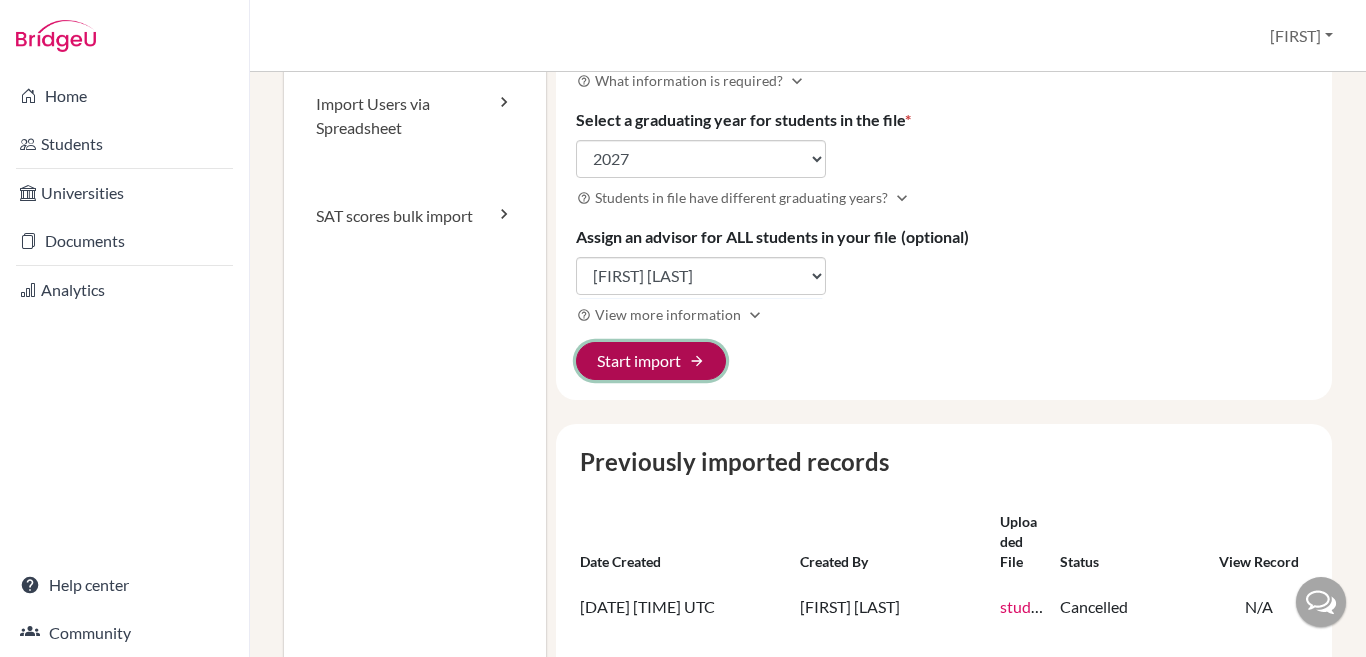 click on "Start import arrow_forward" 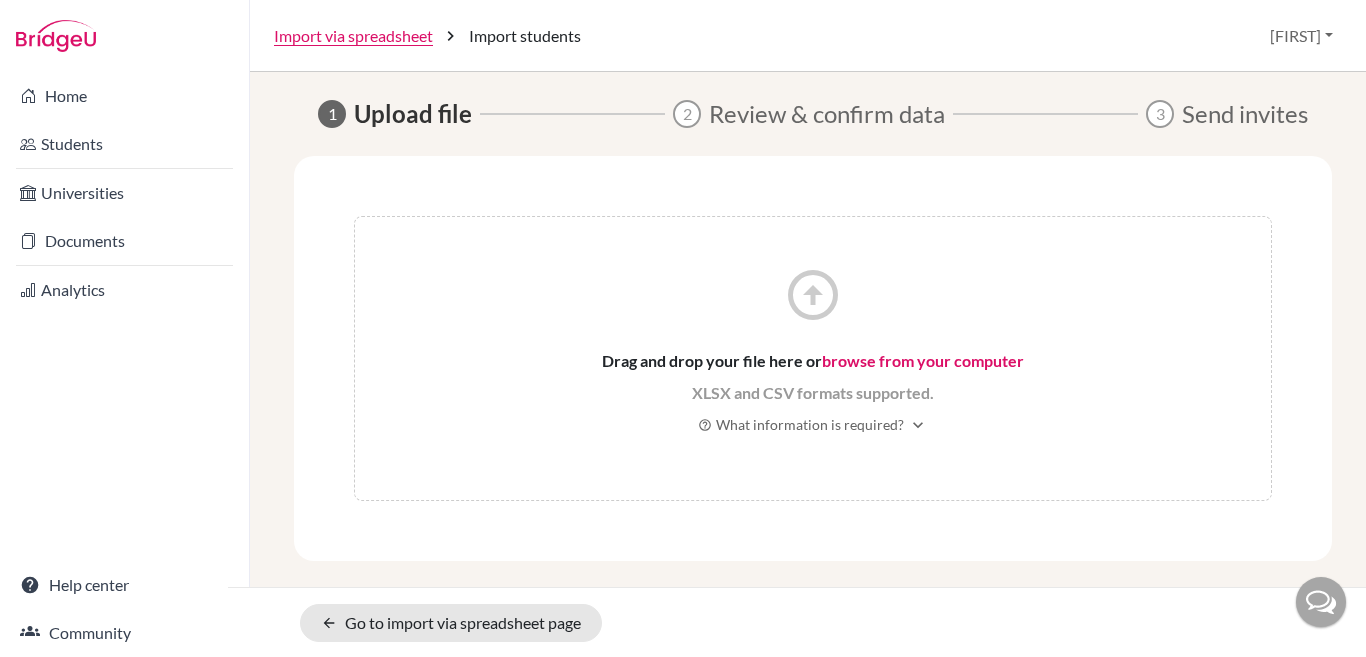scroll, scrollTop: 0, scrollLeft: 0, axis: both 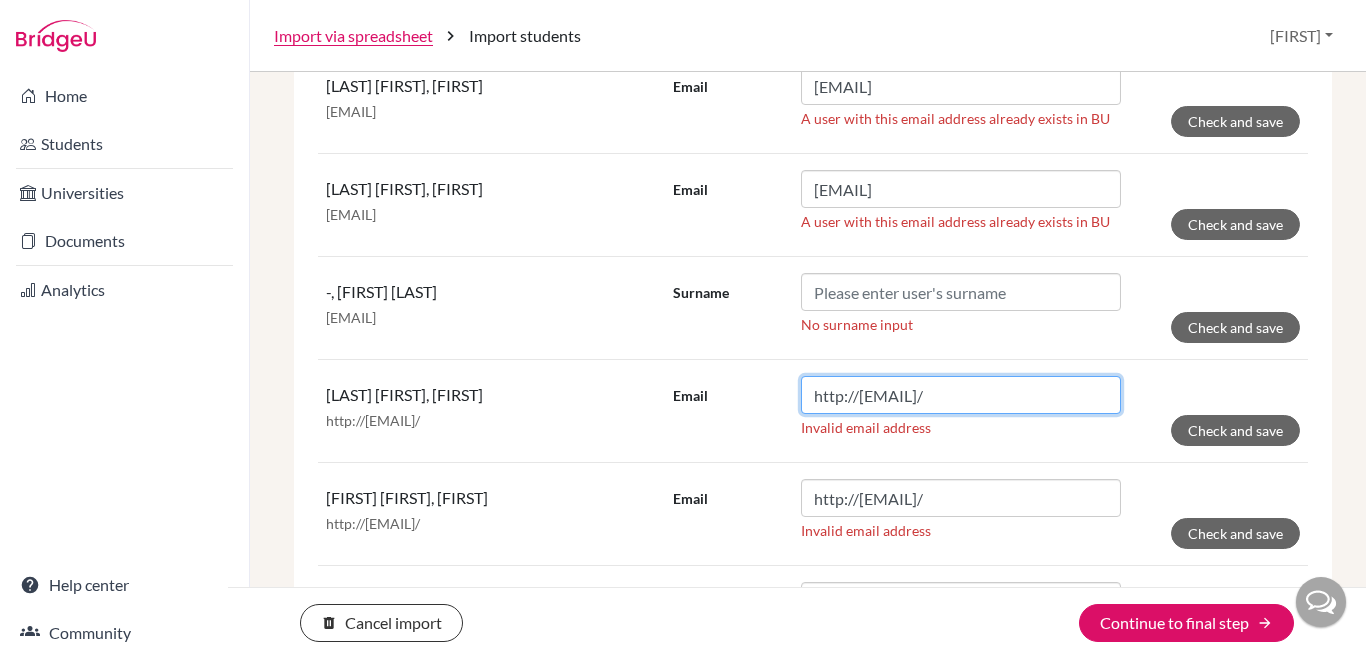 drag, startPoint x: 852, startPoint y: 398, endPoint x: 792, endPoint y: 389, distance: 60.671246 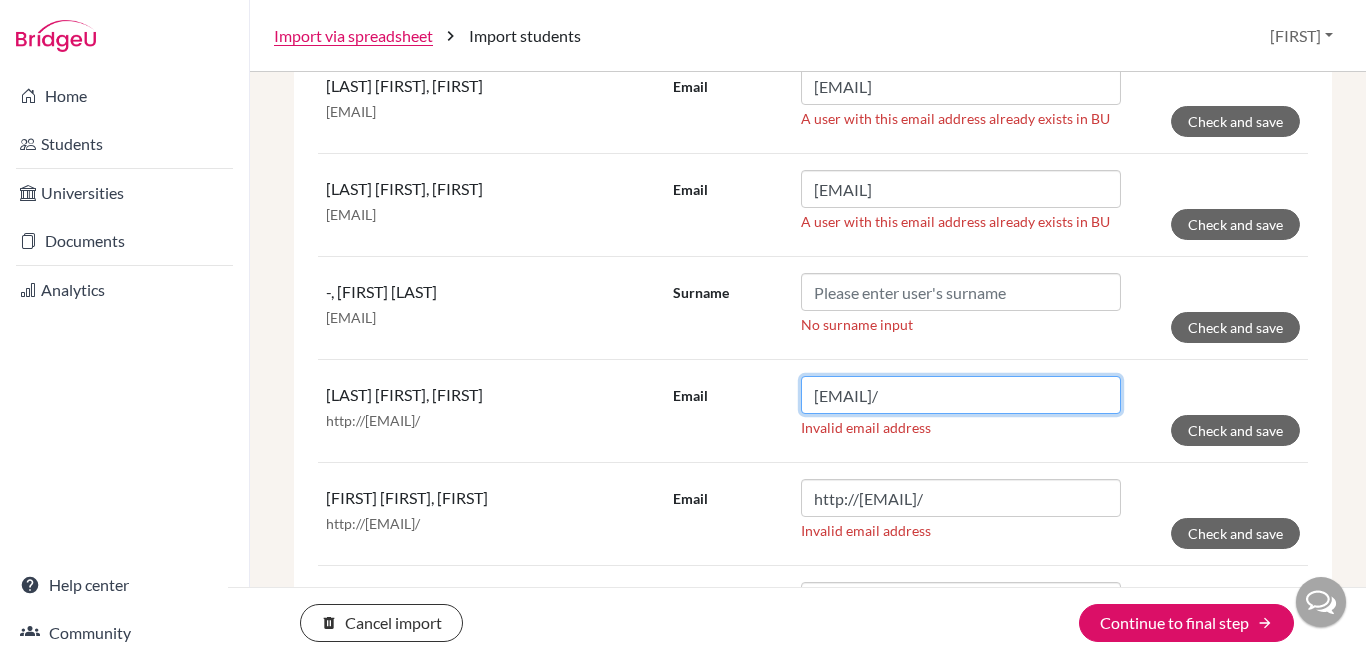 click on "diyam@trins.org/" at bounding box center [961, 395] 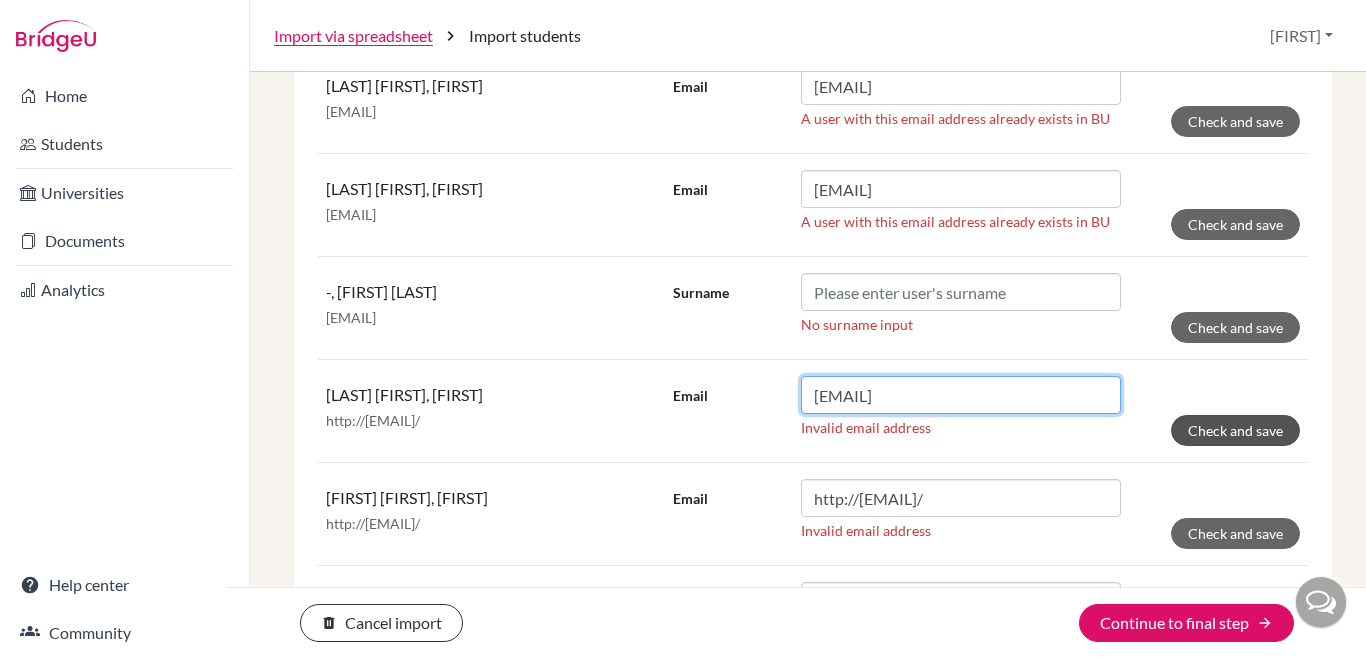 type on "diyam@trins.org" 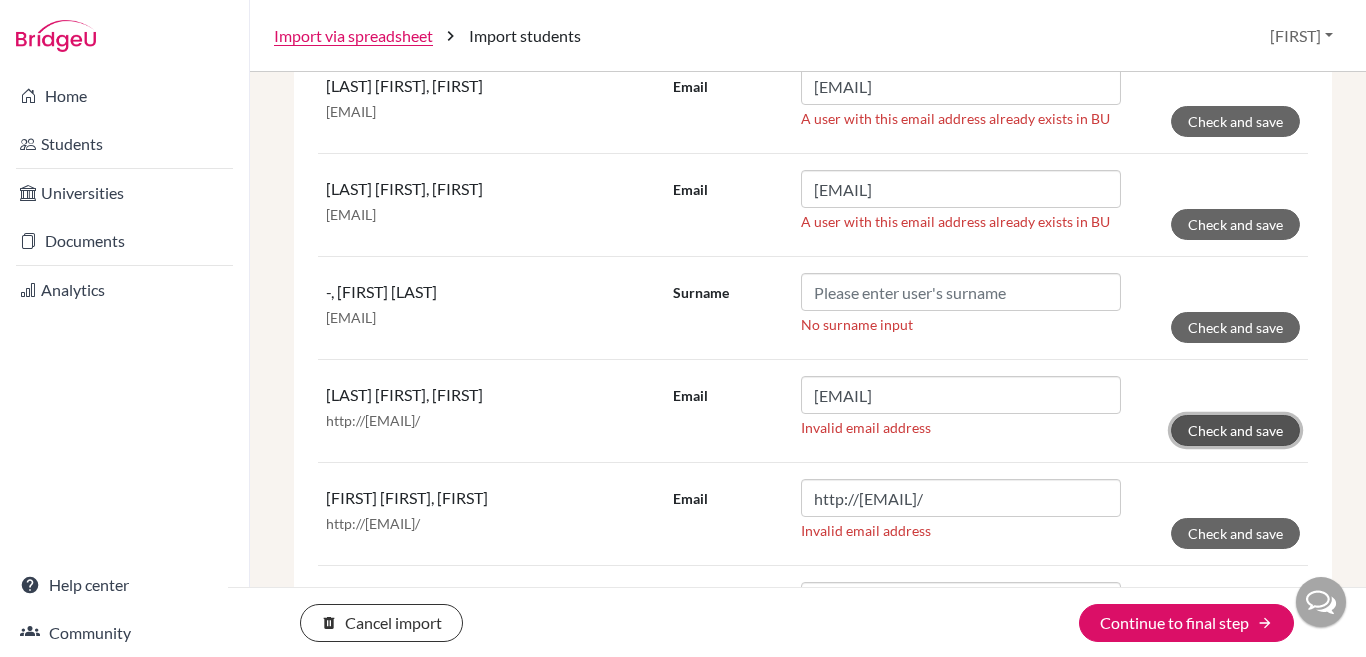 click on "Check and save" at bounding box center (1235, 430) 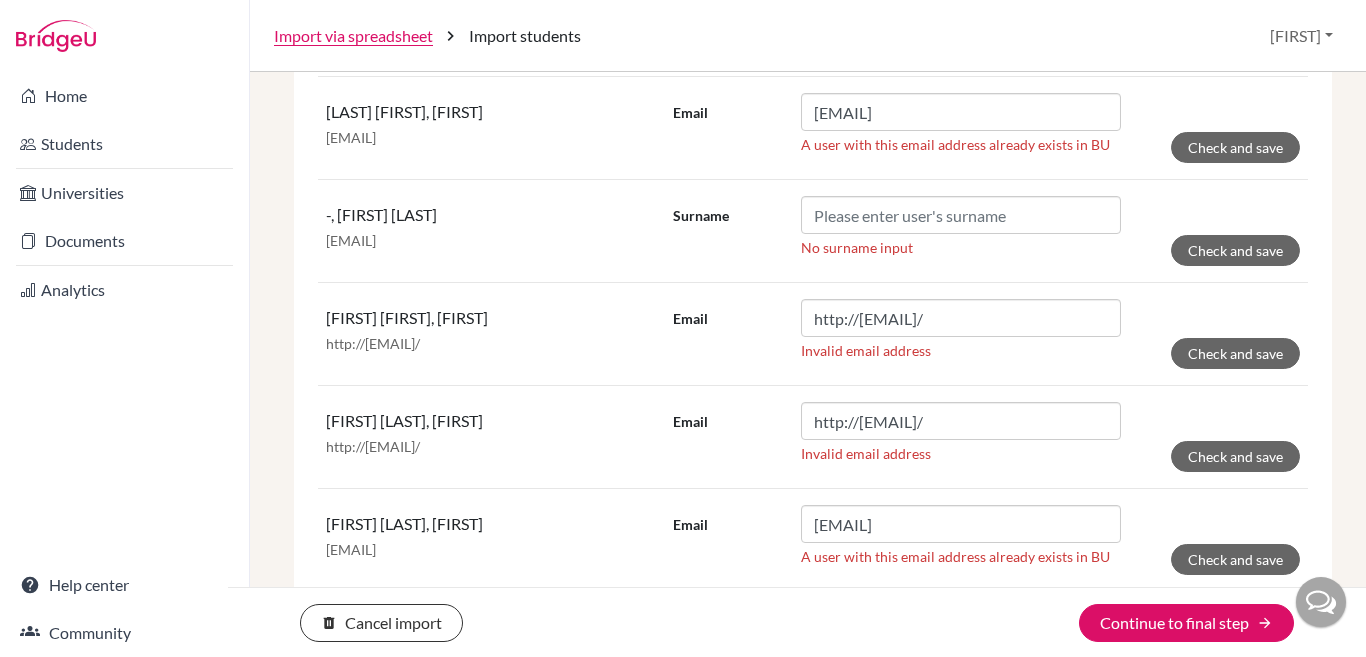 scroll, scrollTop: 800, scrollLeft: 0, axis: vertical 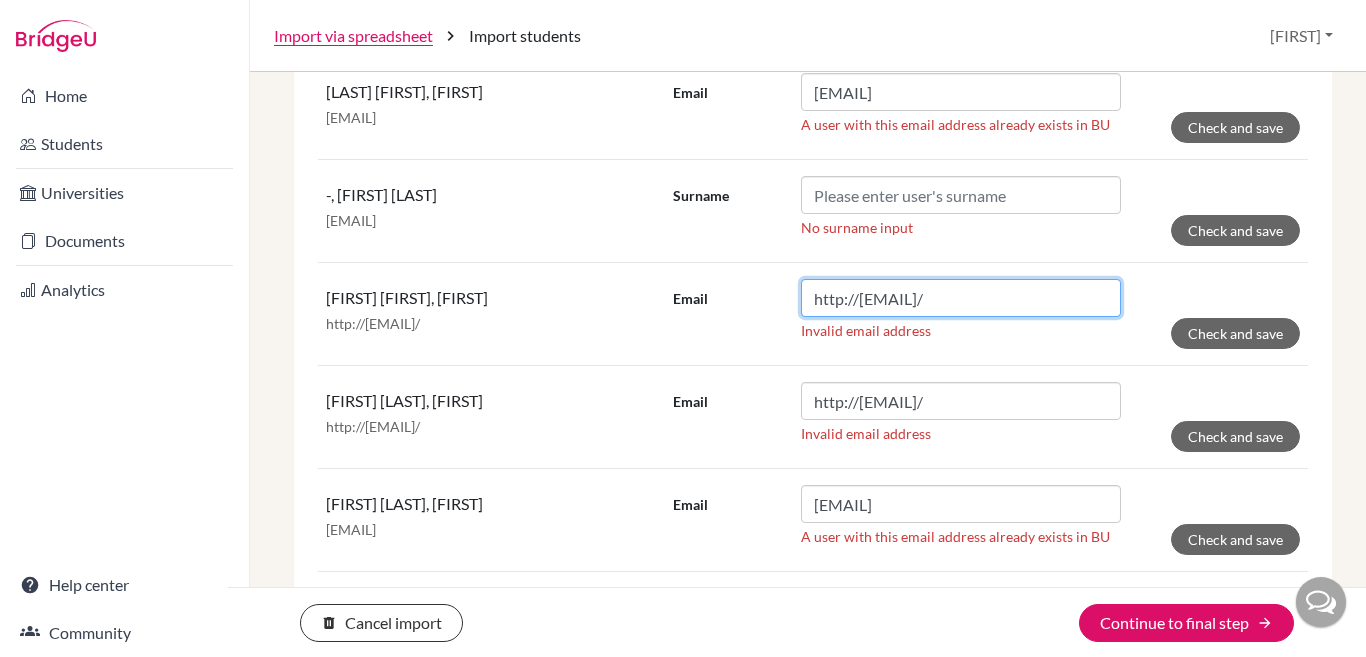 drag, startPoint x: 850, startPoint y: 303, endPoint x: 803, endPoint y: 303, distance: 47 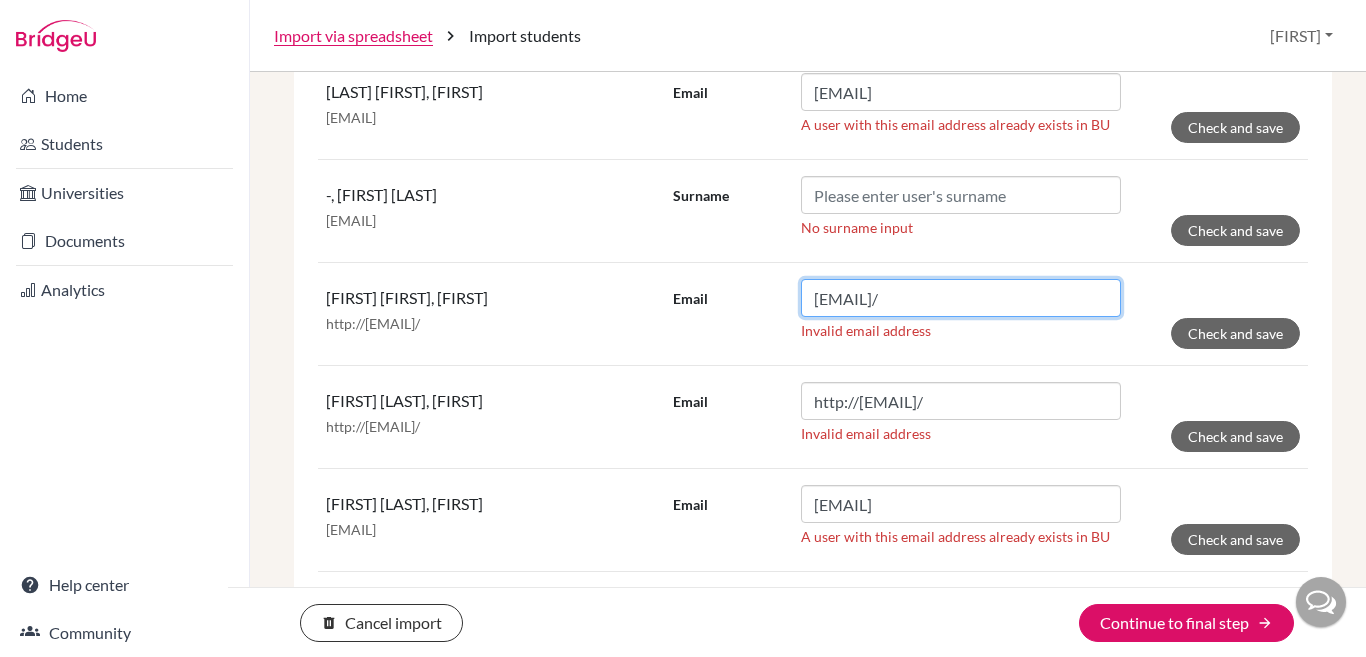 click on "[EMAIL]/" at bounding box center [961, 298] 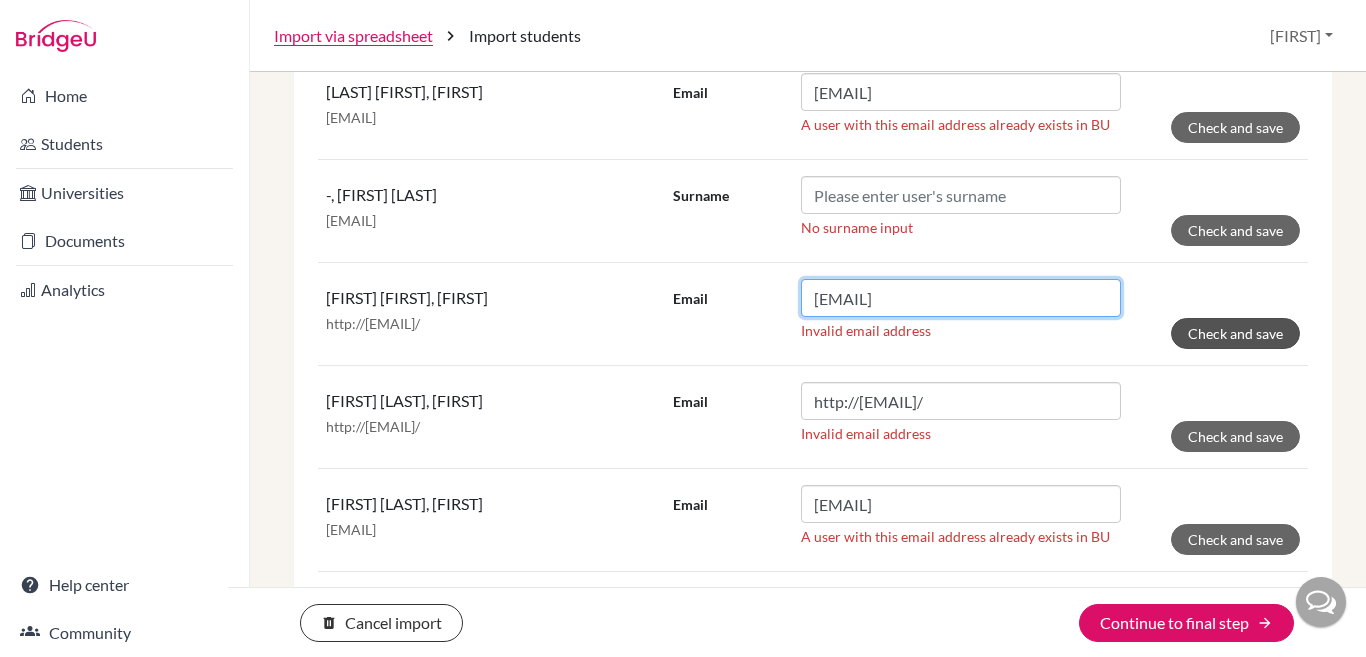 type on "[EMAIL]" 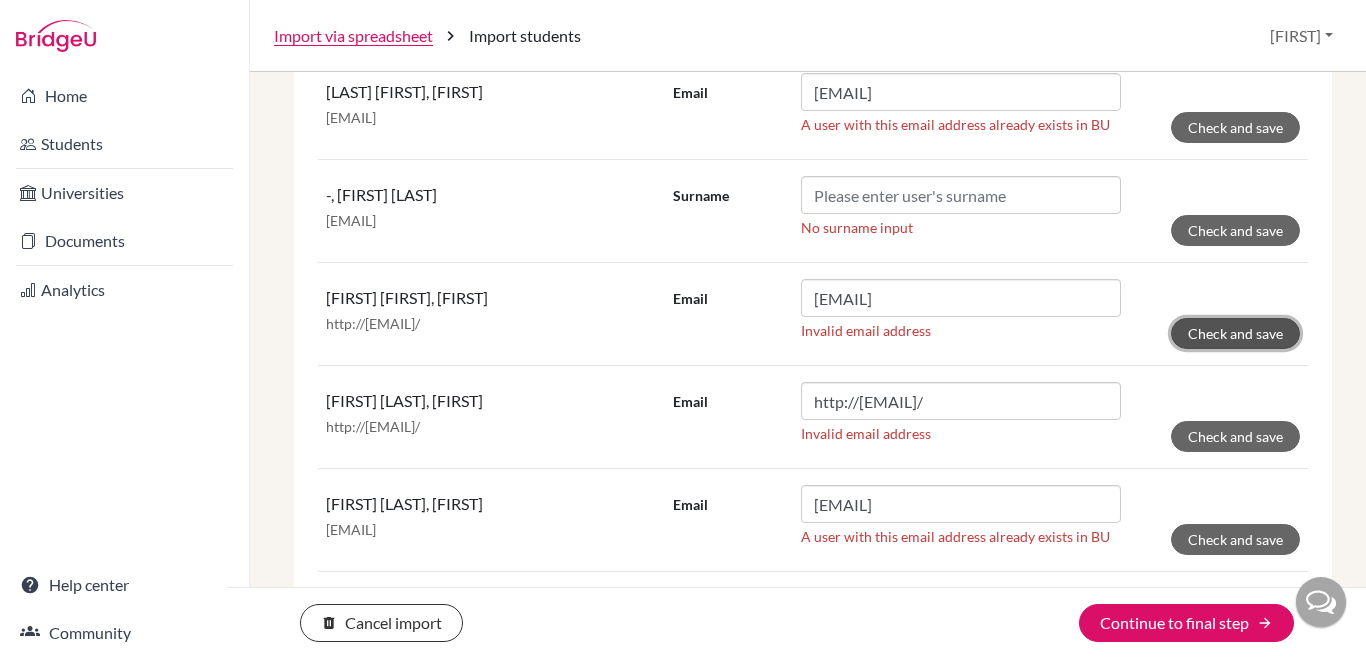 click on "Check and save" at bounding box center (1235, 333) 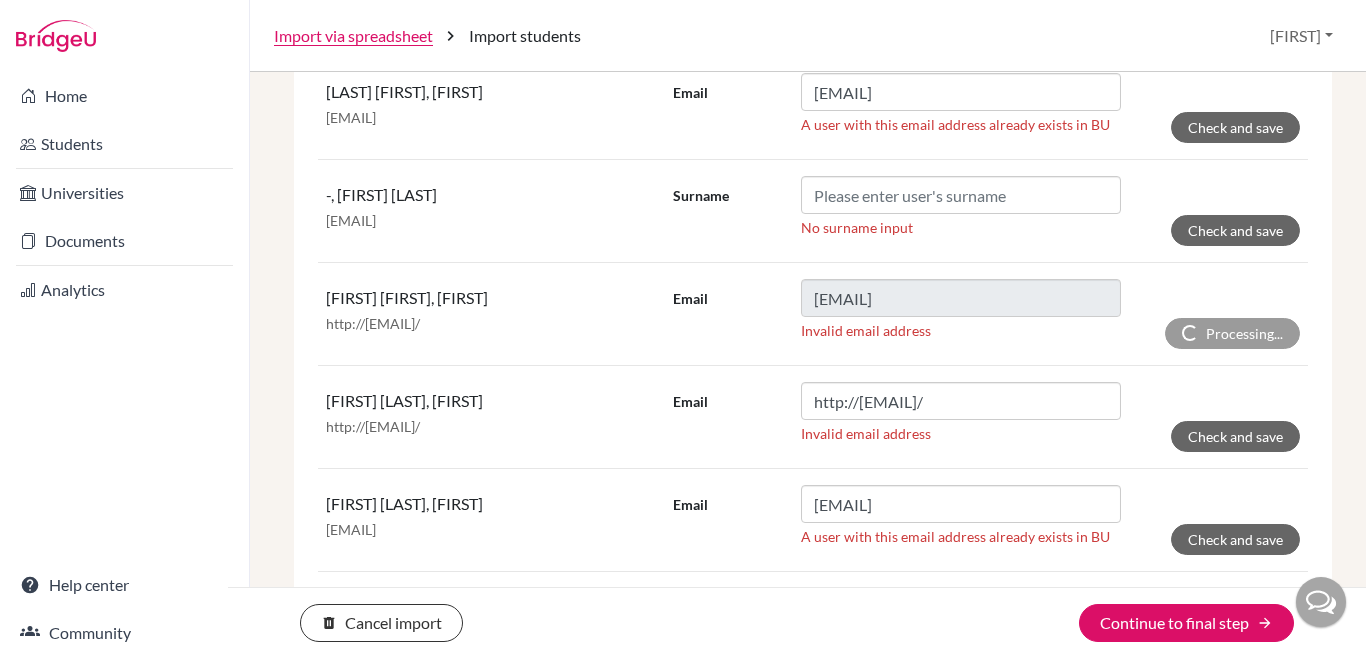 scroll, scrollTop: 871, scrollLeft: 0, axis: vertical 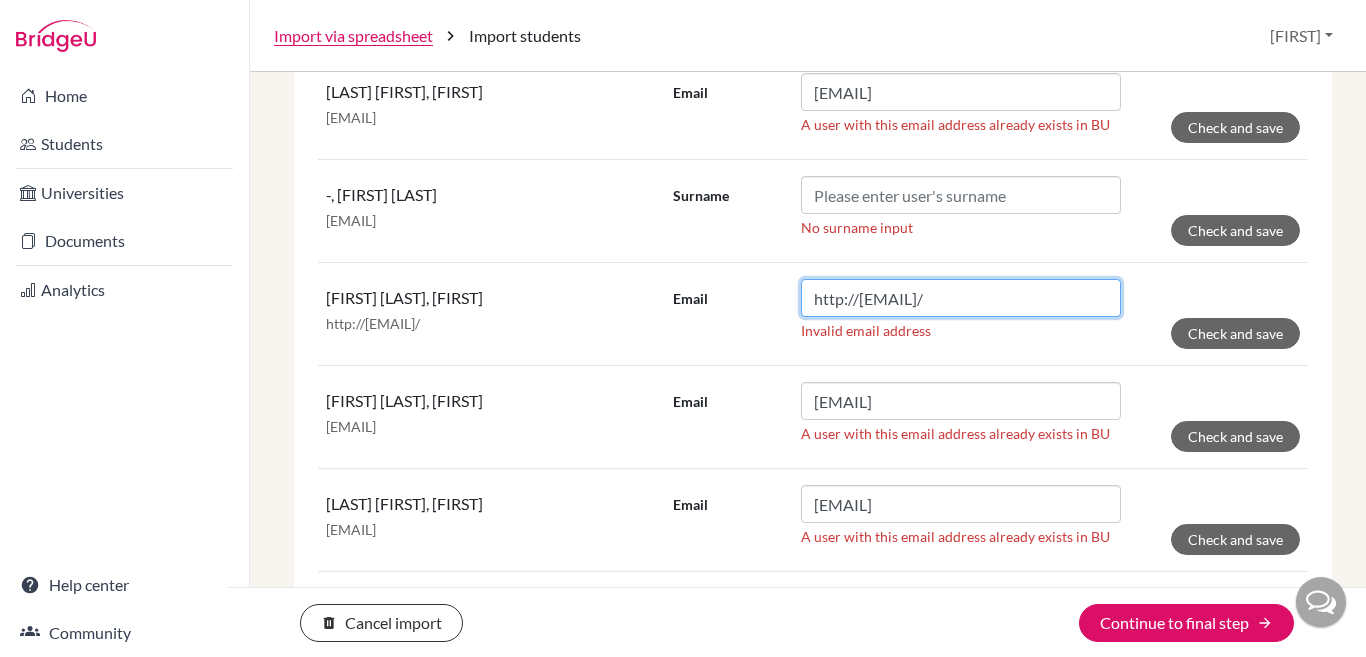 drag, startPoint x: 851, startPoint y: 304, endPoint x: 799, endPoint y: 294, distance: 52.95281 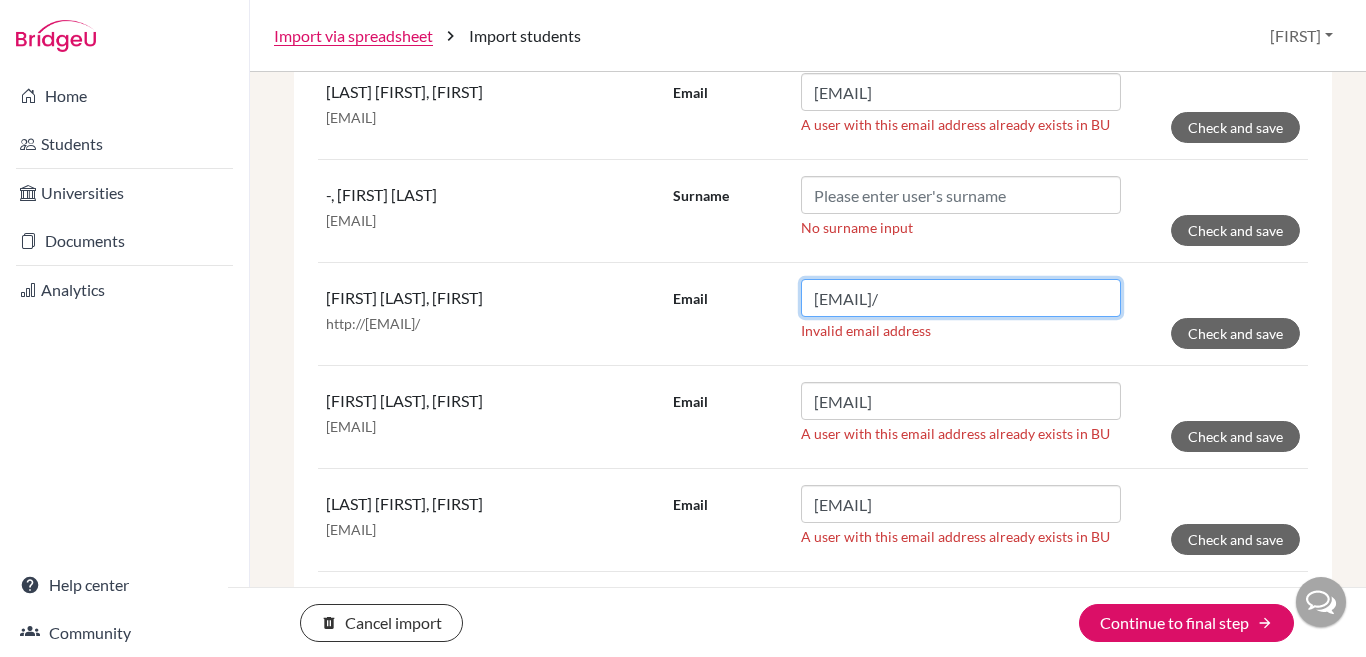 click on "sasha@trins.org/" at bounding box center [961, 298] 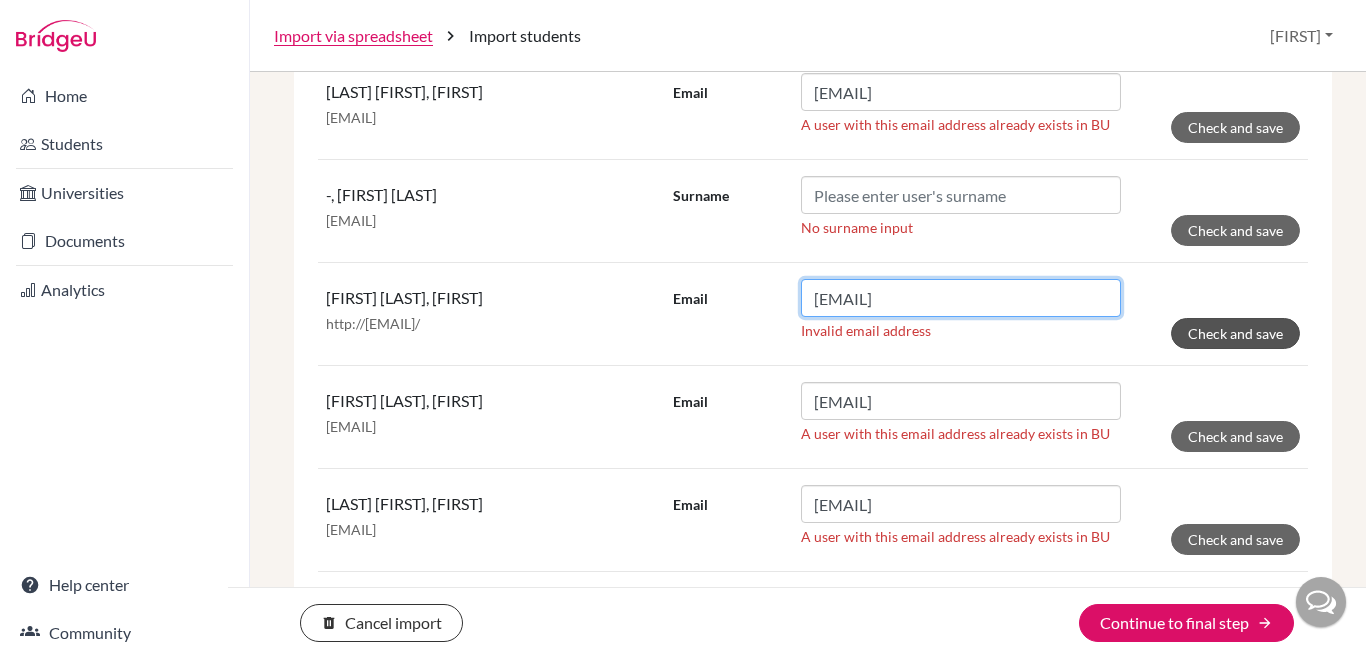 type on "[EMAIL]" 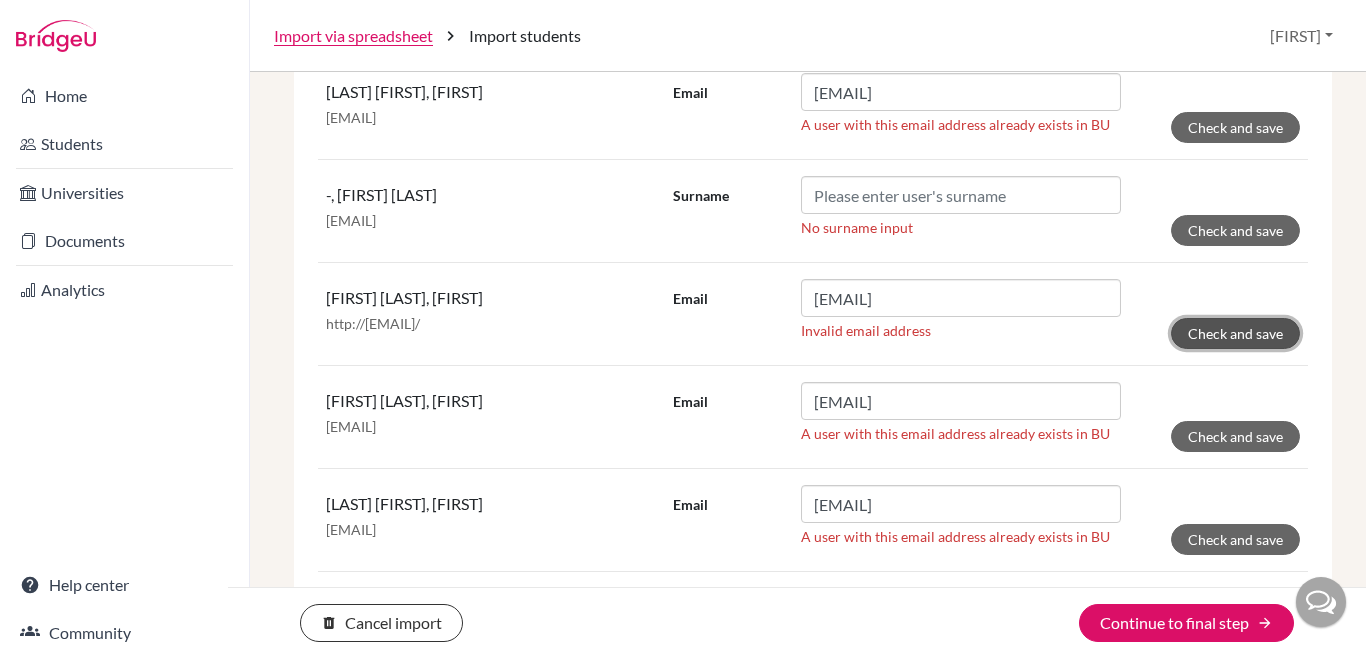 click on "Check and save" at bounding box center (1235, 333) 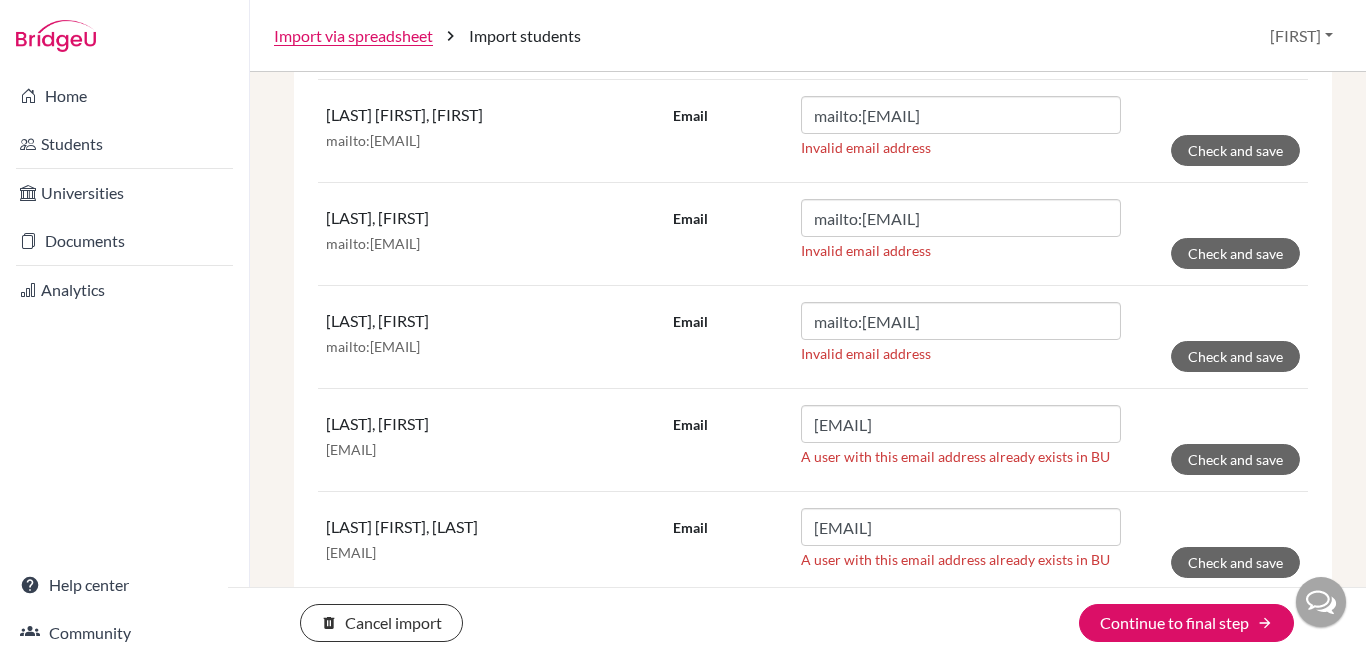 scroll, scrollTop: 3147, scrollLeft: 0, axis: vertical 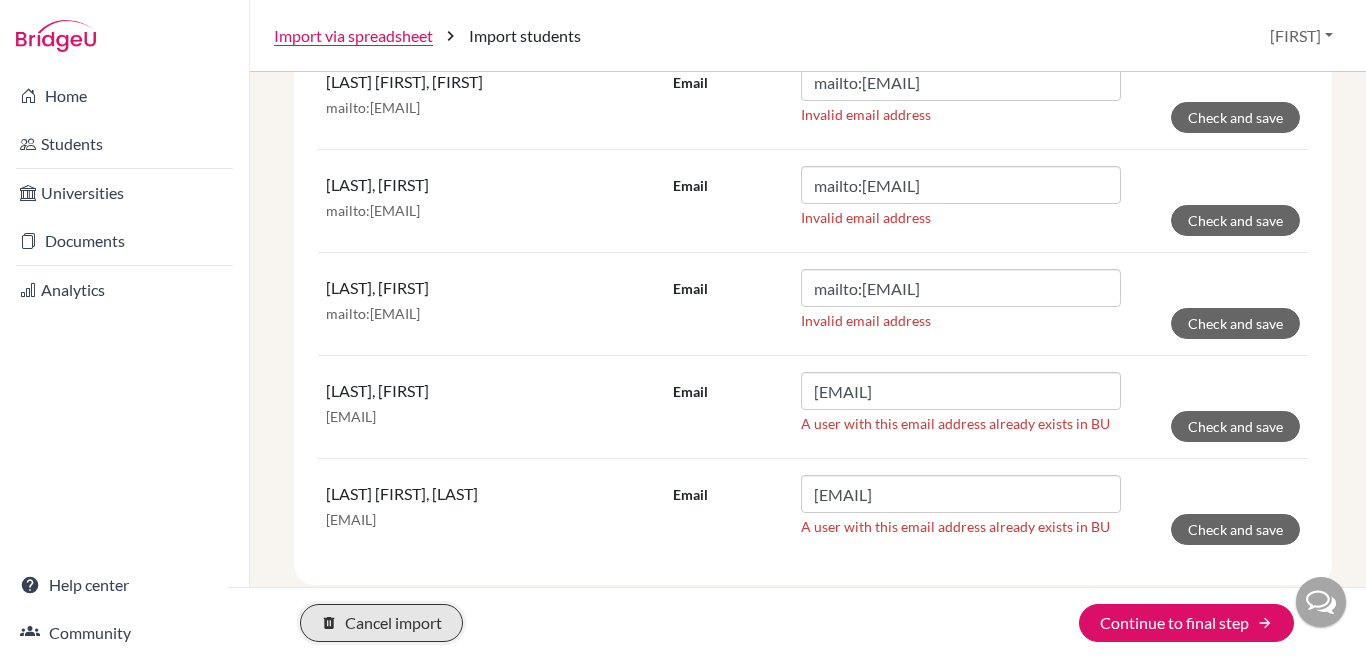 click on "delete Cancel import" 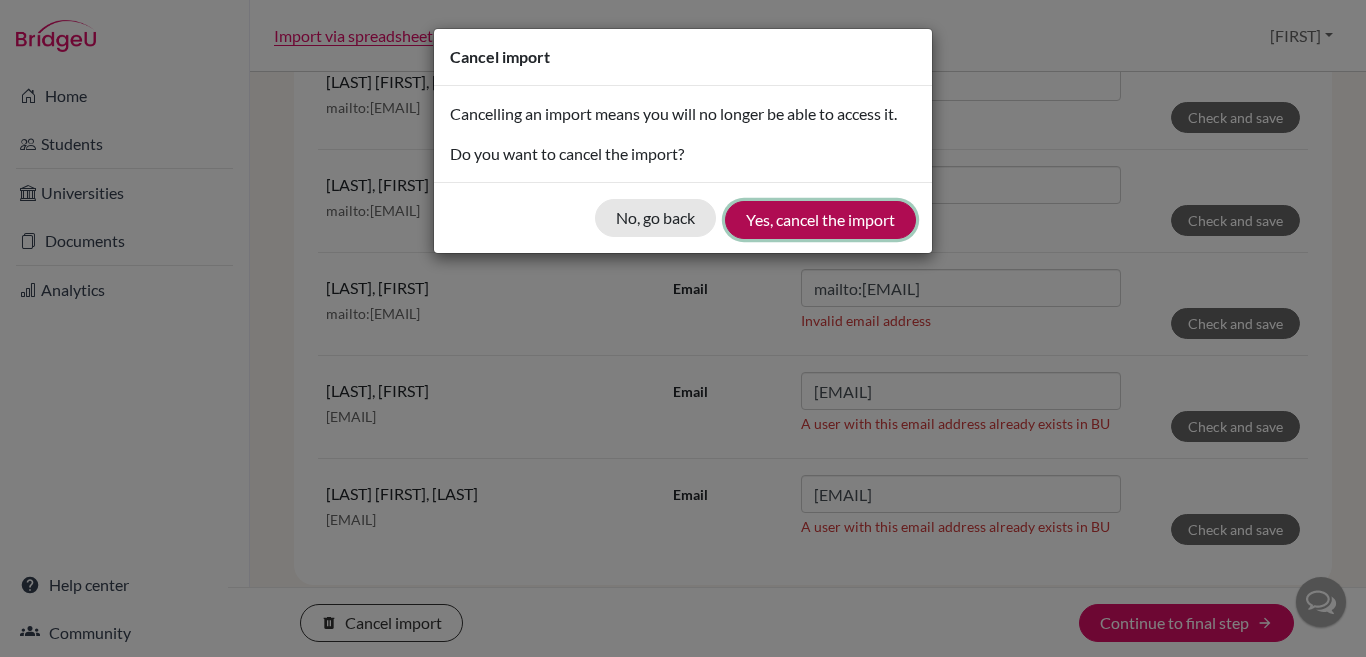 click on "Yes, cancel the import" at bounding box center (820, 220) 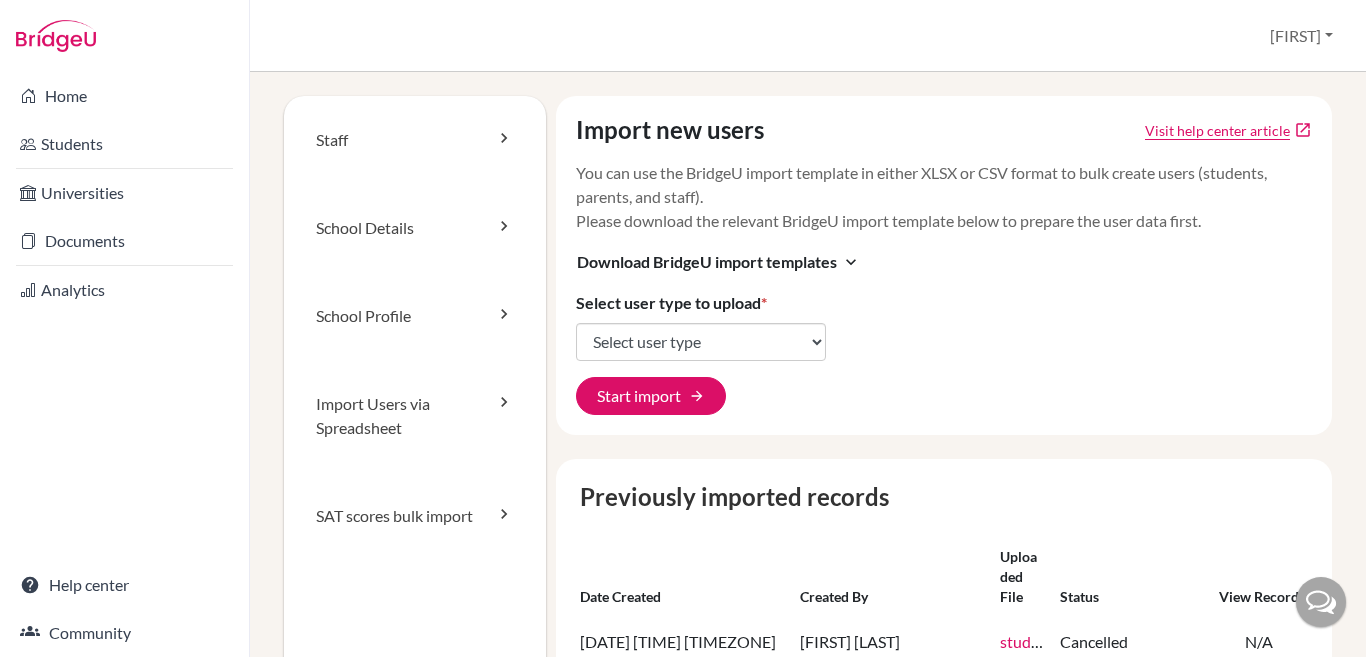 select on "students" 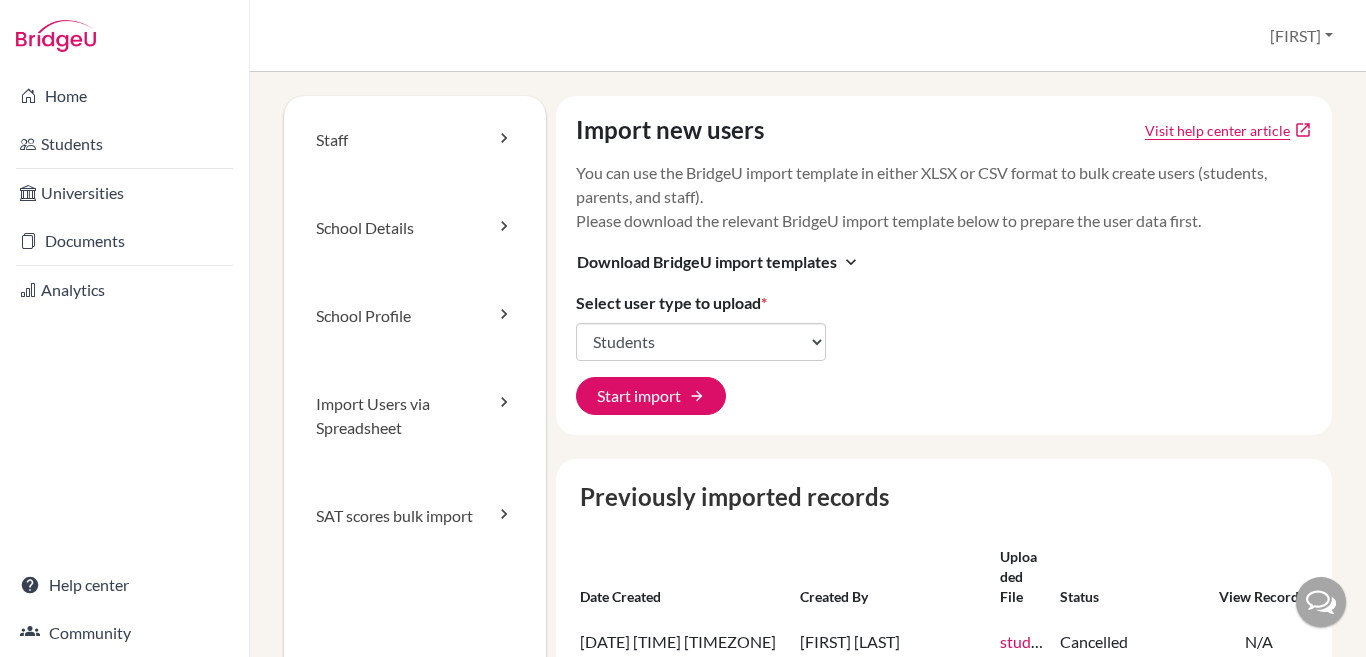 click on "Select user type Students Students and parents Parents Advisors Report writers" 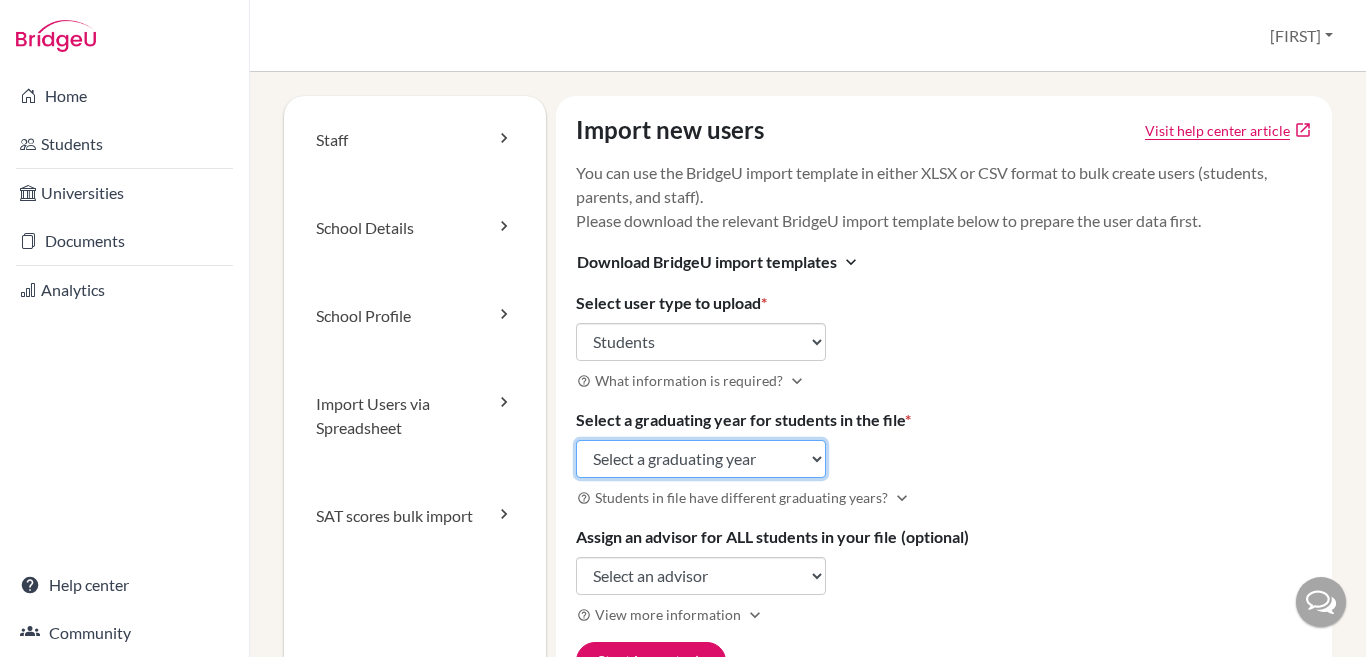 click on "Select a graduating year 2024 2025 2026 2027 2028 2029" 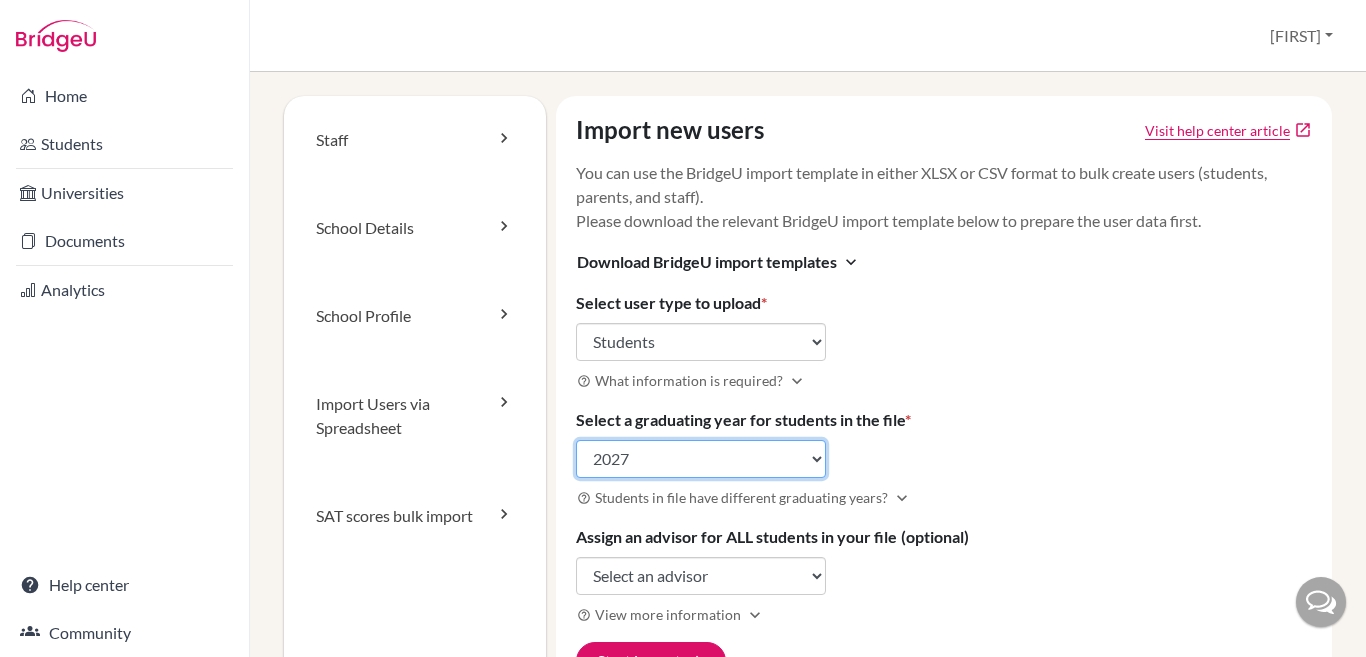 click on "Select a graduating year 2024 2025 2026 2027 2028 2029" 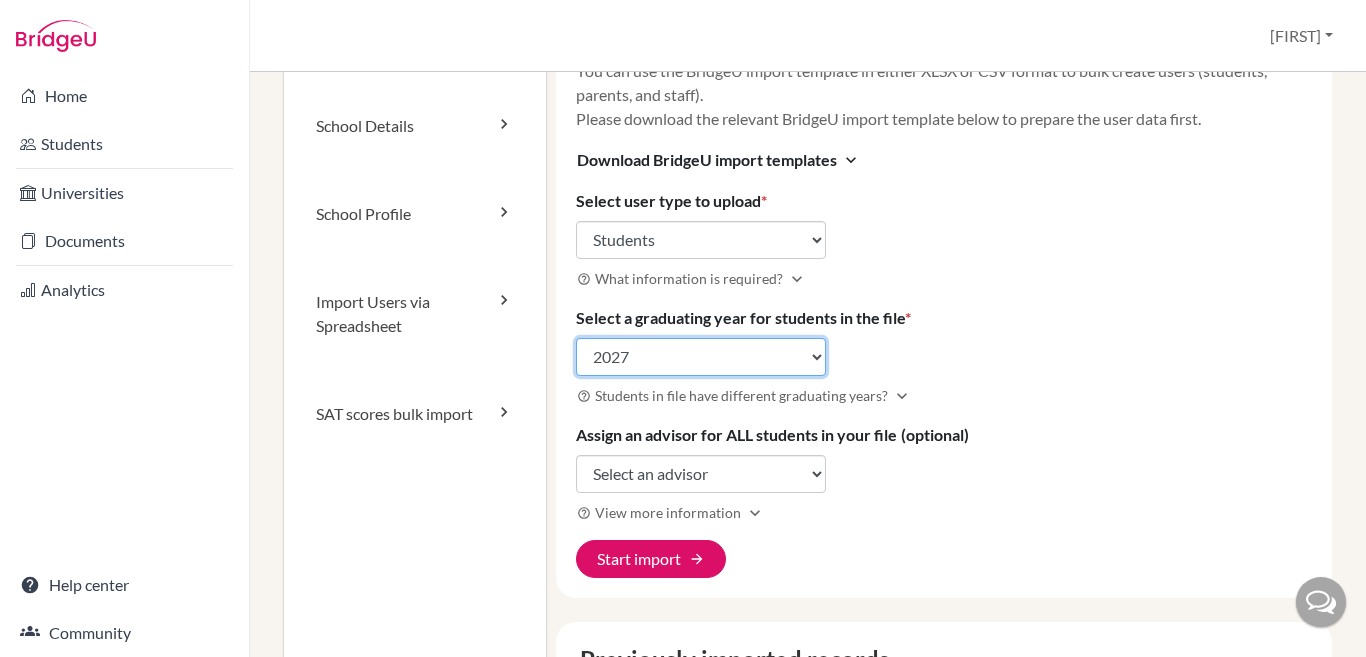scroll, scrollTop: 300, scrollLeft: 0, axis: vertical 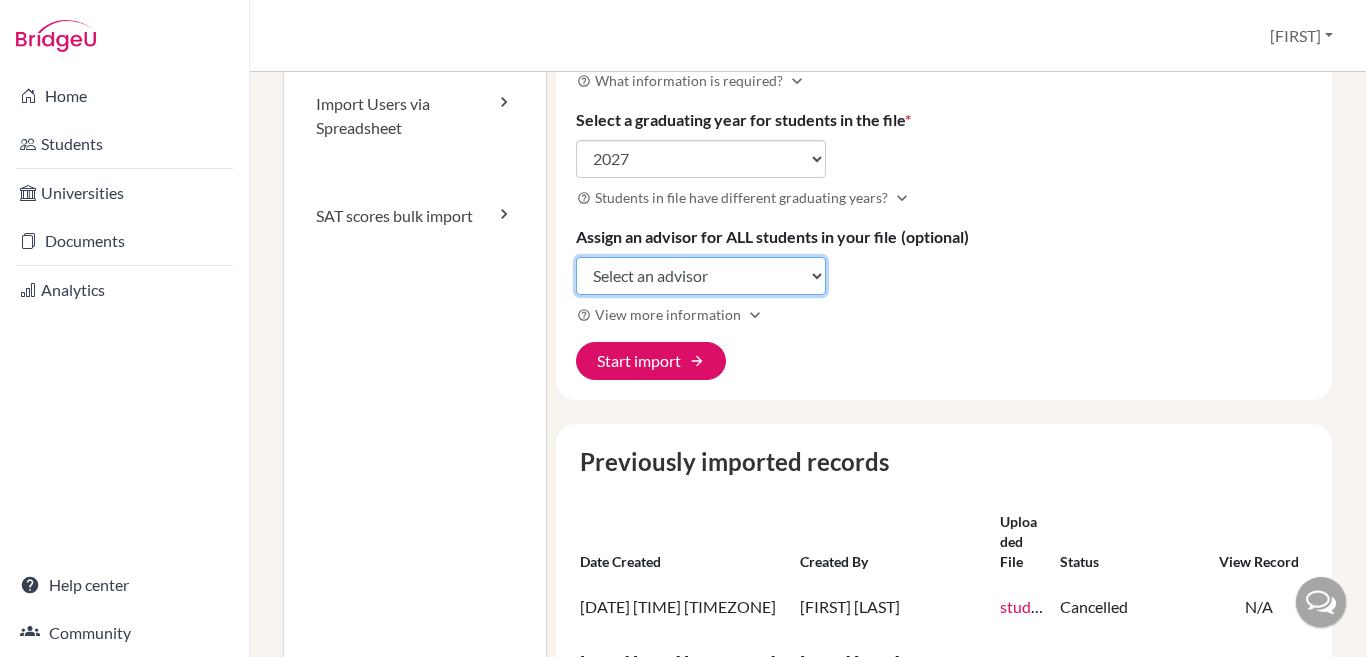 click on "Select an advisor [FIRST] [LAST] [FIRST] [LAST] [FIRST] [LAST]" 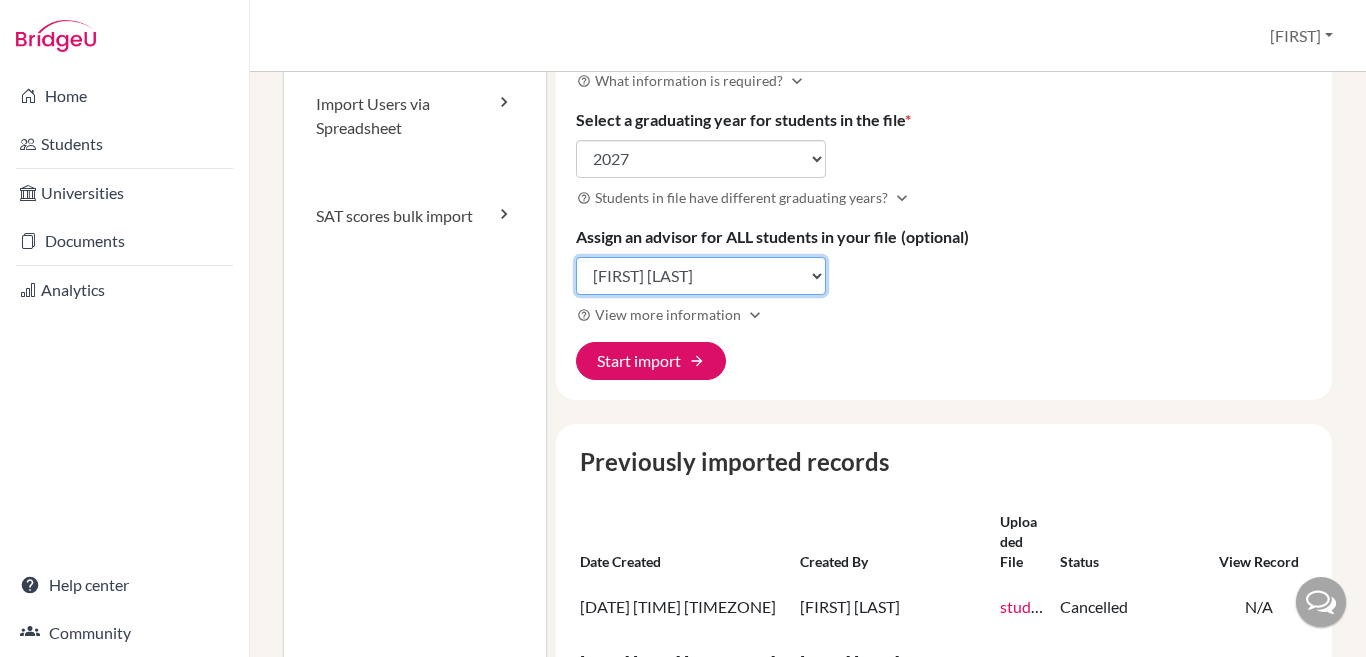 click on "Select an advisor [FIRST] [LAST] [FIRST] [LAST] [FIRST] [LAST]" 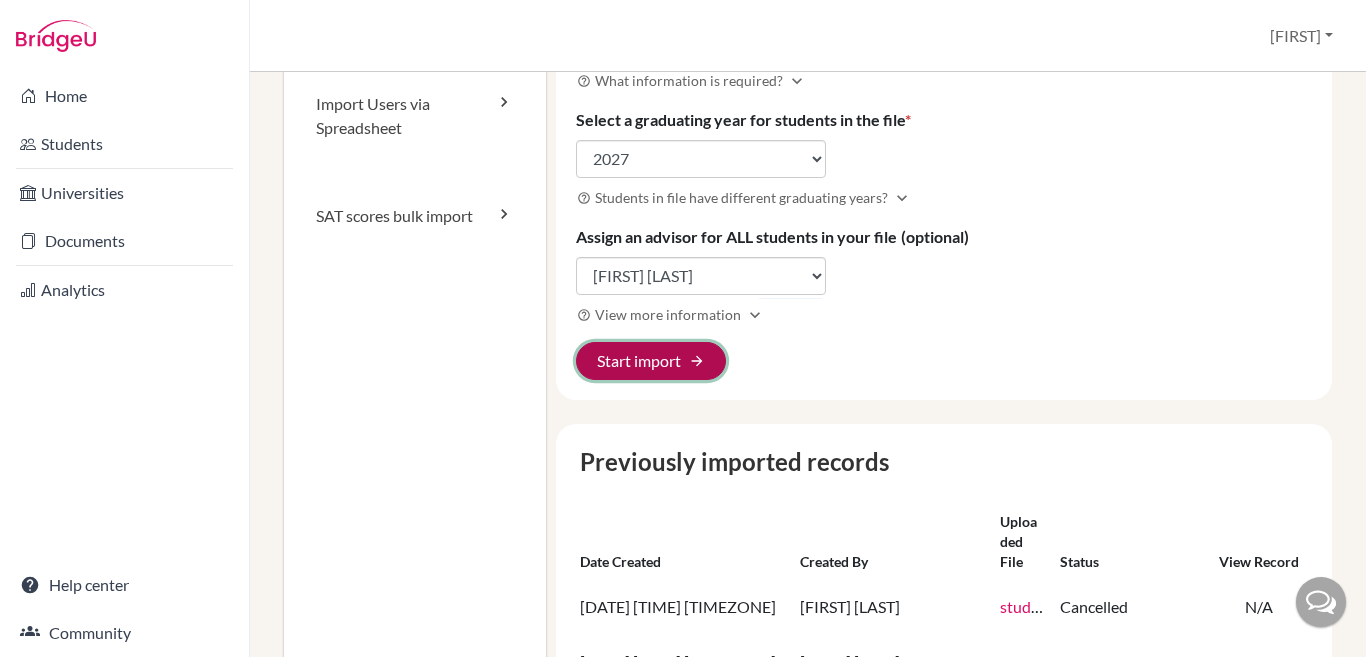 click on "arrow_forward" at bounding box center (697, 361) 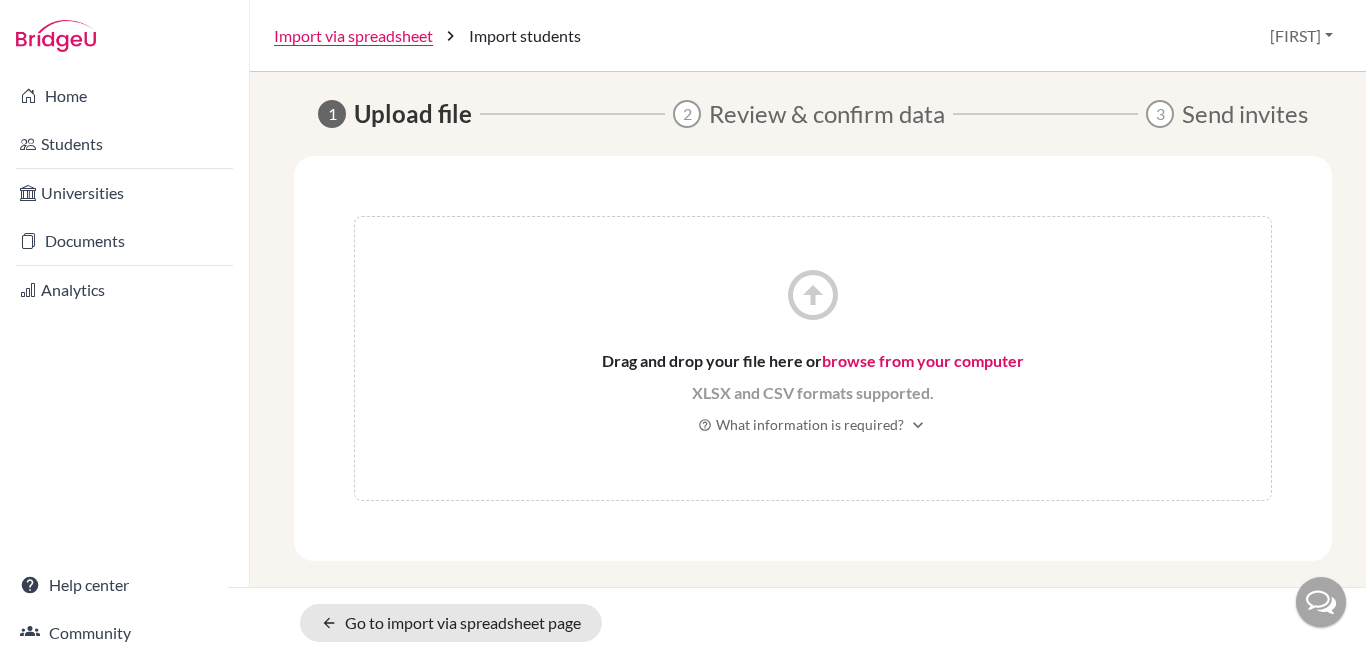 scroll, scrollTop: 0, scrollLeft: 0, axis: both 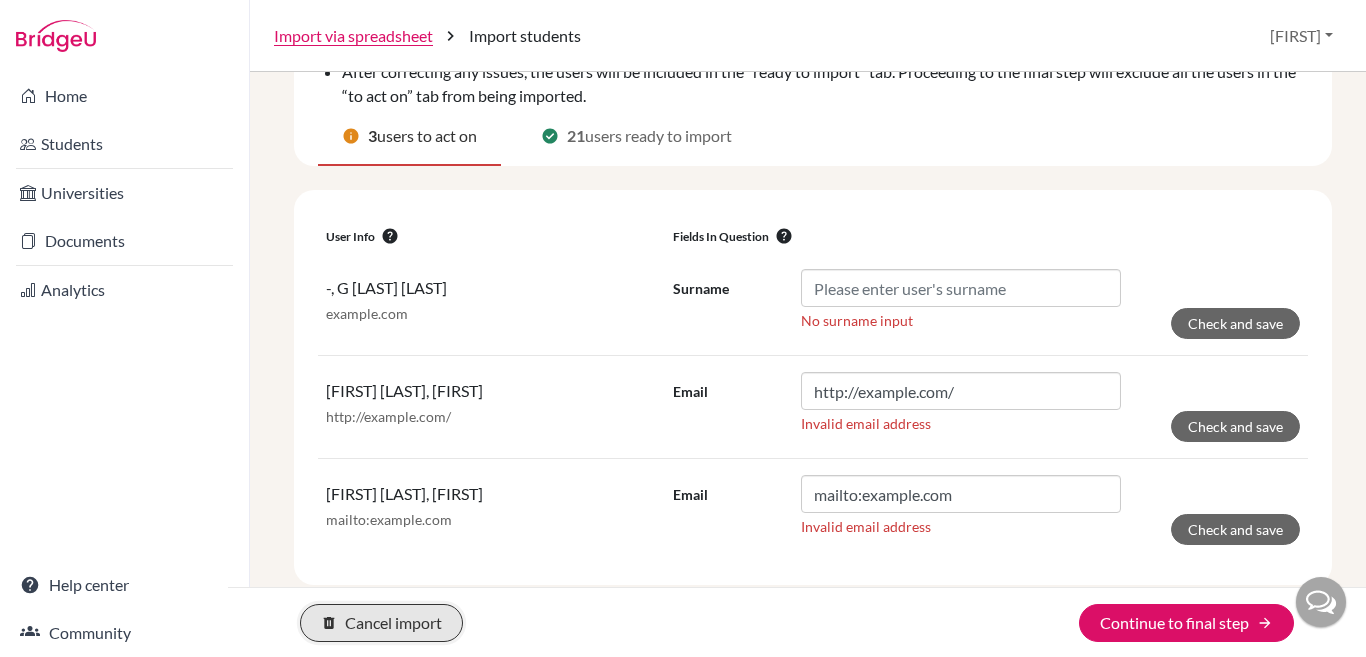 click on "delete Cancel import" 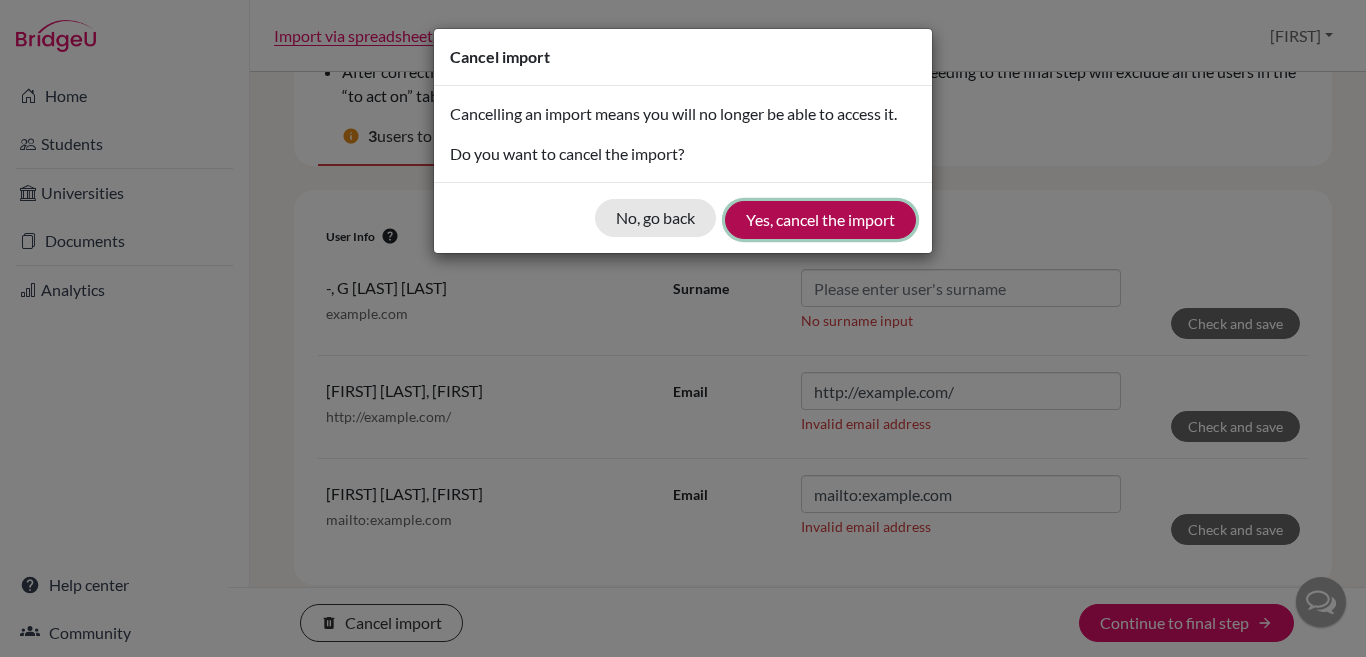 click on "Yes, cancel the import" at bounding box center [820, 220] 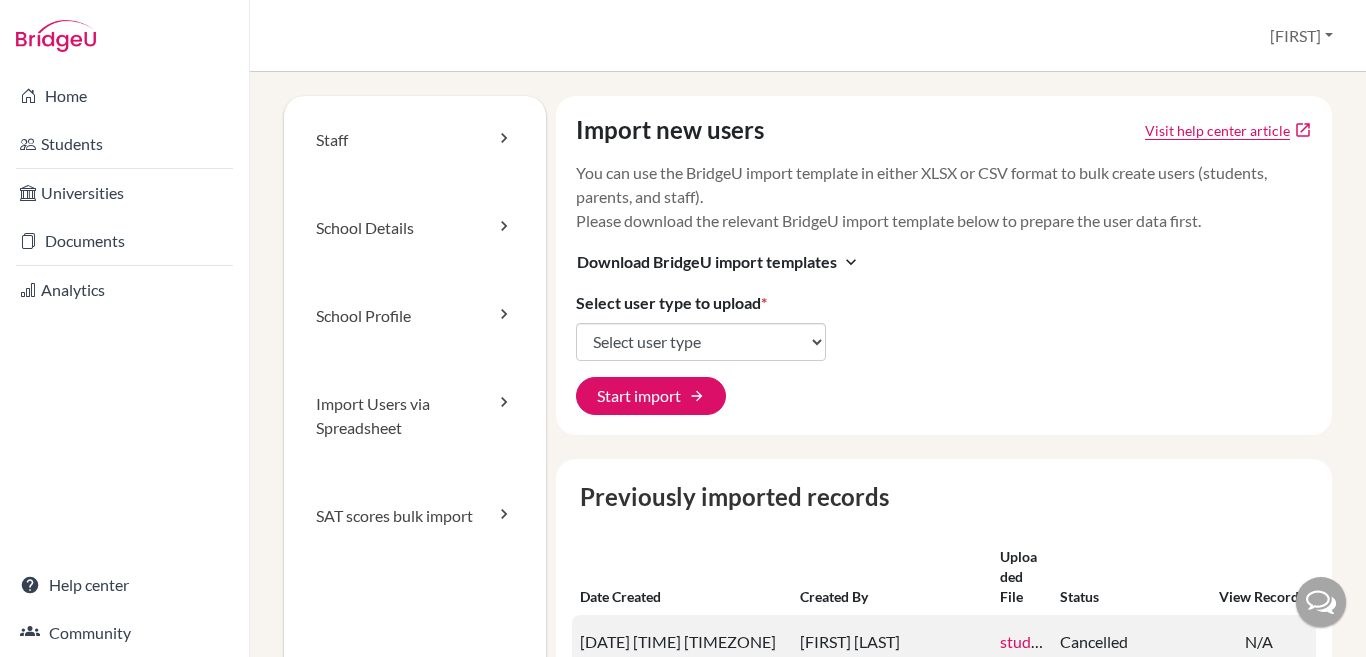 scroll, scrollTop: 0, scrollLeft: 0, axis: both 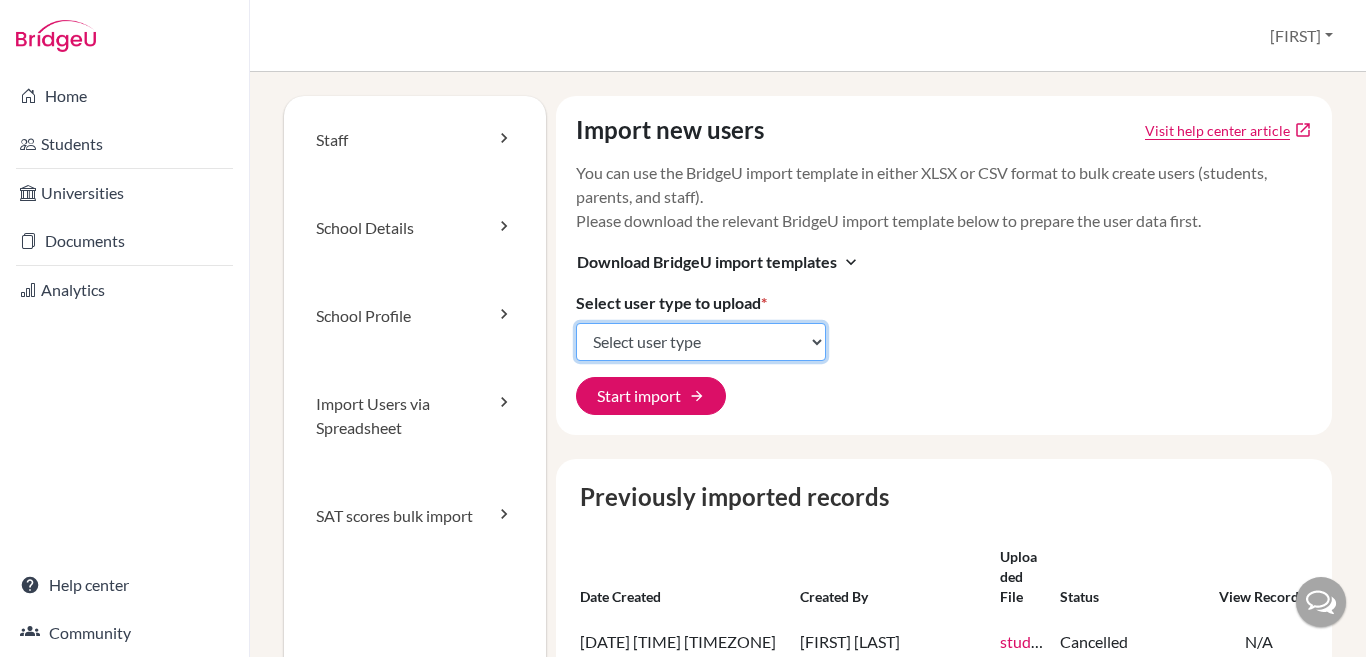 click on "Select user type Students Students and parents Parents Advisors Report writers" 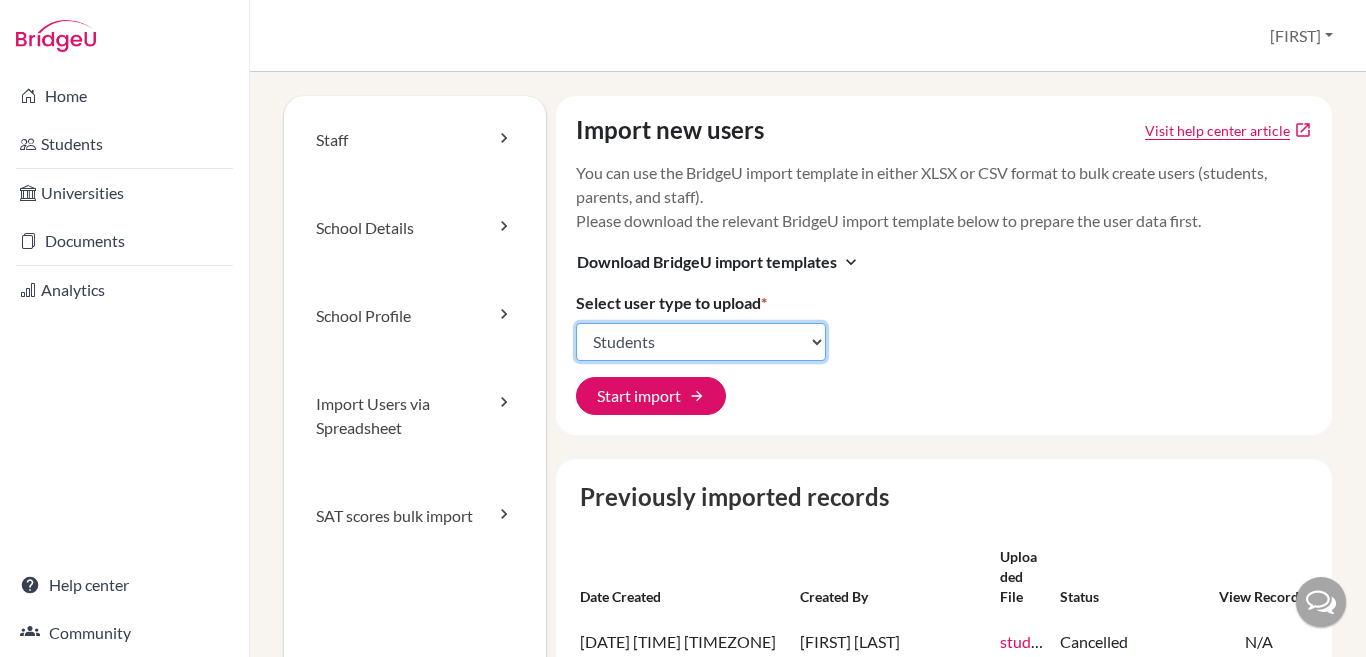 click on "Select user type Students Students and parents Parents Advisors Report writers" 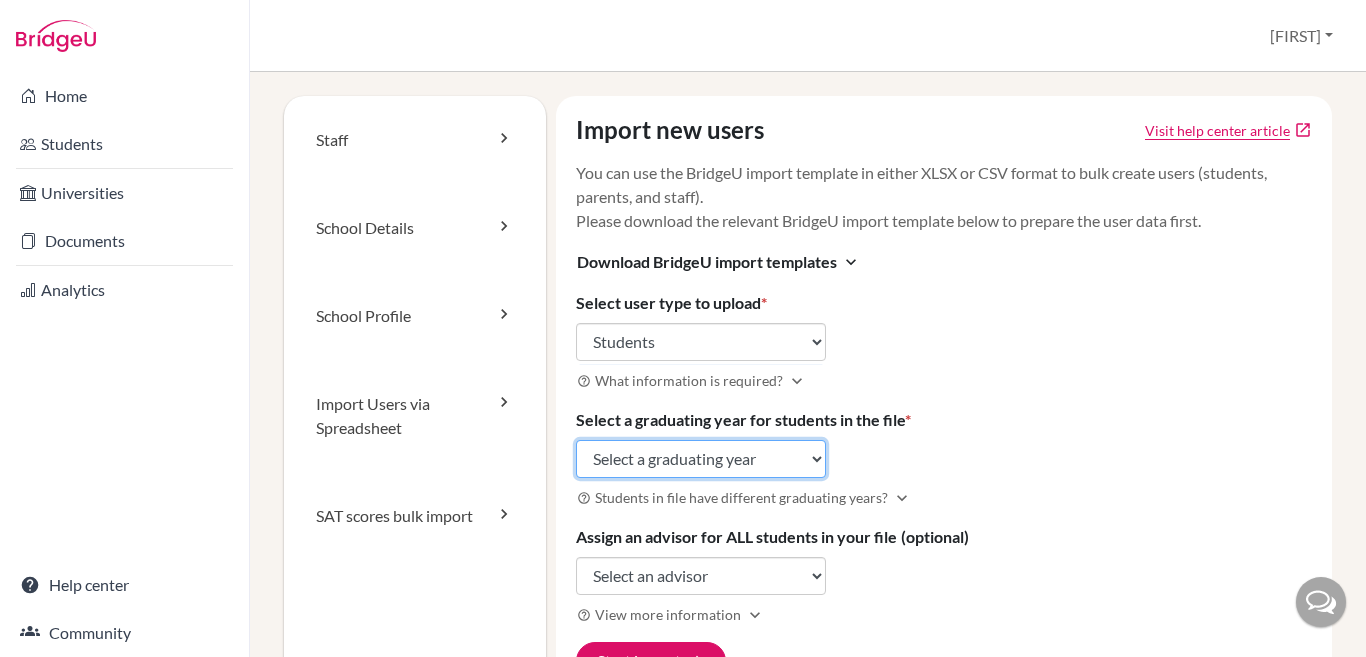 click on "Select a graduating year 2024 2025 2026 2027 2028 2029" 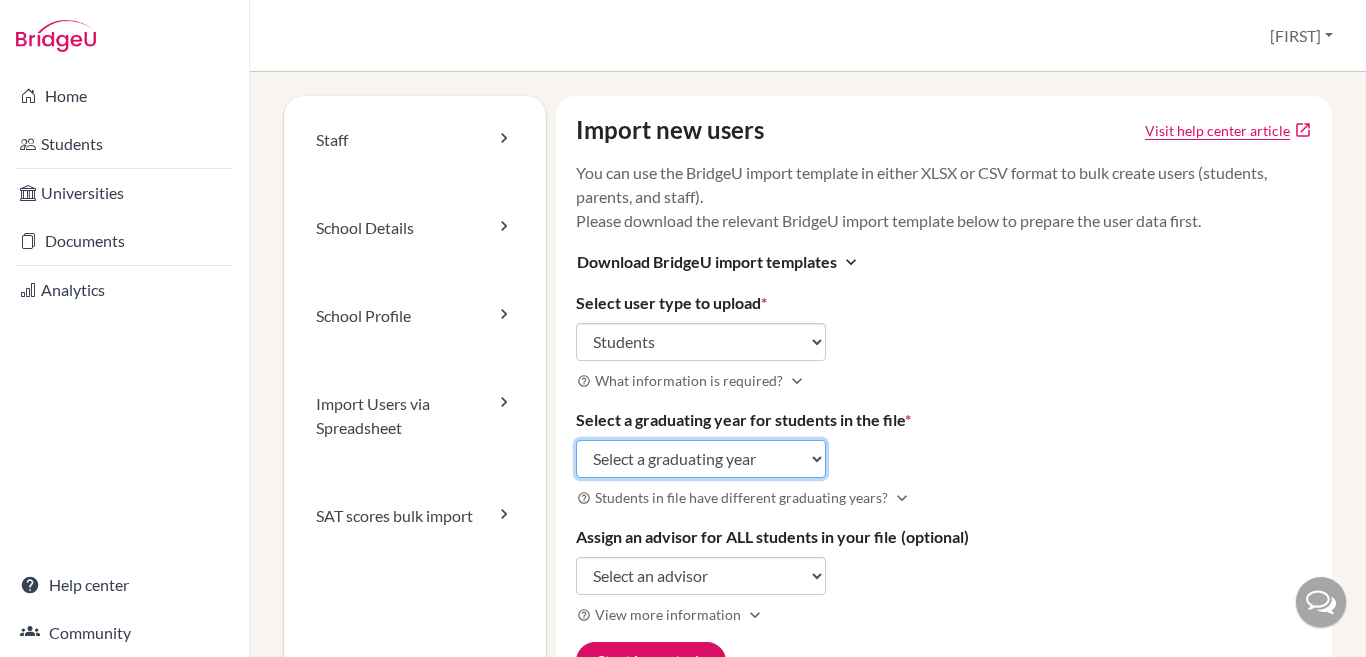 select on "2027" 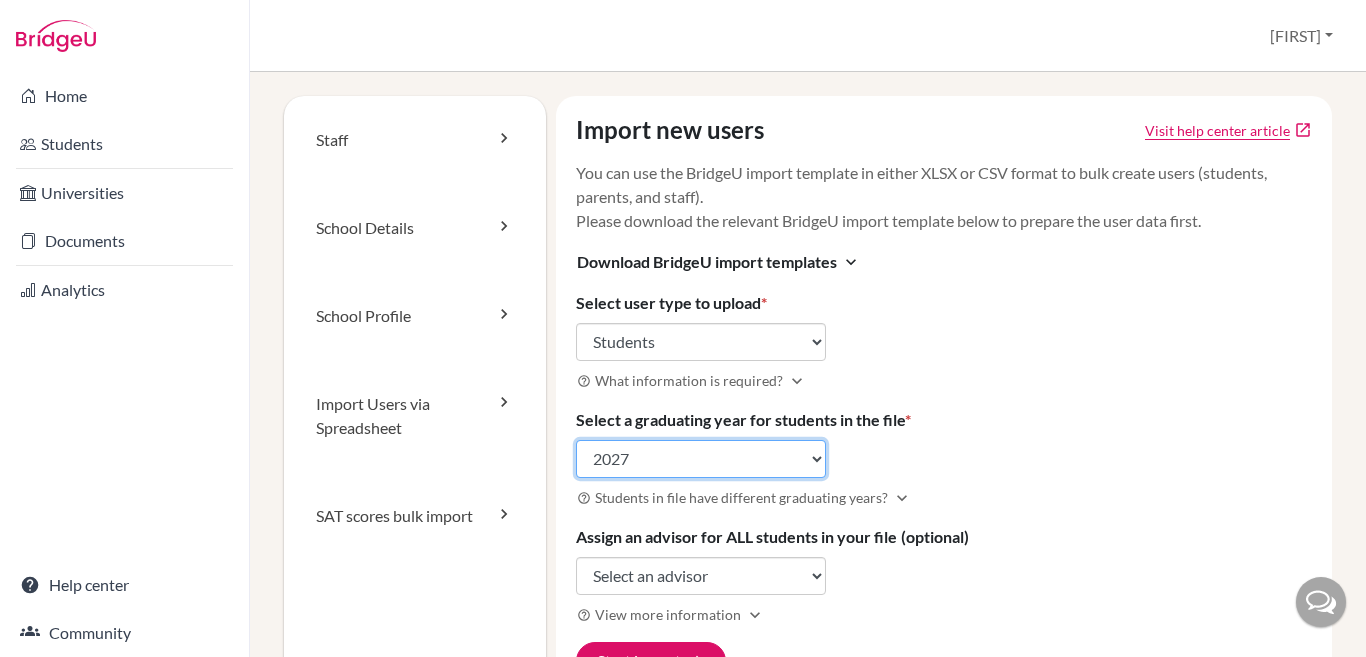 click on "Select a graduating year 2024 2025 2026 2027 2028 2029" 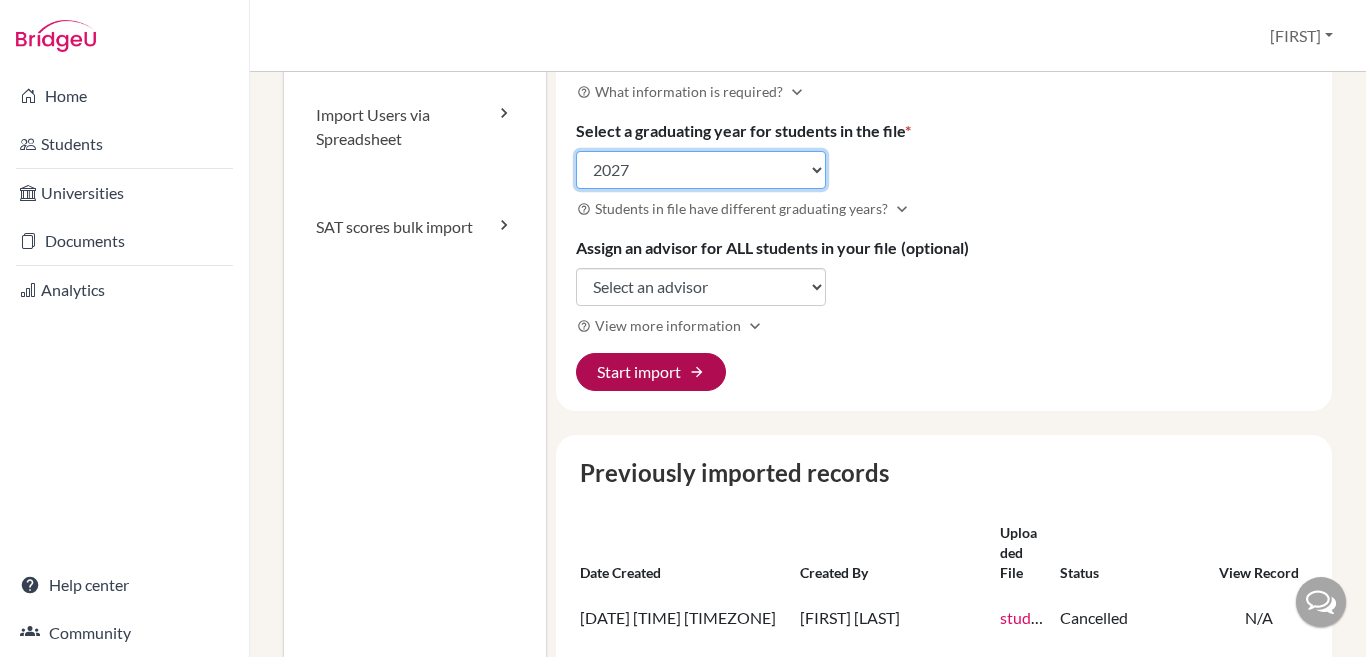 scroll, scrollTop: 300, scrollLeft: 0, axis: vertical 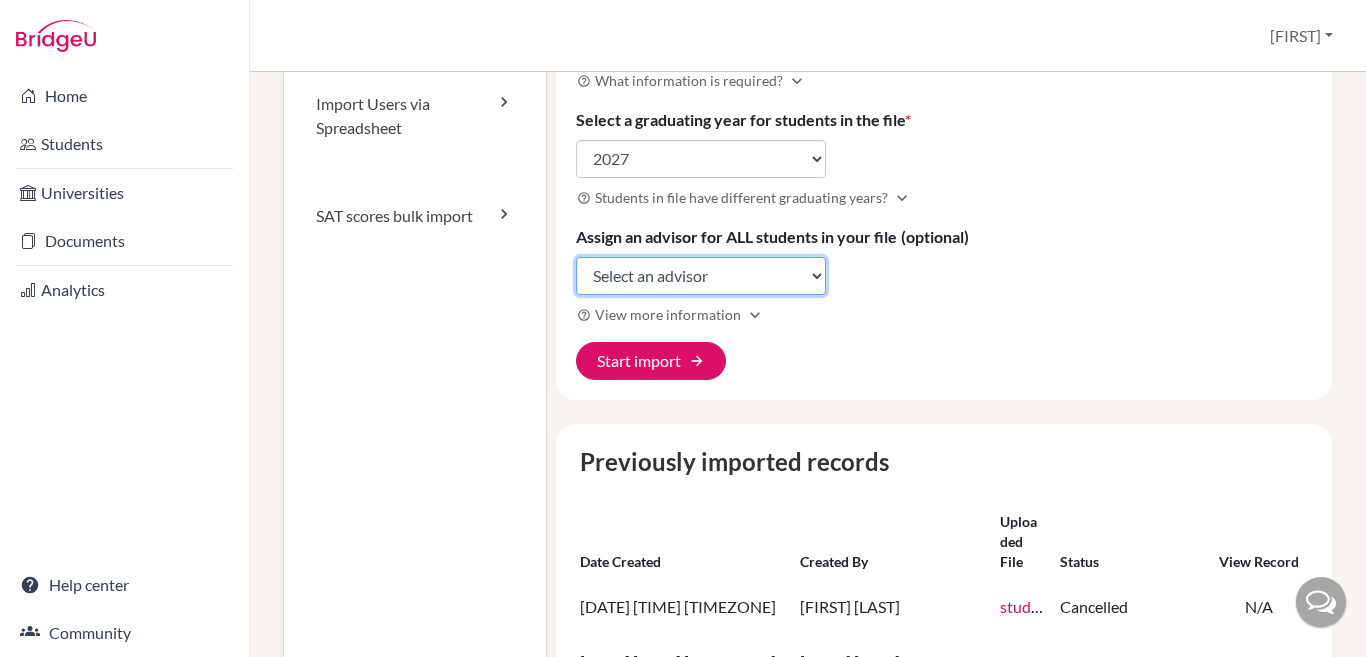 click on "Select an advisor Sangeetha Biju Richard Hillebrand Renu Vailakkara" 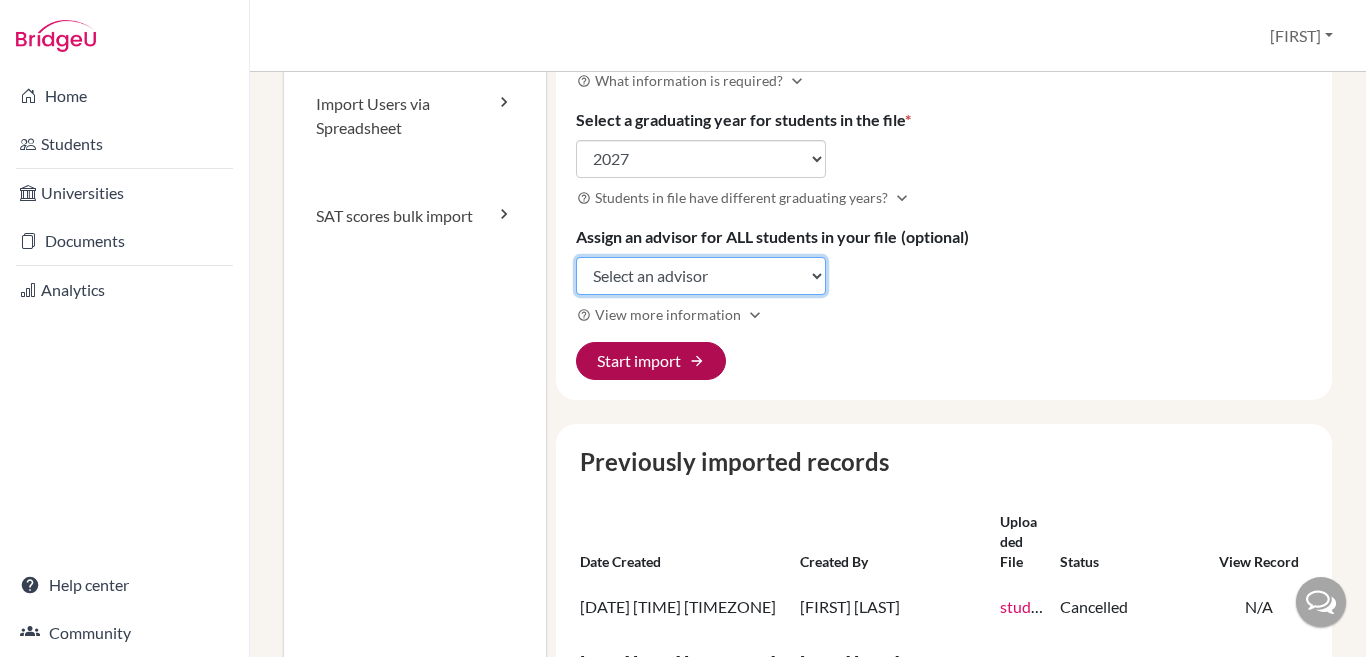 select on "339049" 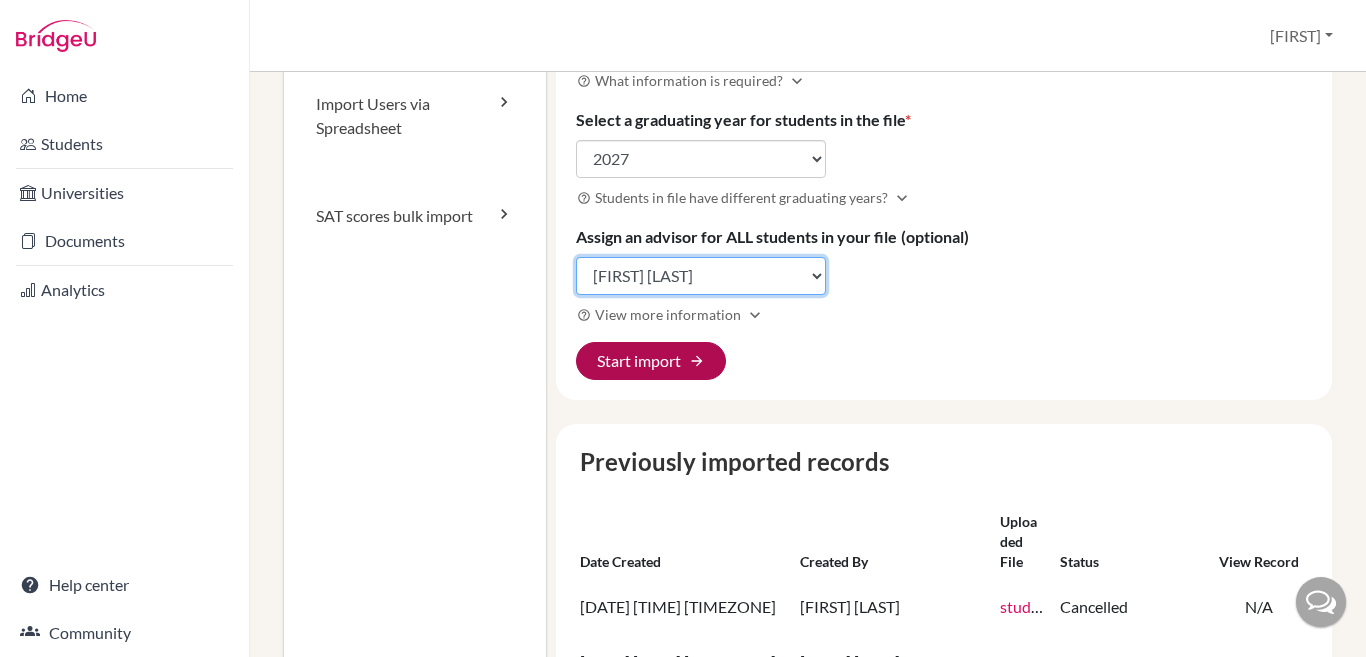 click on "Select an advisor Sangeetha Biju Richard Hillebrand Renu Vailakkara" 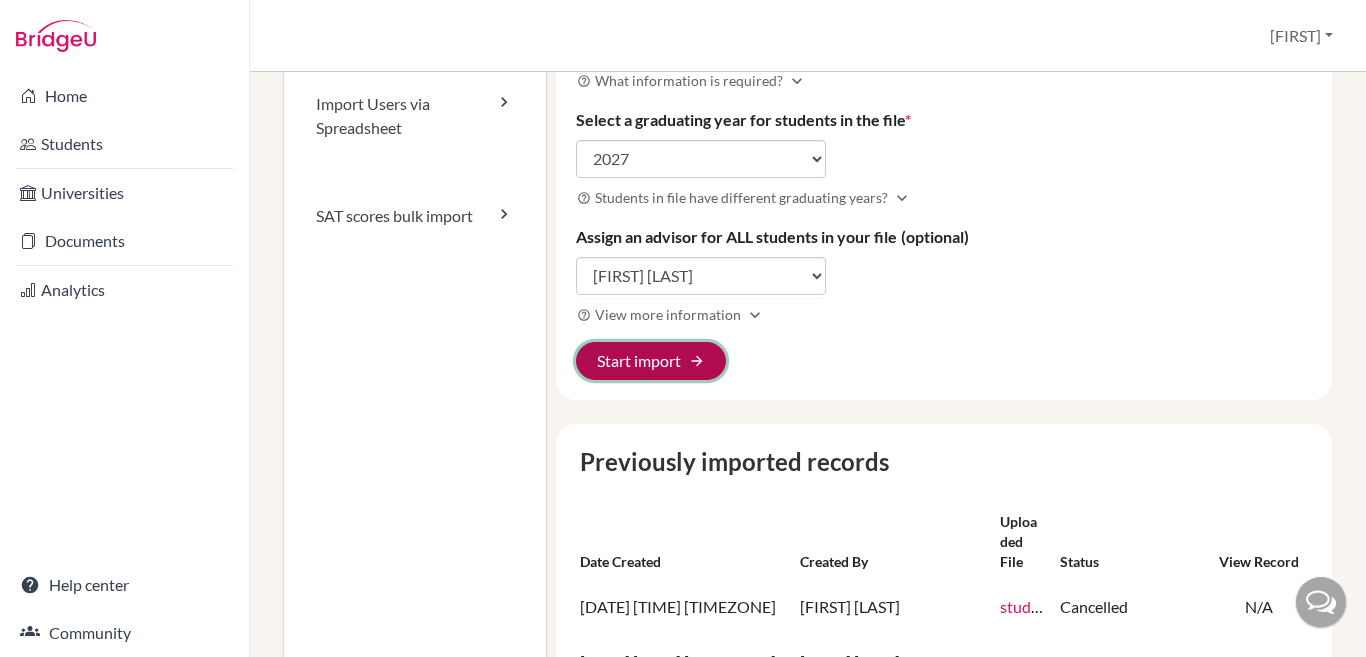 click on "Start import arrow_forward" 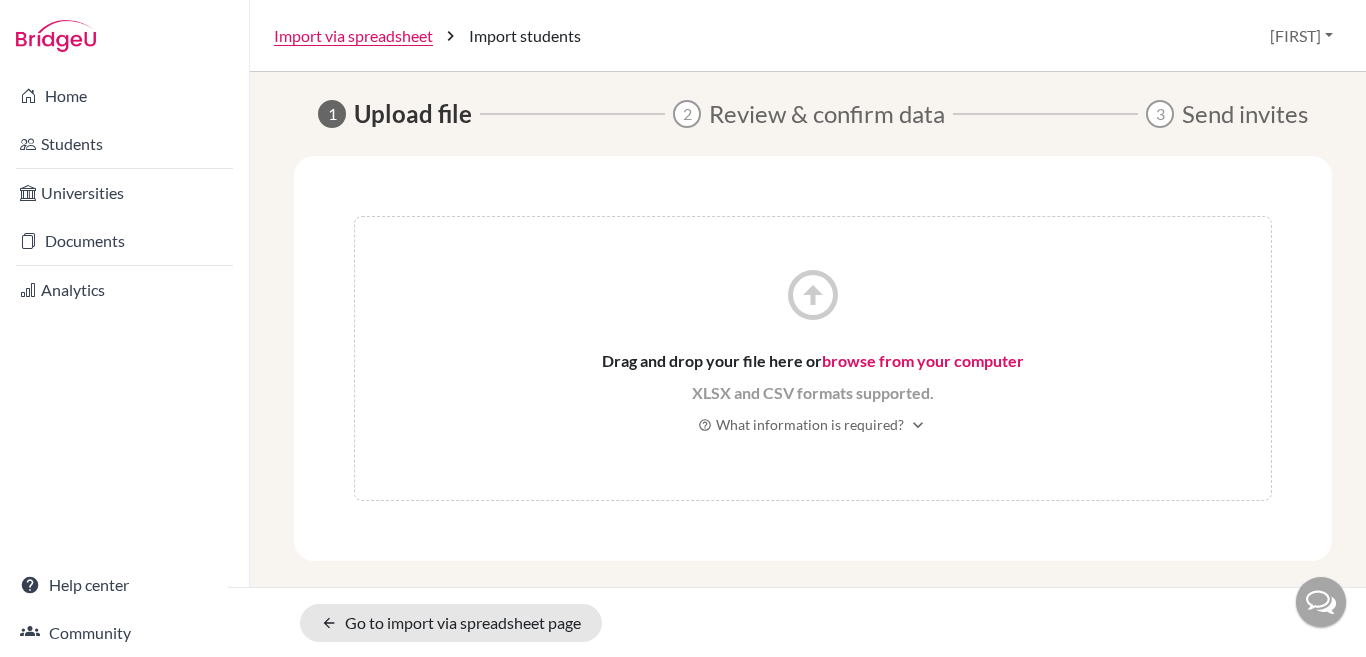 scroll, scrollTop: 0, scrollLeft: 0, axis: both 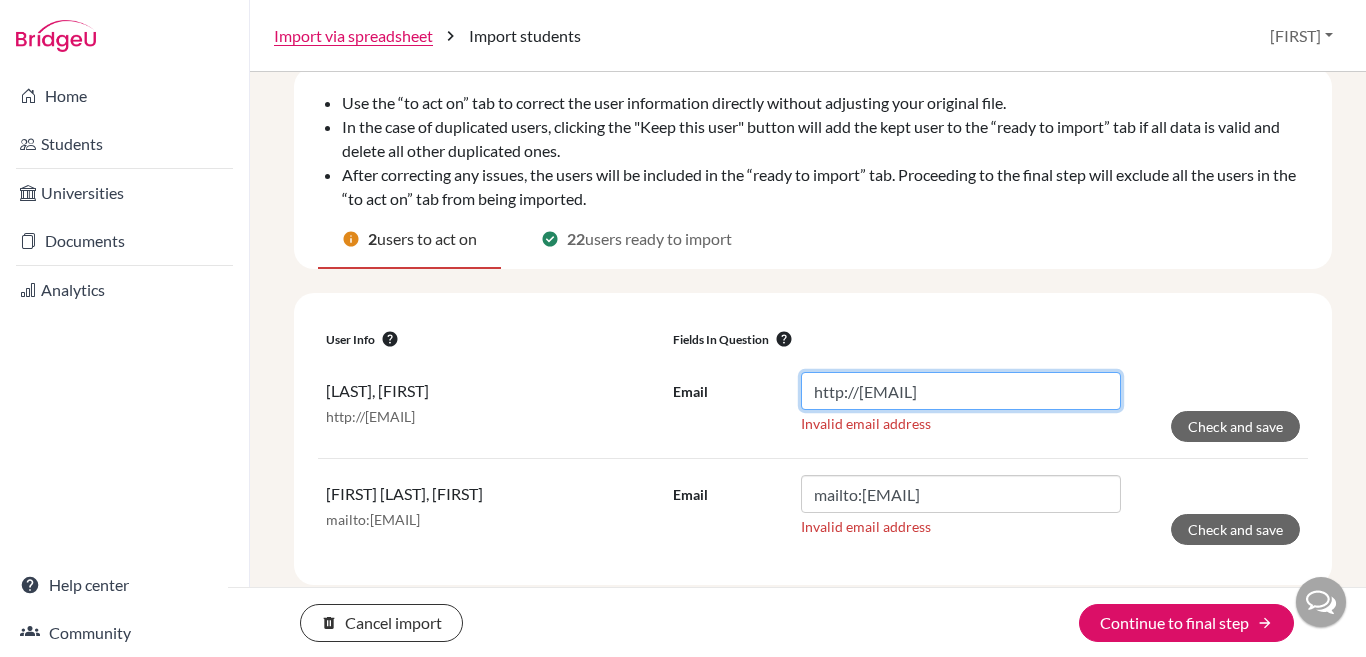 drag, startPoint x: 851, startPoint y: 397, endPoint x: 751, endPoint y: 397, distance: 100 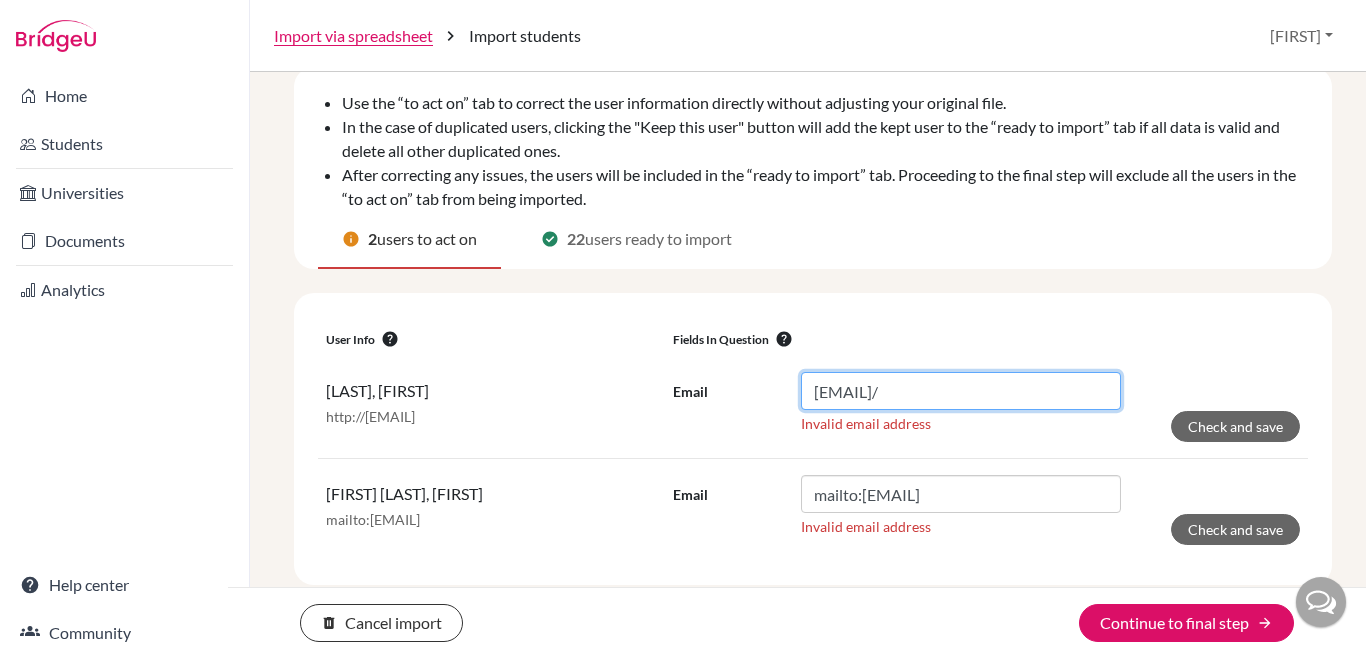 click on "[EMAIL]/" at bounding box center [961, 391] 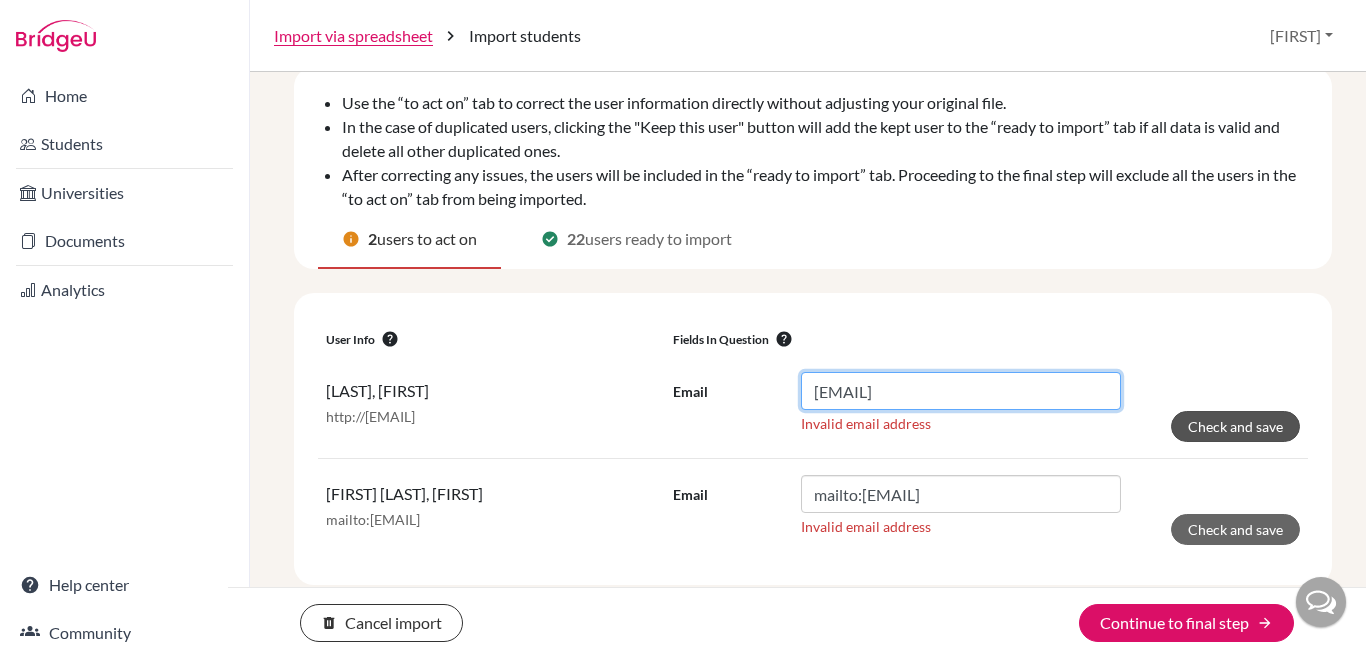 type on "[EMAIL]" 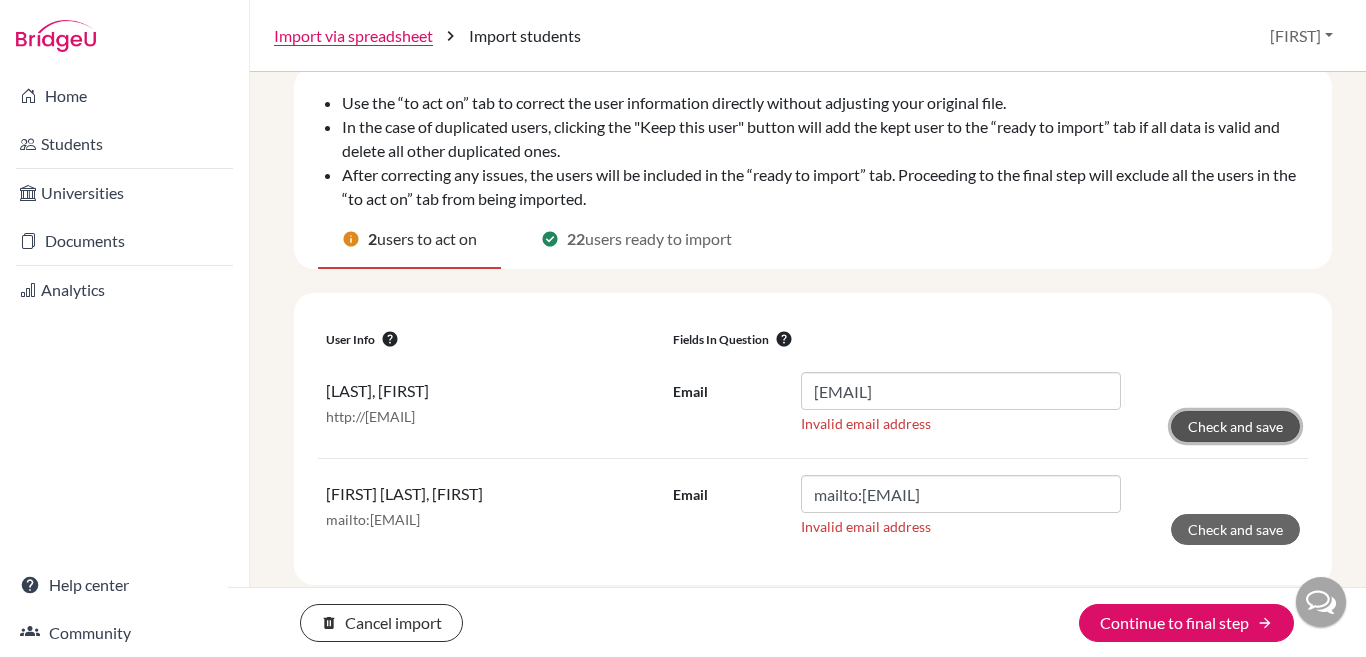 click on "Check and save" at bounding box center (1235, 426) 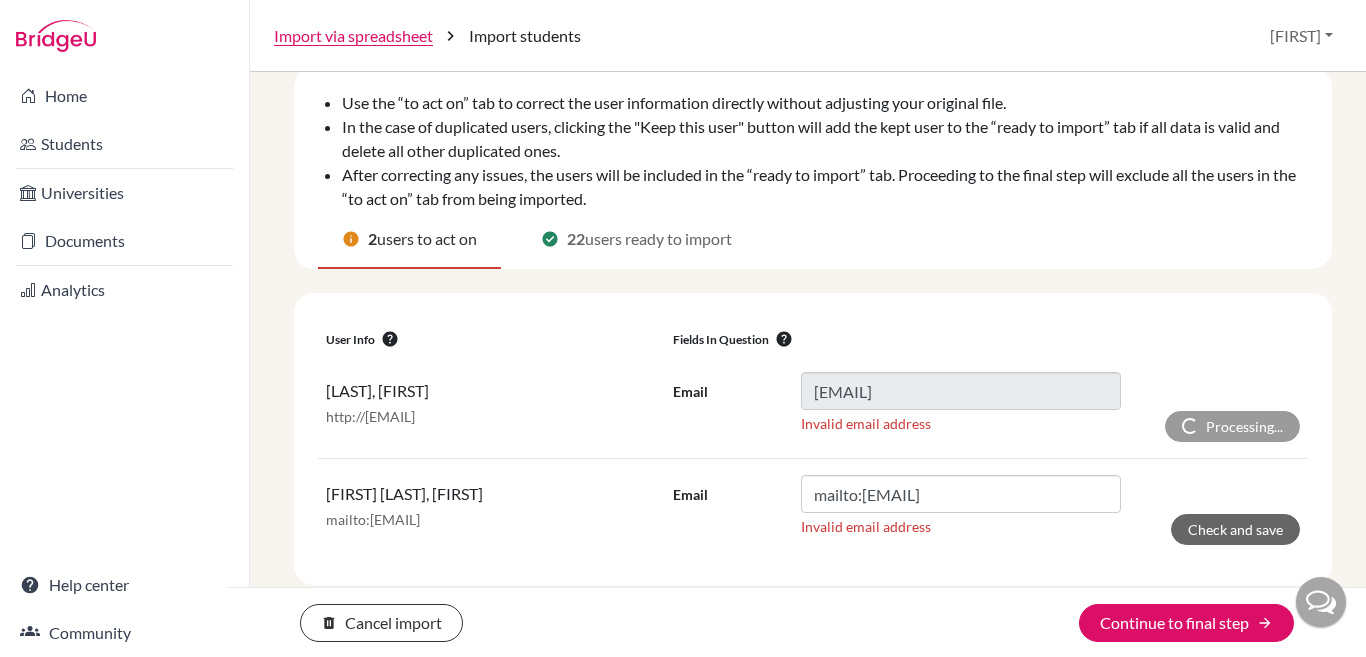 scroll, scrollTop: 57, scrollLeft: 0, axis: vertical 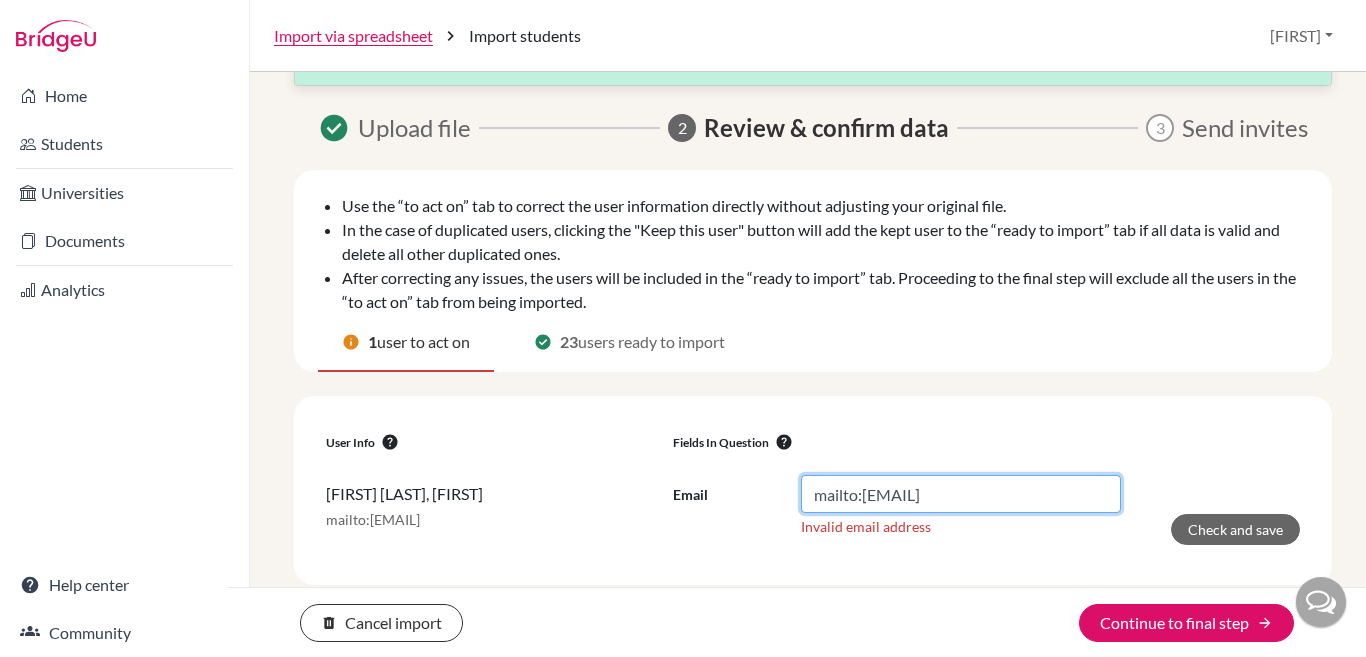 drag, startPoint x: 856, startPoint y: 497, endPoint x: 804, endPoint y: 501, distance: 52.153618 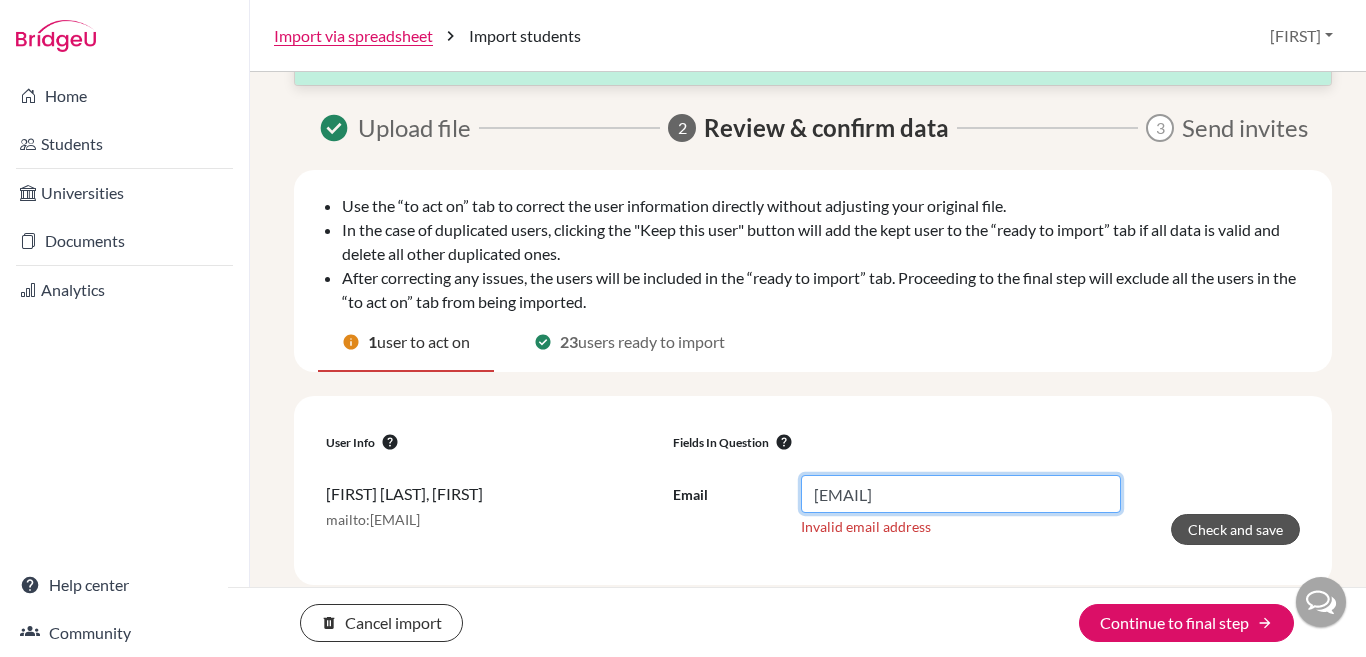 type on "[EMAIL]" 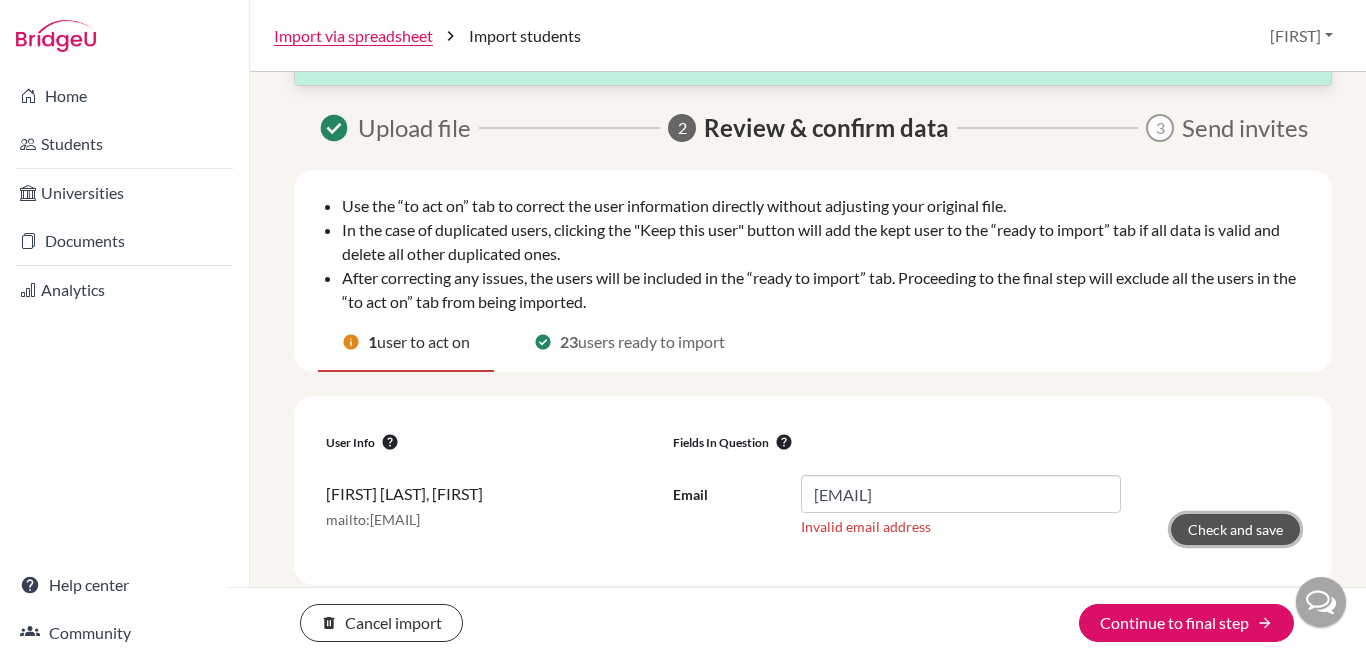 click on "Check and save" at bounding box center (1235, 529) 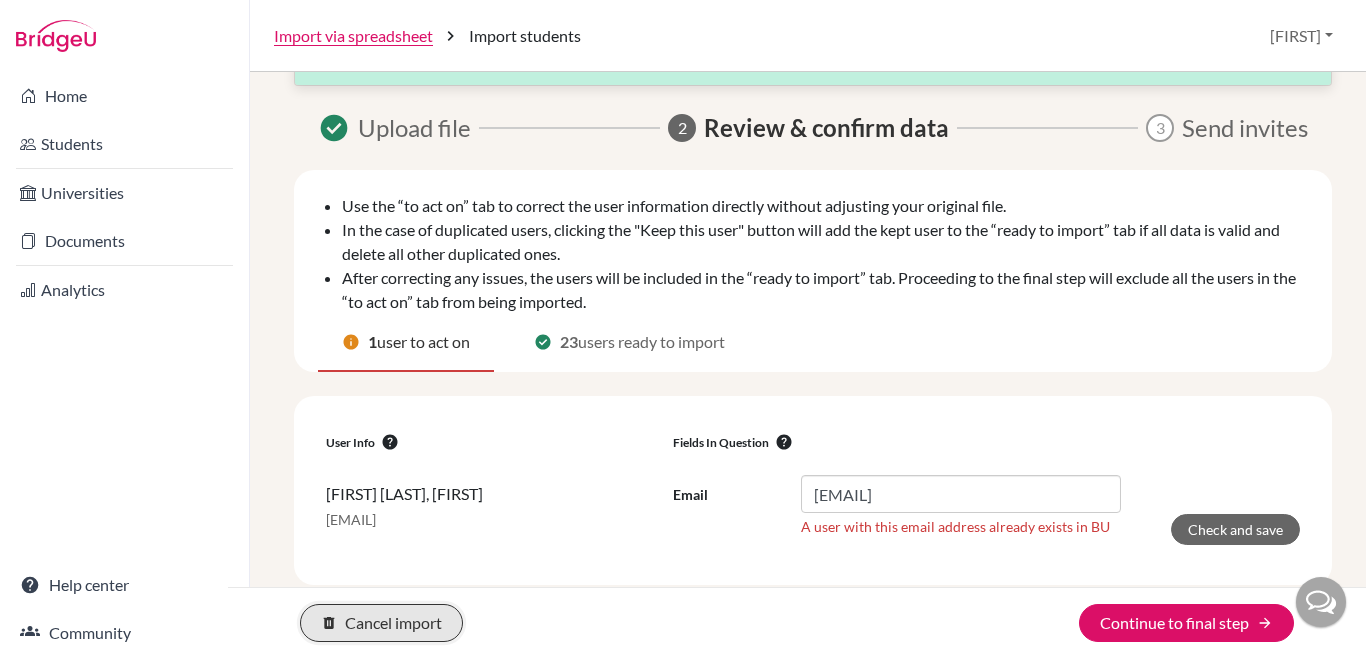 click on "delete Cancel import" 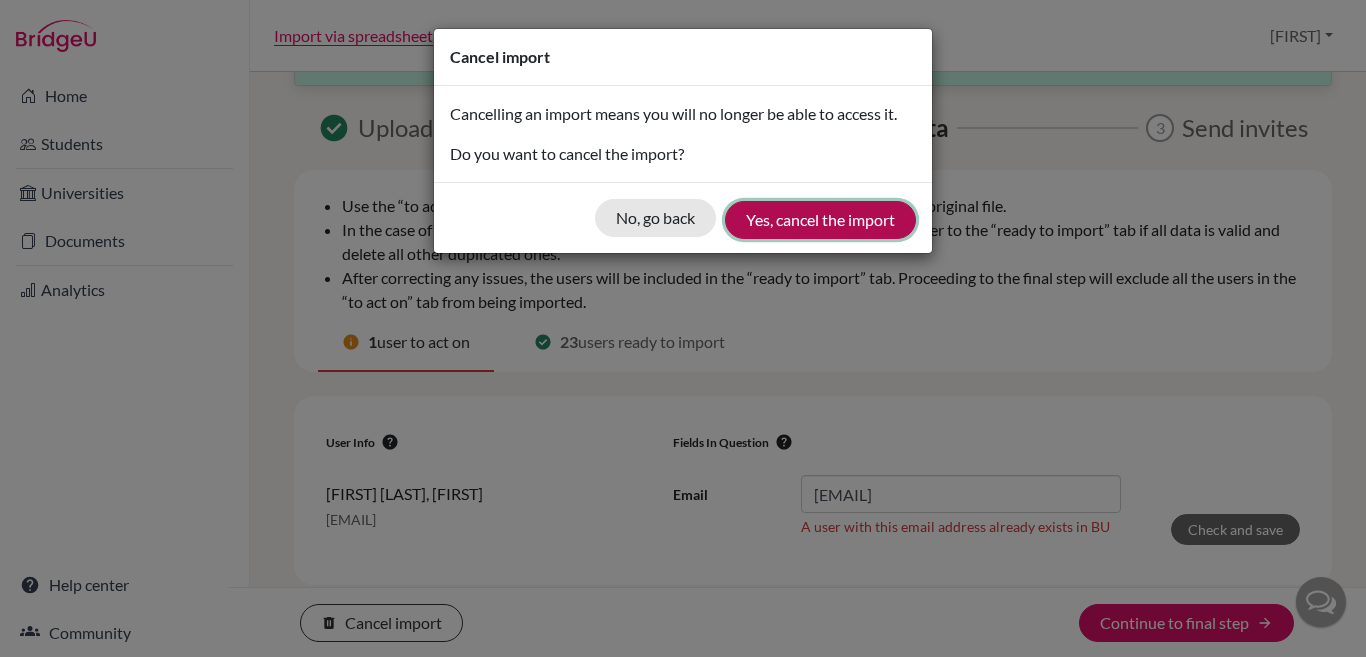 click on "Yes, cancel the import" at bounding box center (820, 220) 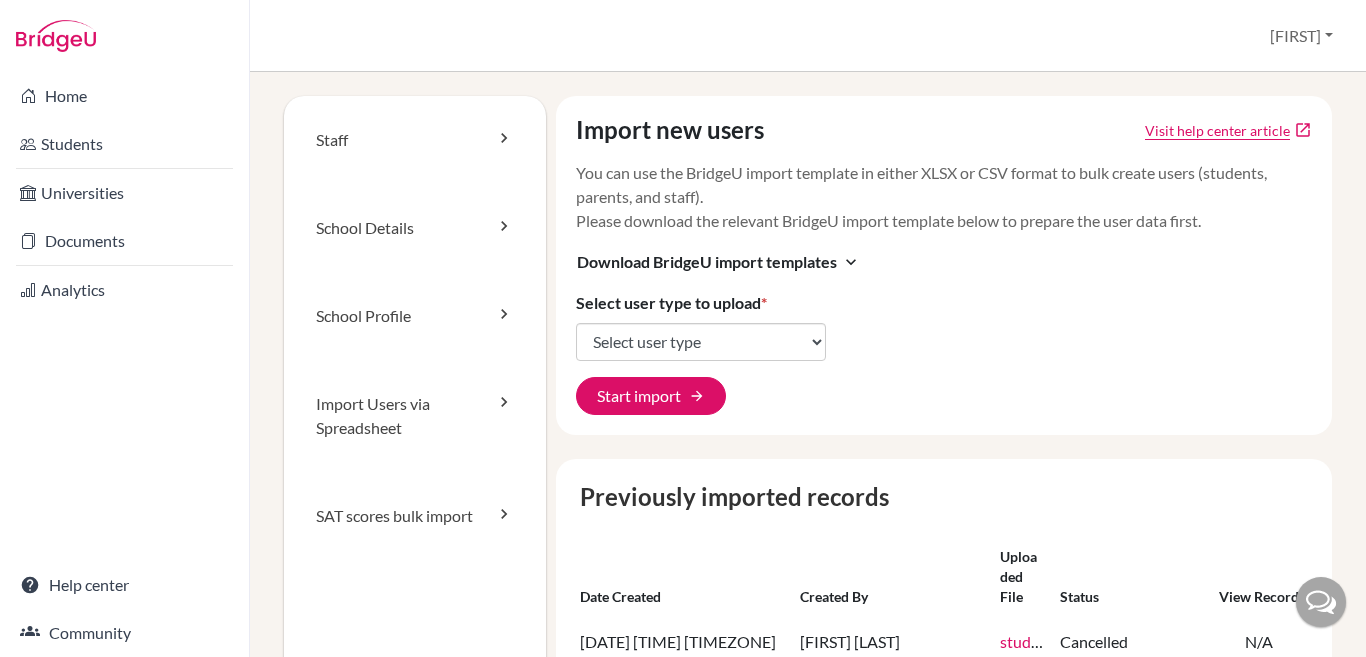 scroll, scrollTop: 0, scrollLeft: 0, axis: both 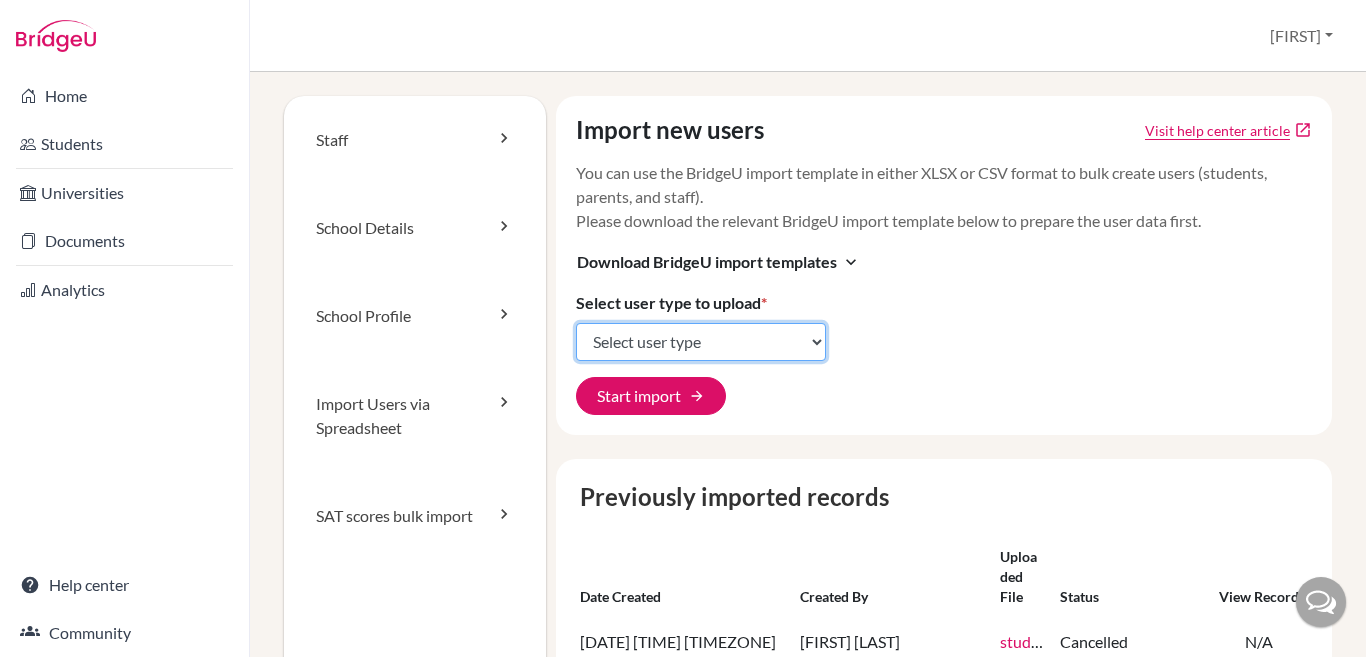 click on "Select user type Students Students and parents Parents Advisors Report writers" 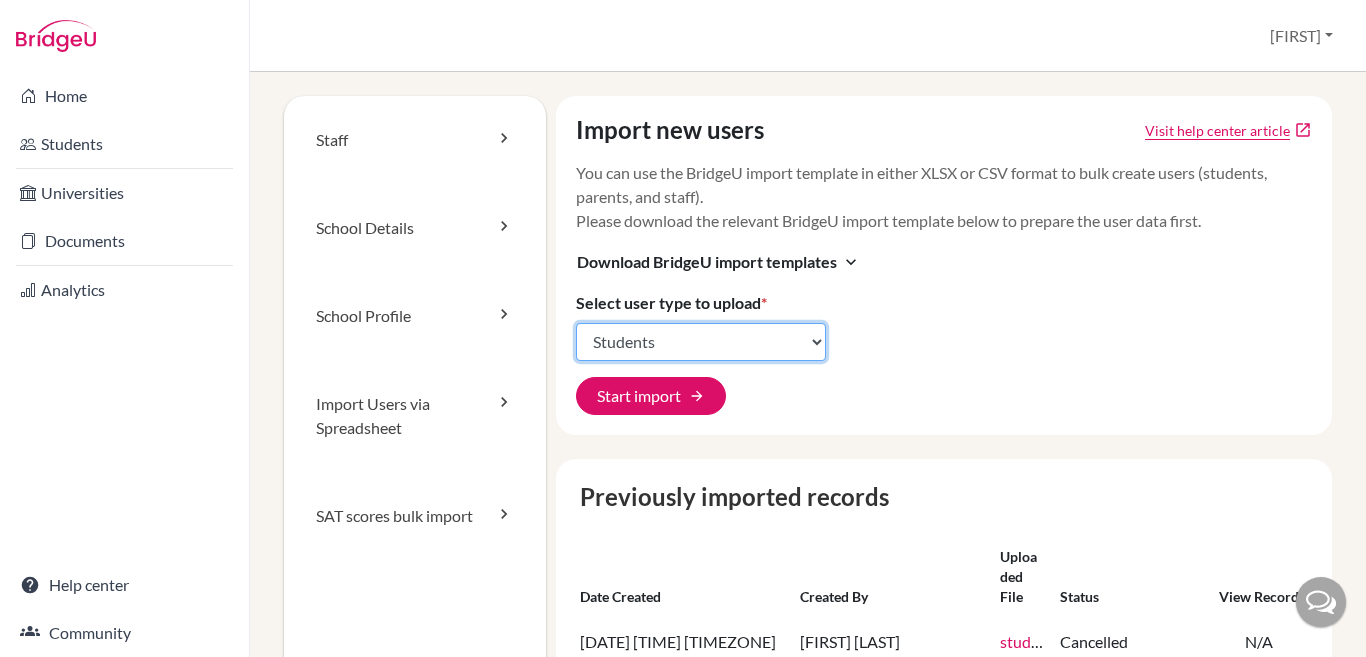 click on "Select user type Students Students and parents Parents Advisors Report writers" 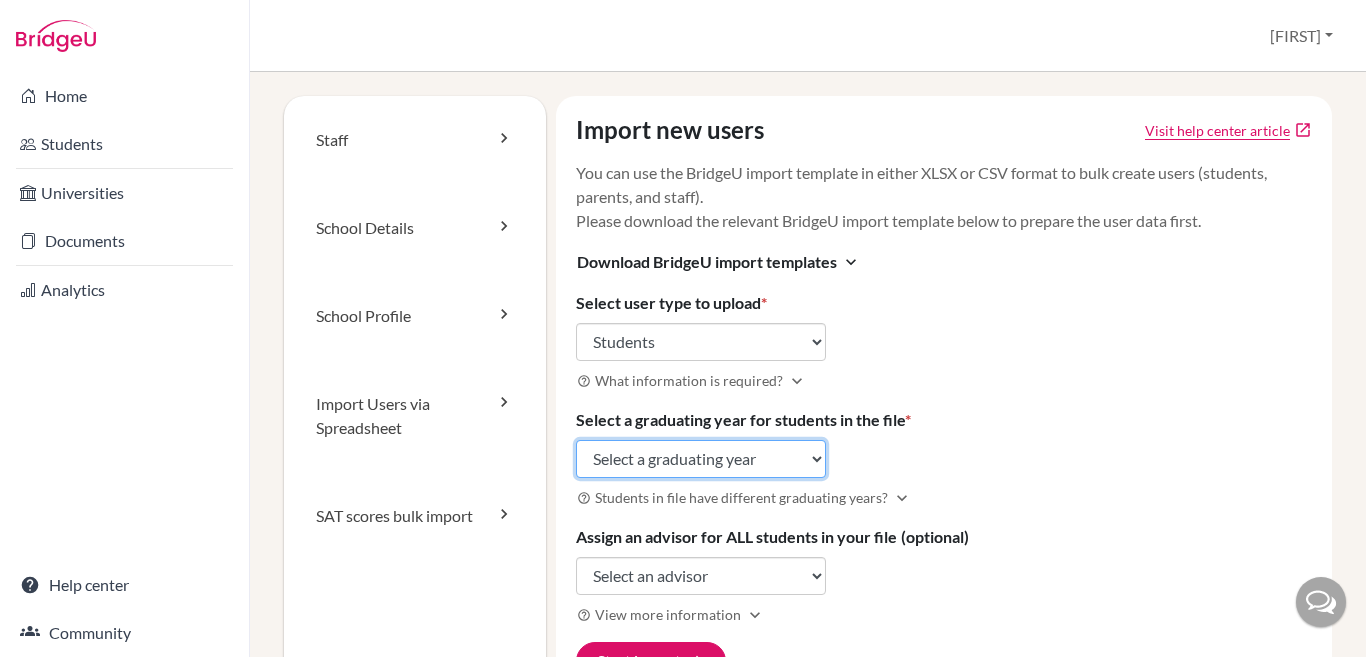 click on "Select a graduating year 2024 2025 2026 2027 2028 2029" 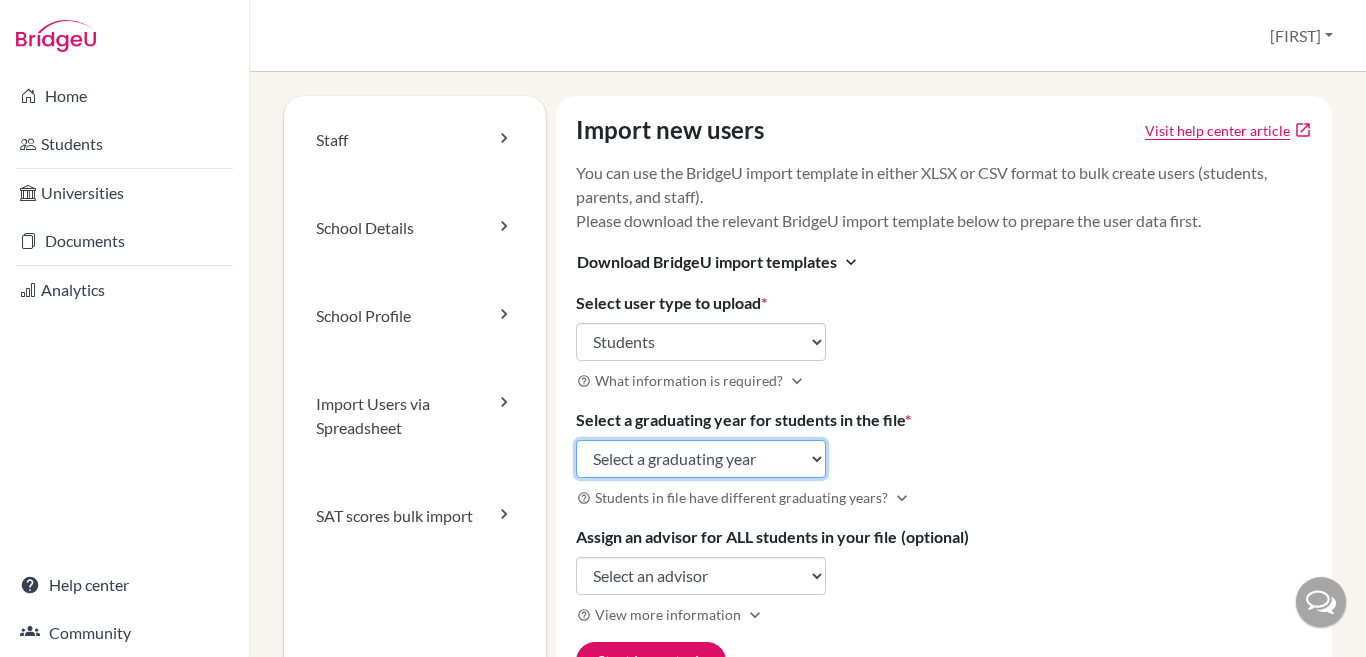 select on "2027" 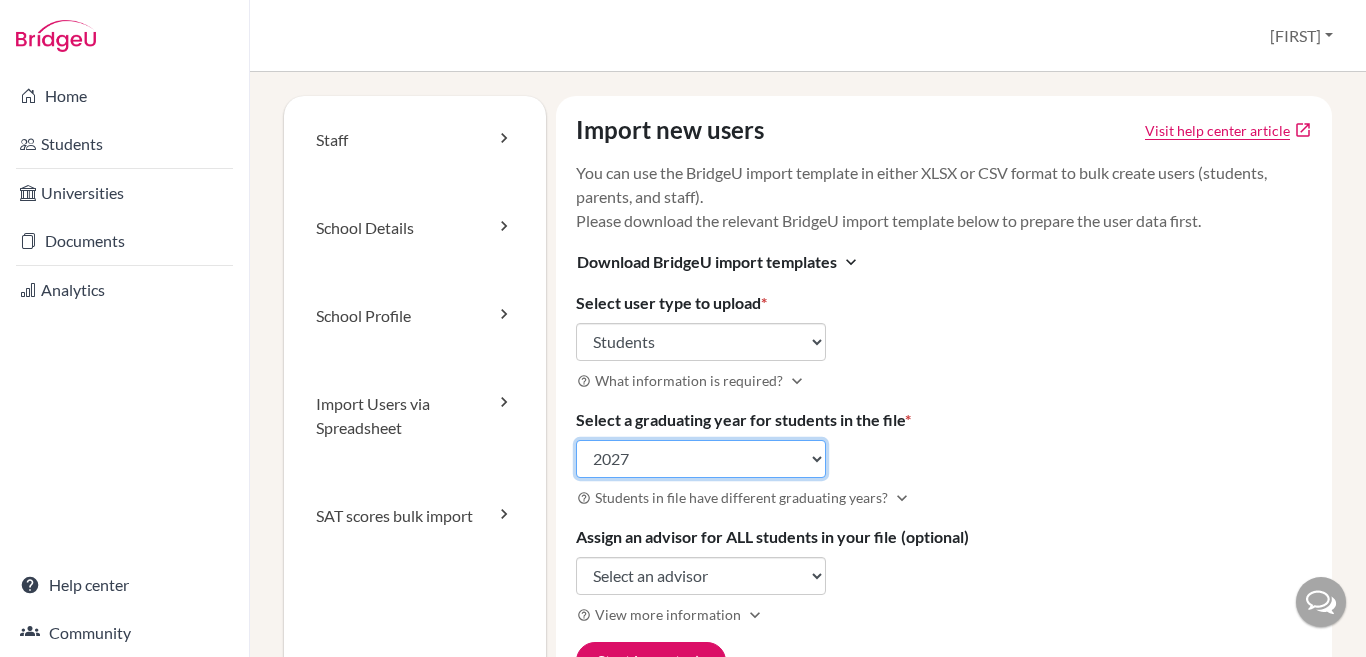 click on "Select a graduating year 2024 2025 2026 2027 2028 2029" 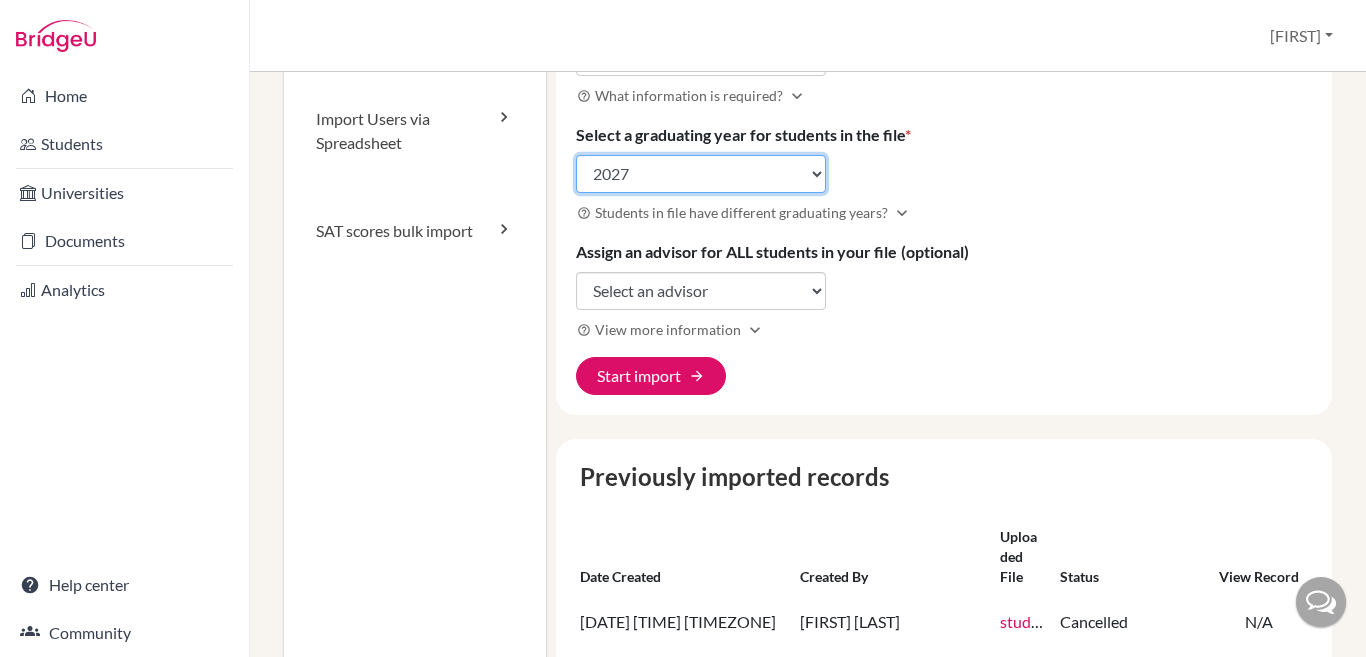 scroll, scrollTop: 300, scrollLeft: 0, axis: vertical 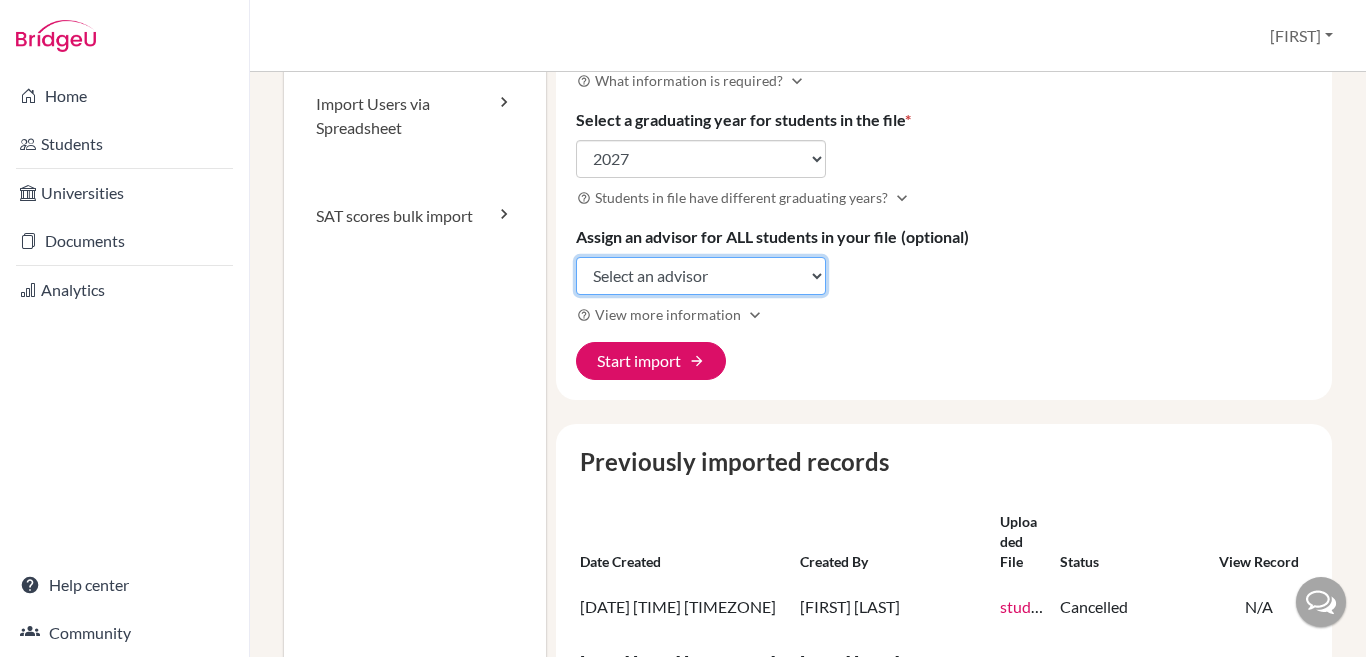 click on "Select an advisor [FIRST] [LAST] [FIRST] [LAST] [FIRST] [LAST]" 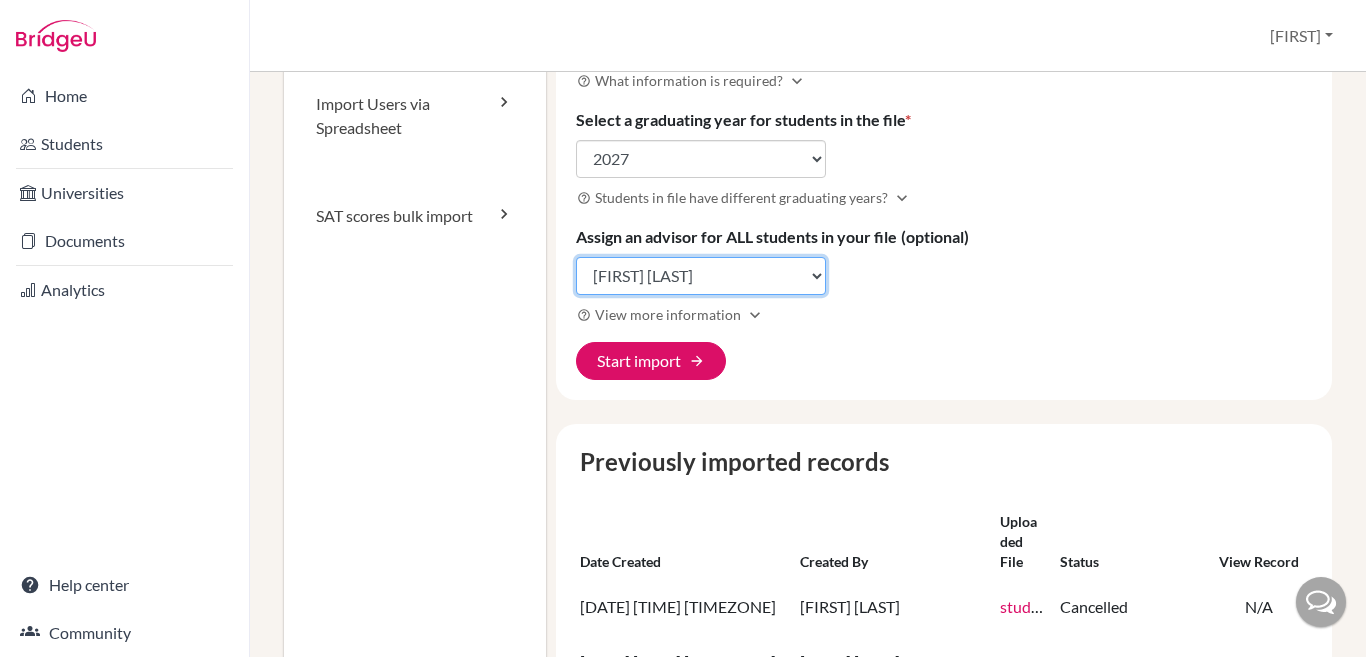click on "Select an advisor [FIRST] [LAST] [FIRST] [LAST] [FIRST] [LAST]" 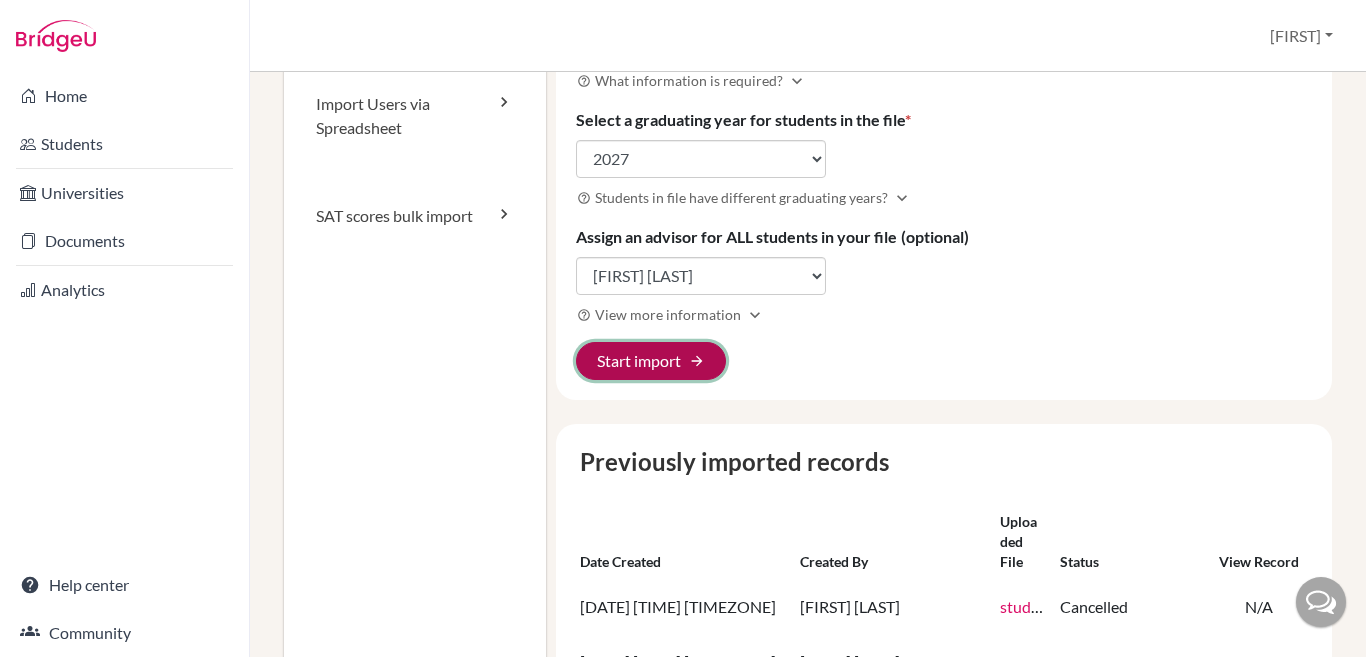 click on "Start import arrow_forward" 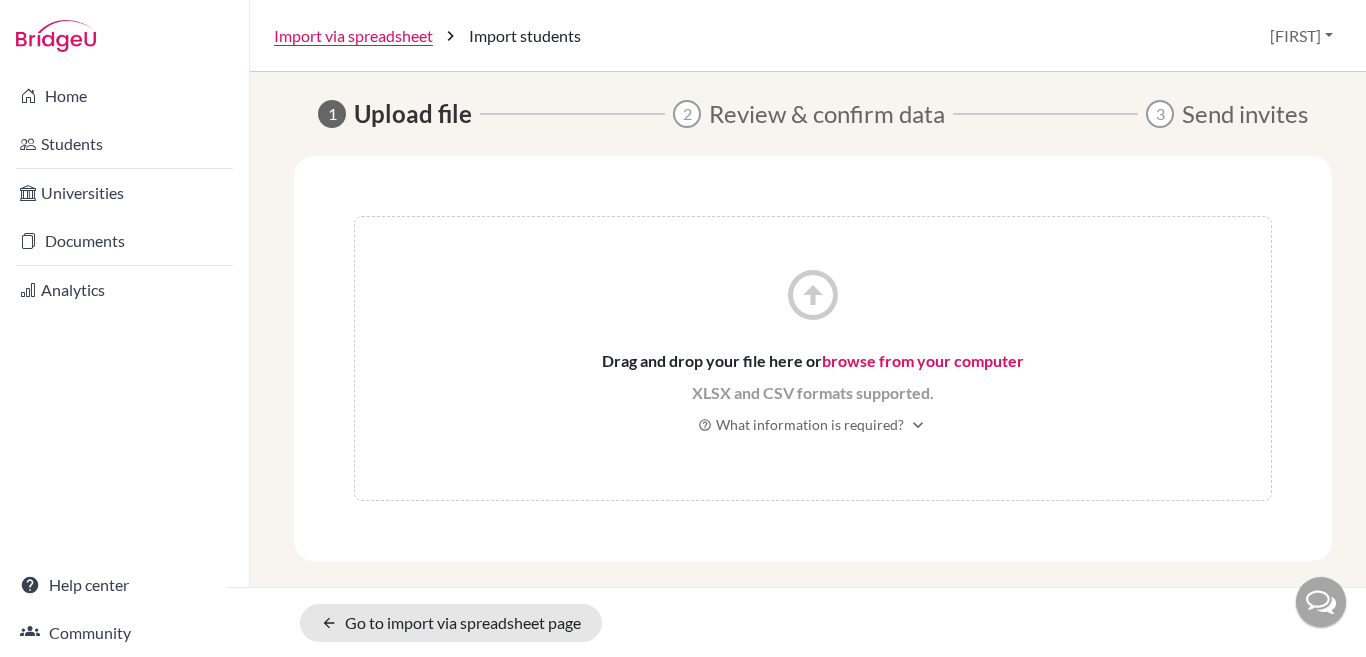 scroll, scrollTop: 0, scrollLeft: 0, axis: both 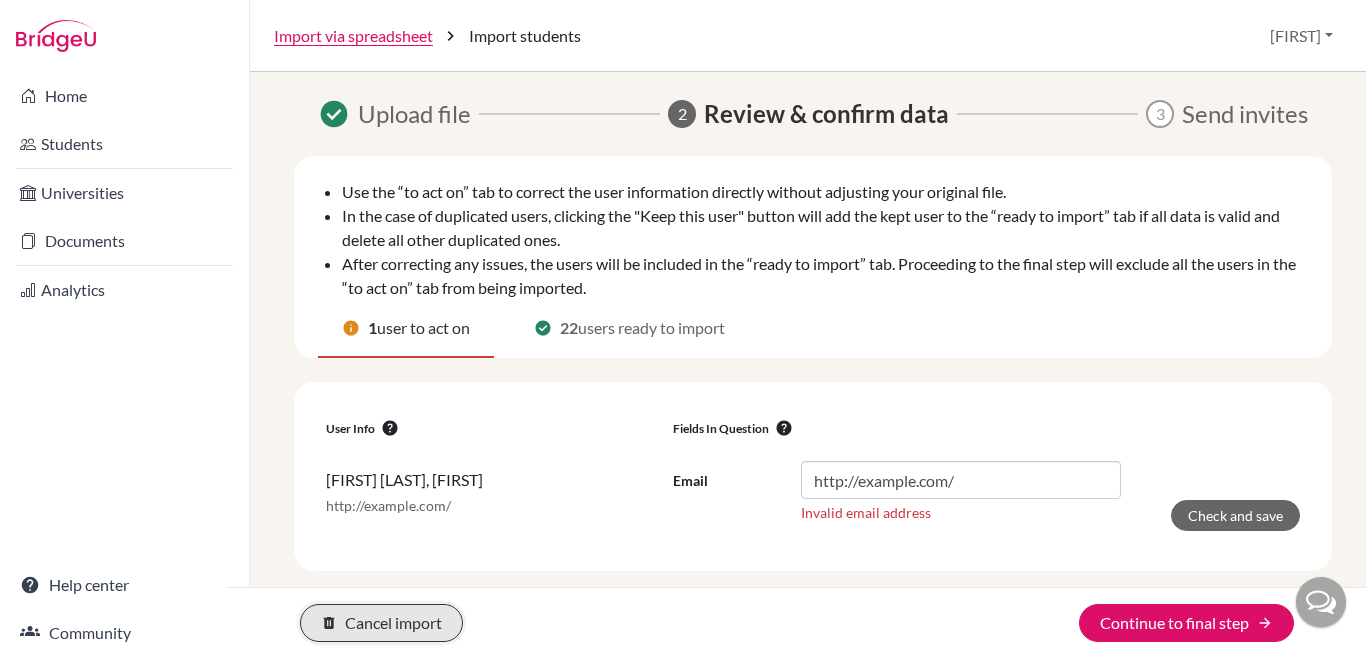 click on "delete Cancel import" 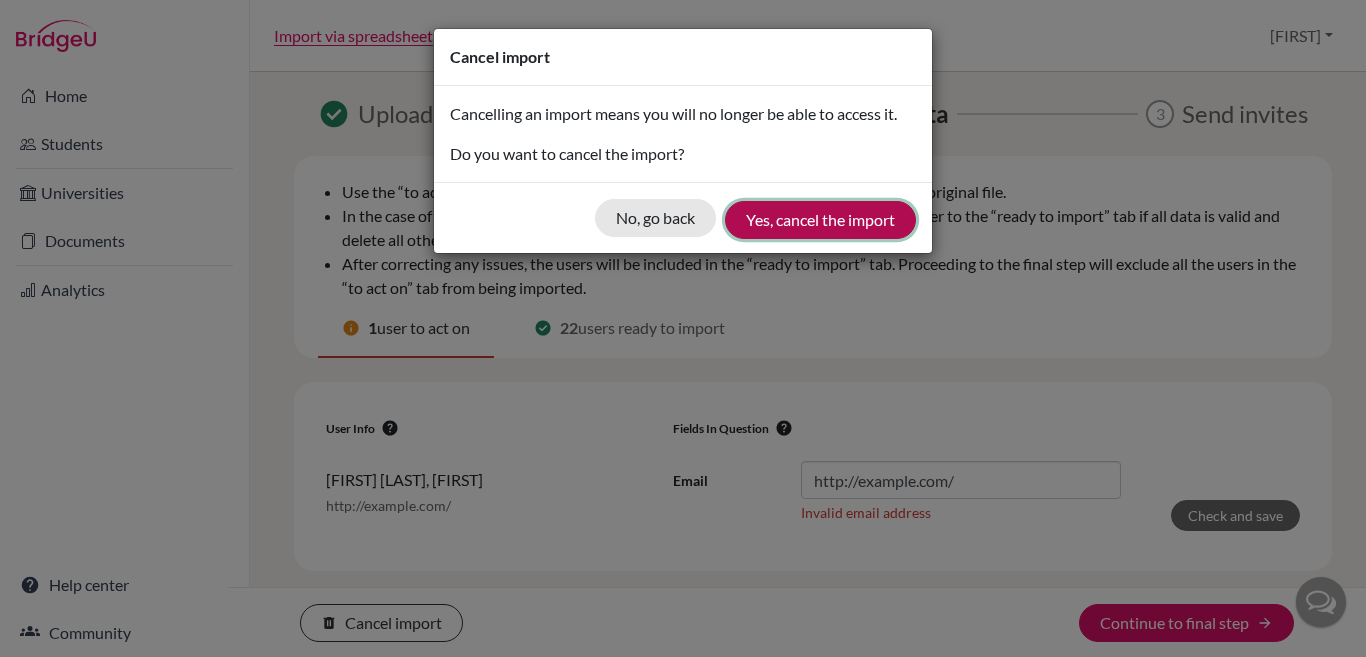 click on "Yes, cancel the import" at bounding box center [820, 220] 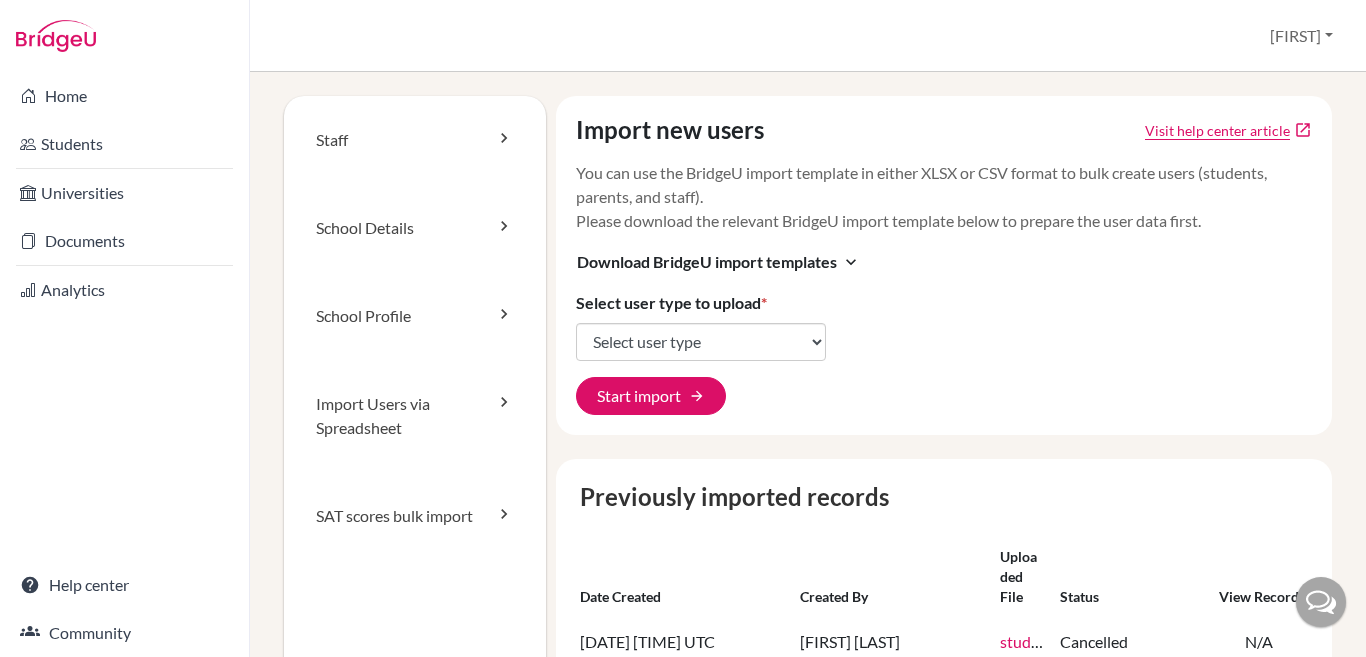 scroll, scrollTop: 0, scrollLeft: 0, axis: both 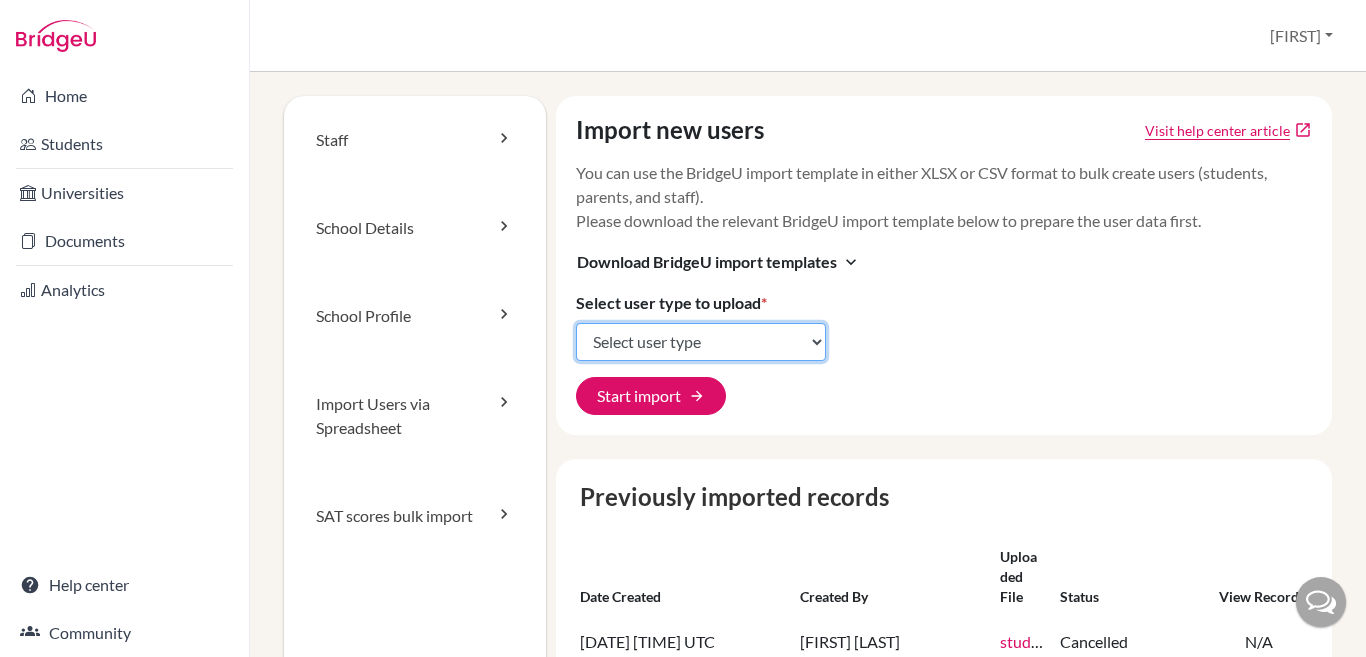 click on "Select user type Students Students and parents Parents Advisors Report writers" 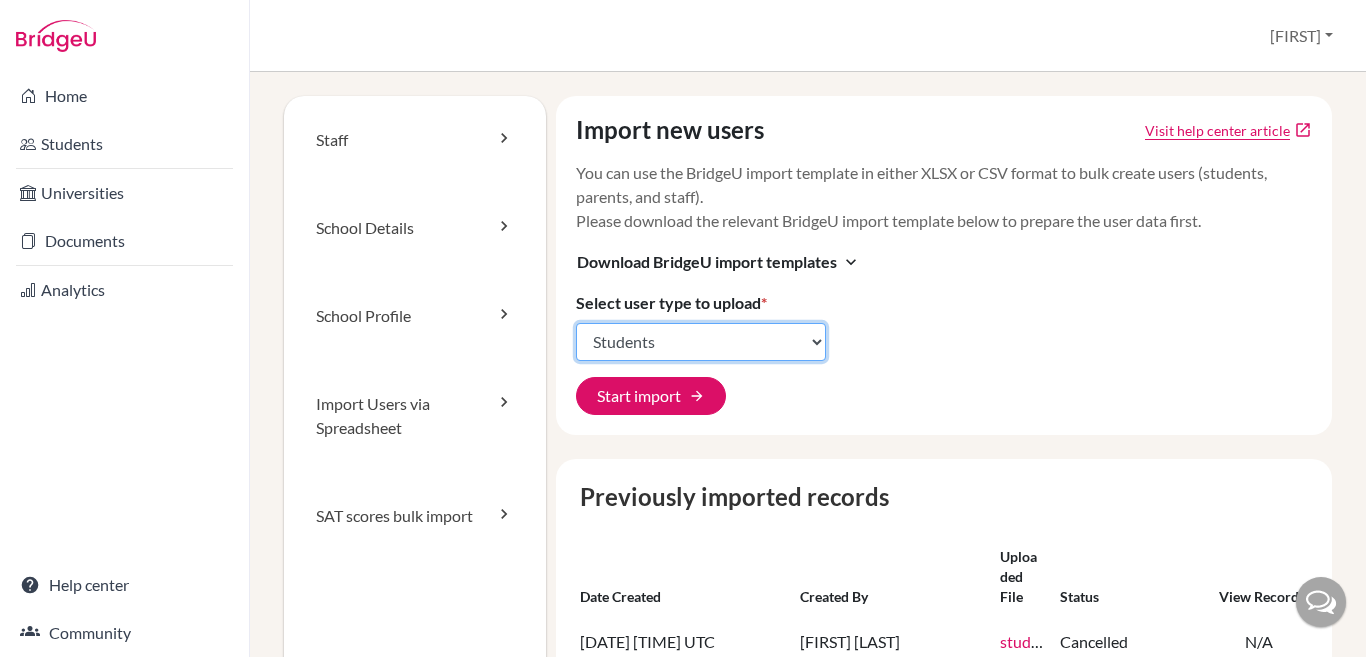 click on "Select user type Students Students and parents Parents Advisors Report writers" 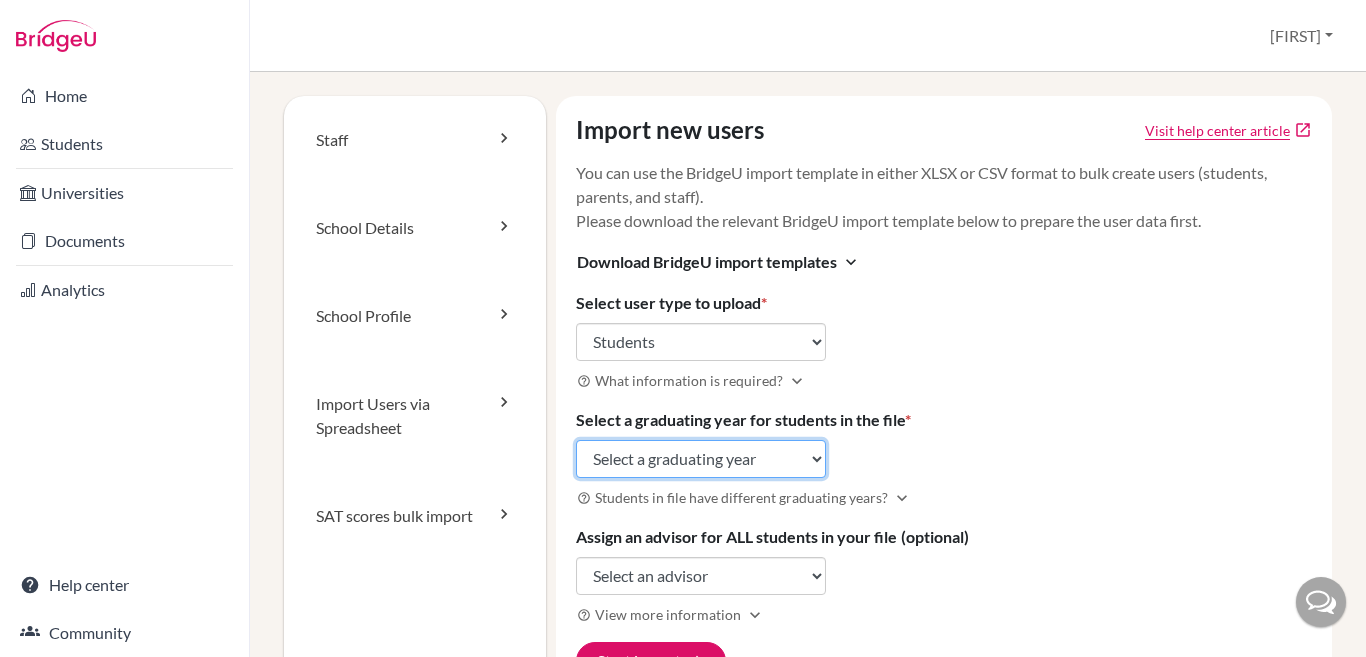 click on "Select a graduating year 2024 2025 2026 2027 2028 2029" 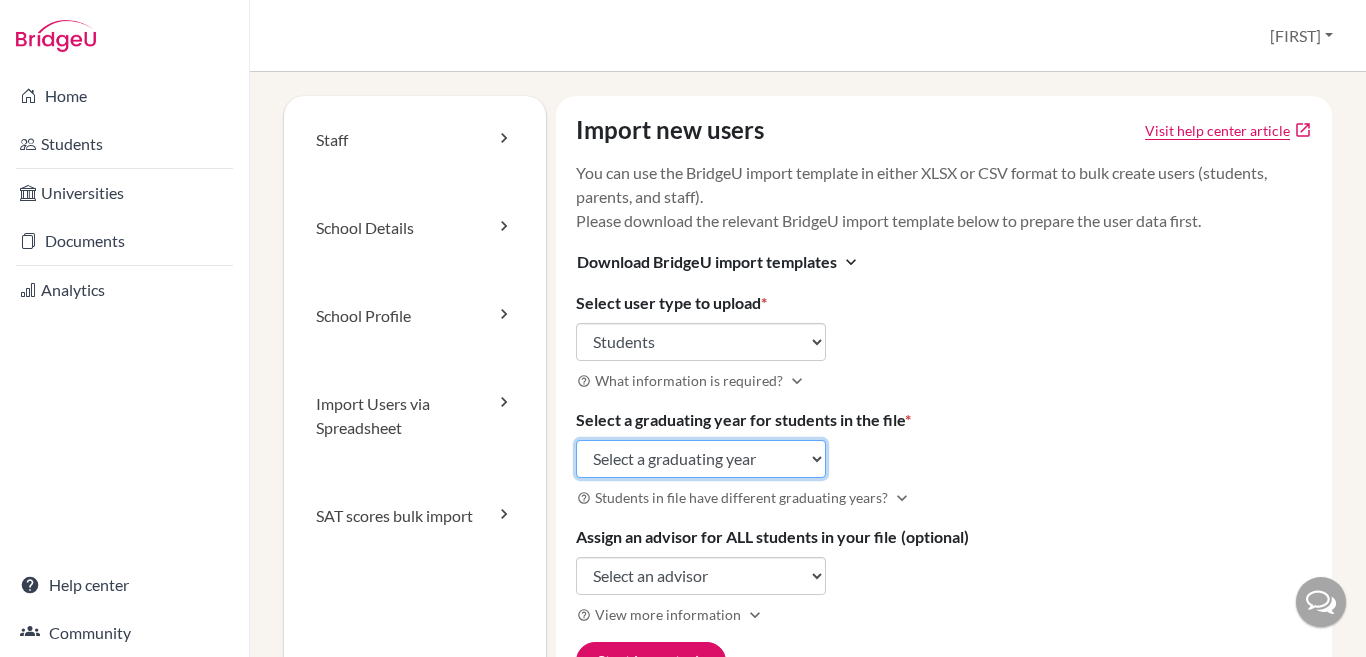 select on "2027" 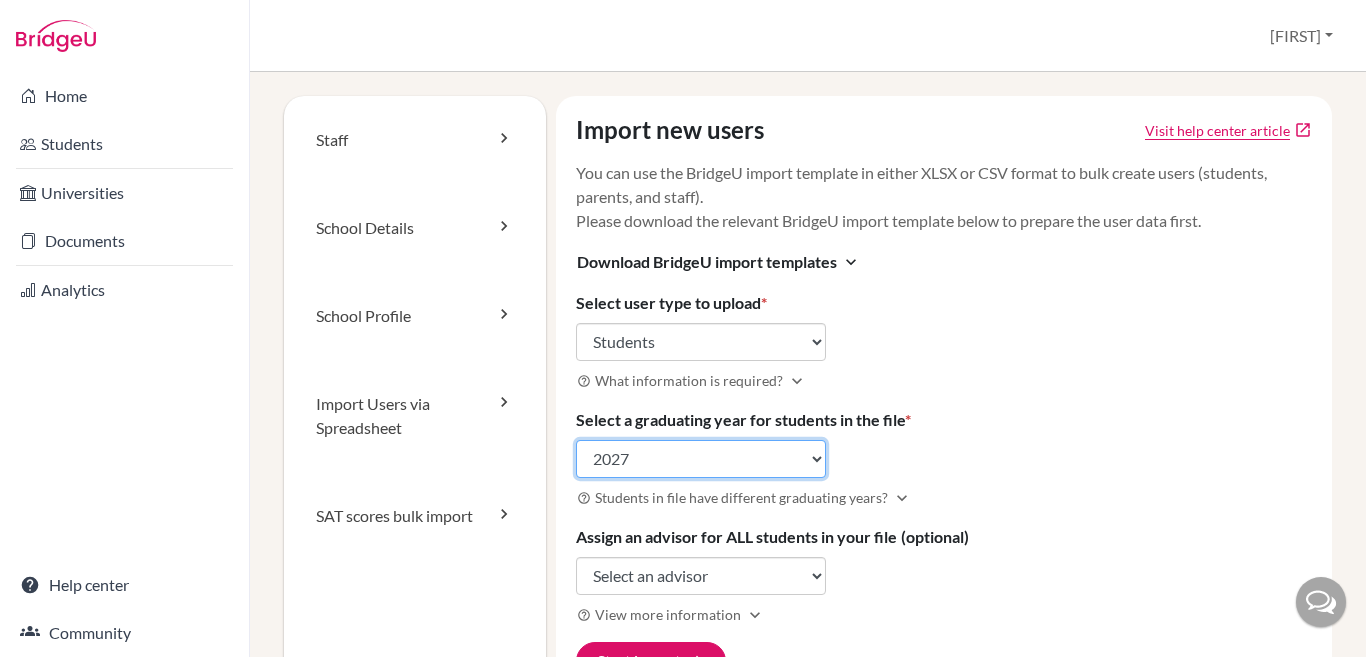 click on "Select a graduating year 2024 2025 2026 2027 2028 2029" 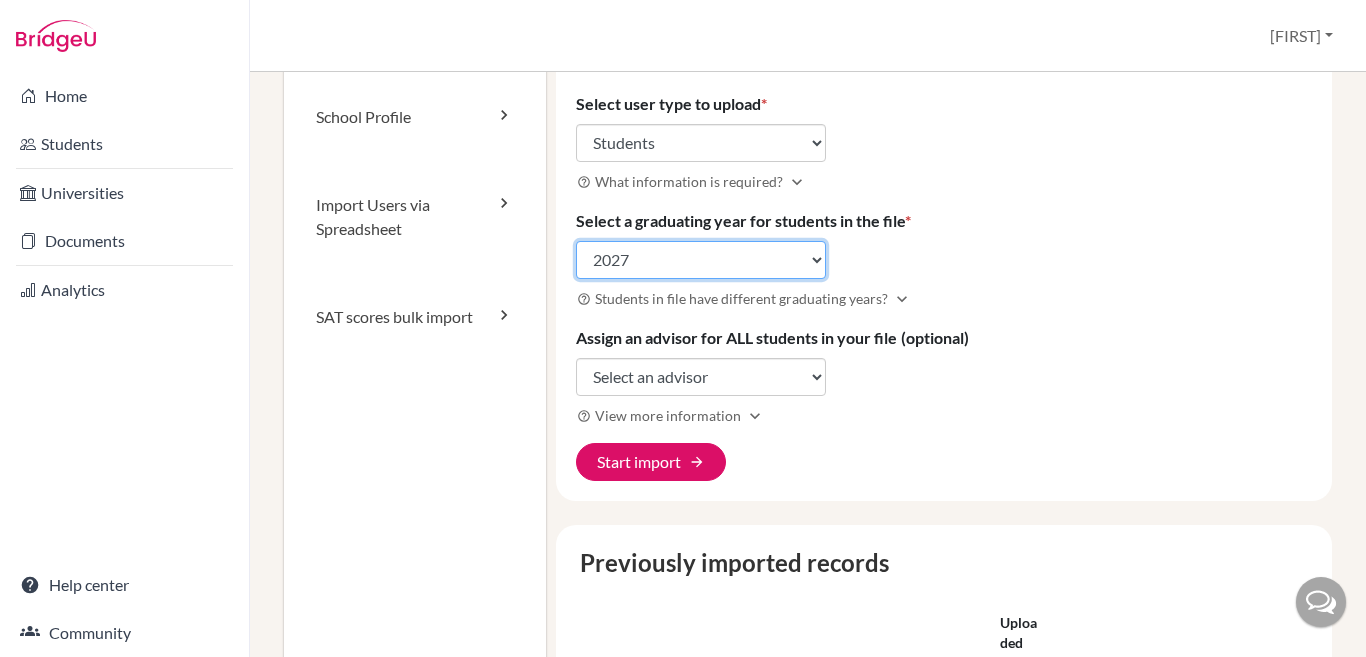 scroll, scrollTop: 200, scrollLeft: 0, axis: vertical 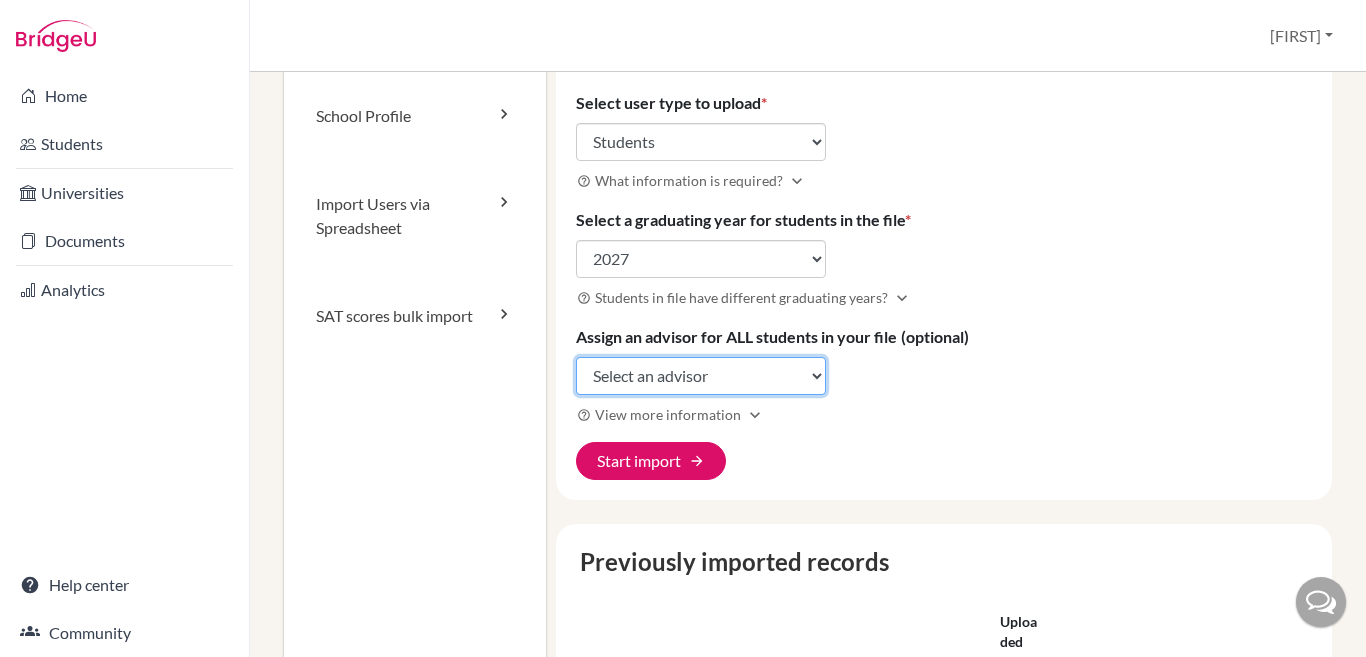 click on "Select an advisor [FIRST] [LAST] [FIRST] [LAST] [FIRST] [LAST]" 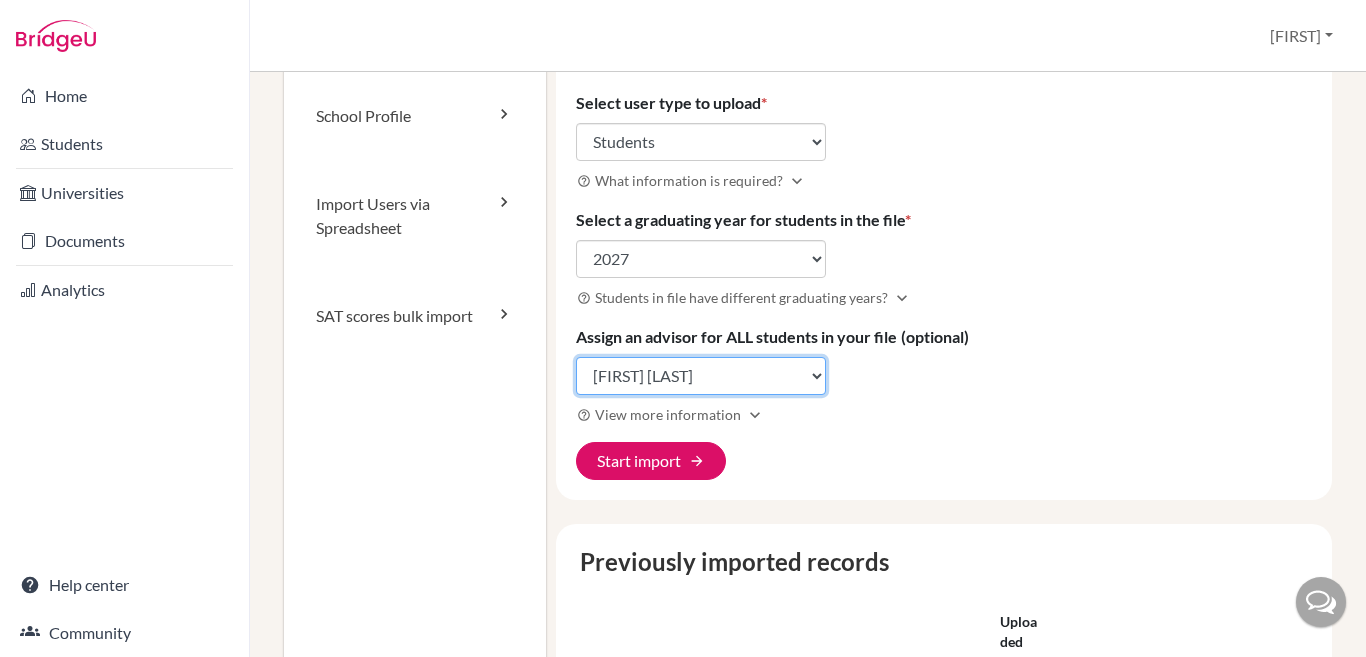 click on "Select an advisor [FIRST] [LAST] [FIRST] [LAST] [FIRST] [LAST]" 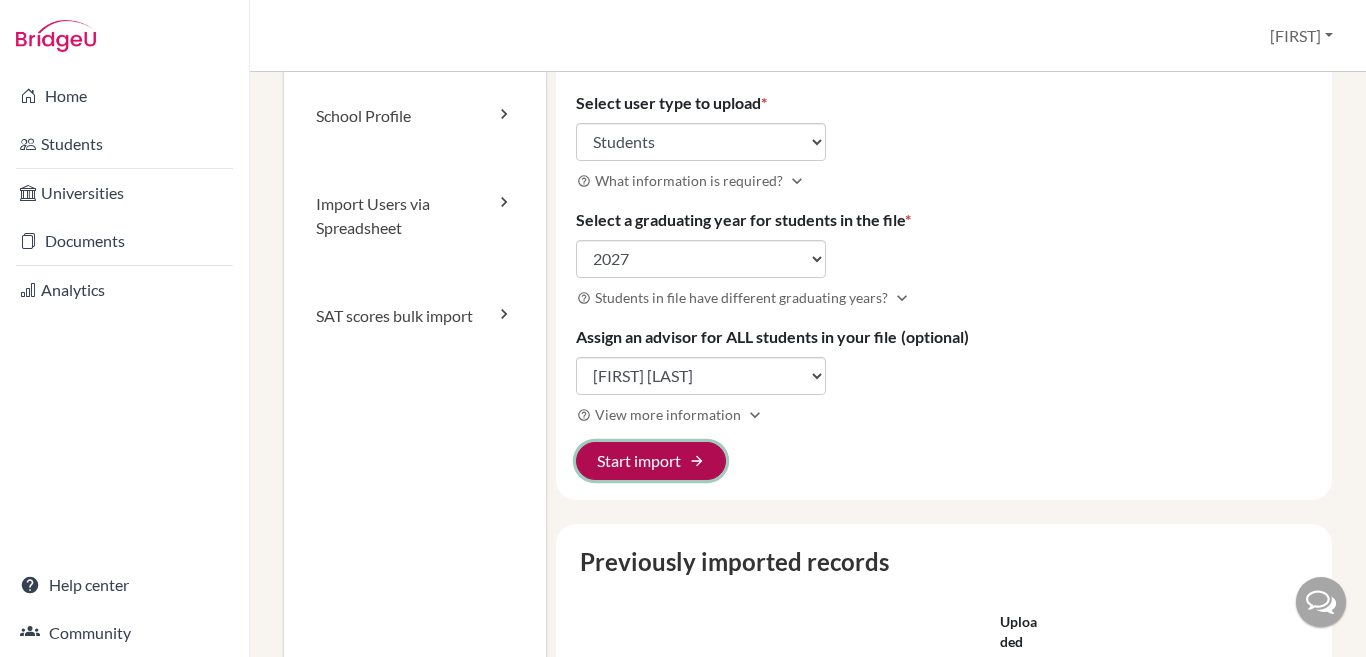 click on "Start import arrow_forward" 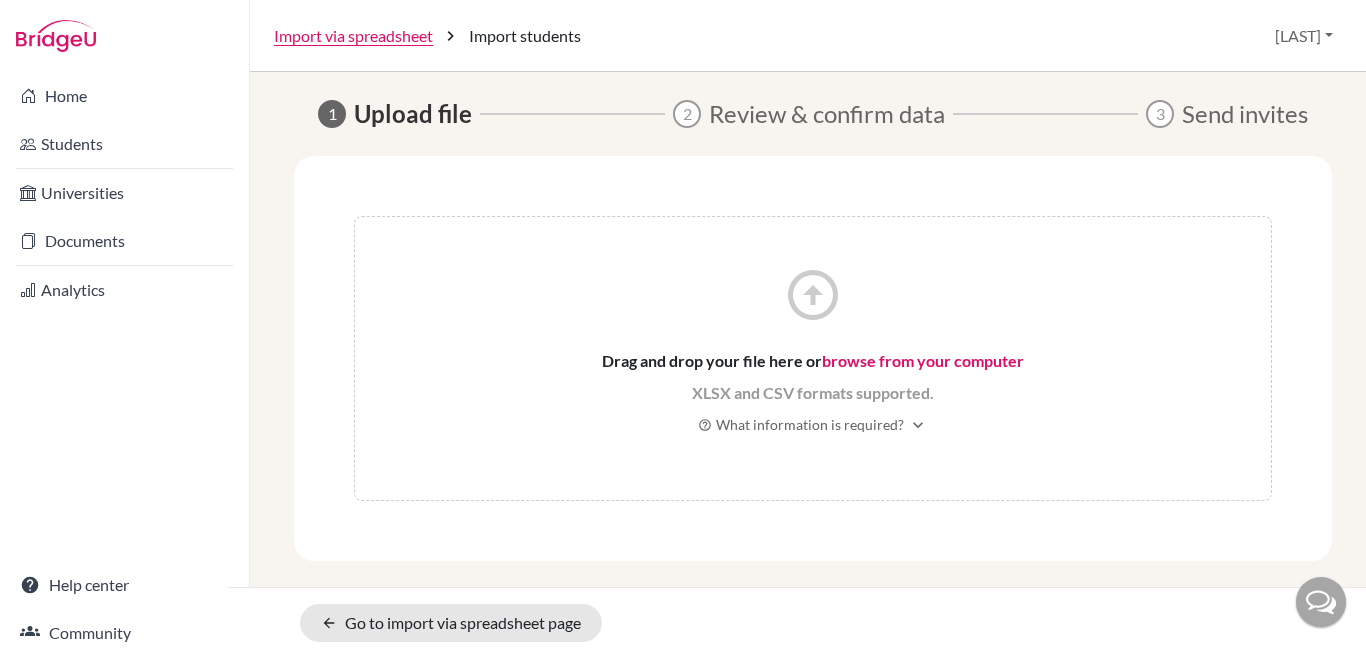 scroll, scrollTop: 0, scrollLeft: 0, axis: both 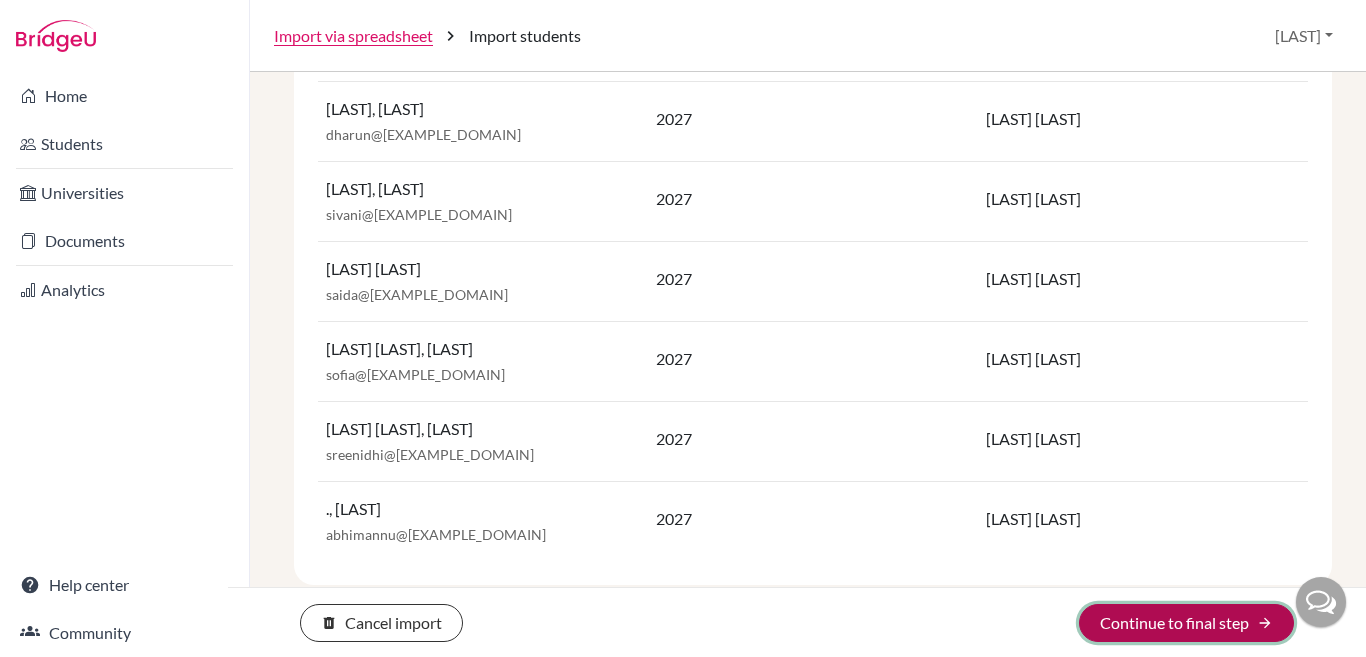 click on "Continue to final step arrow_forward" 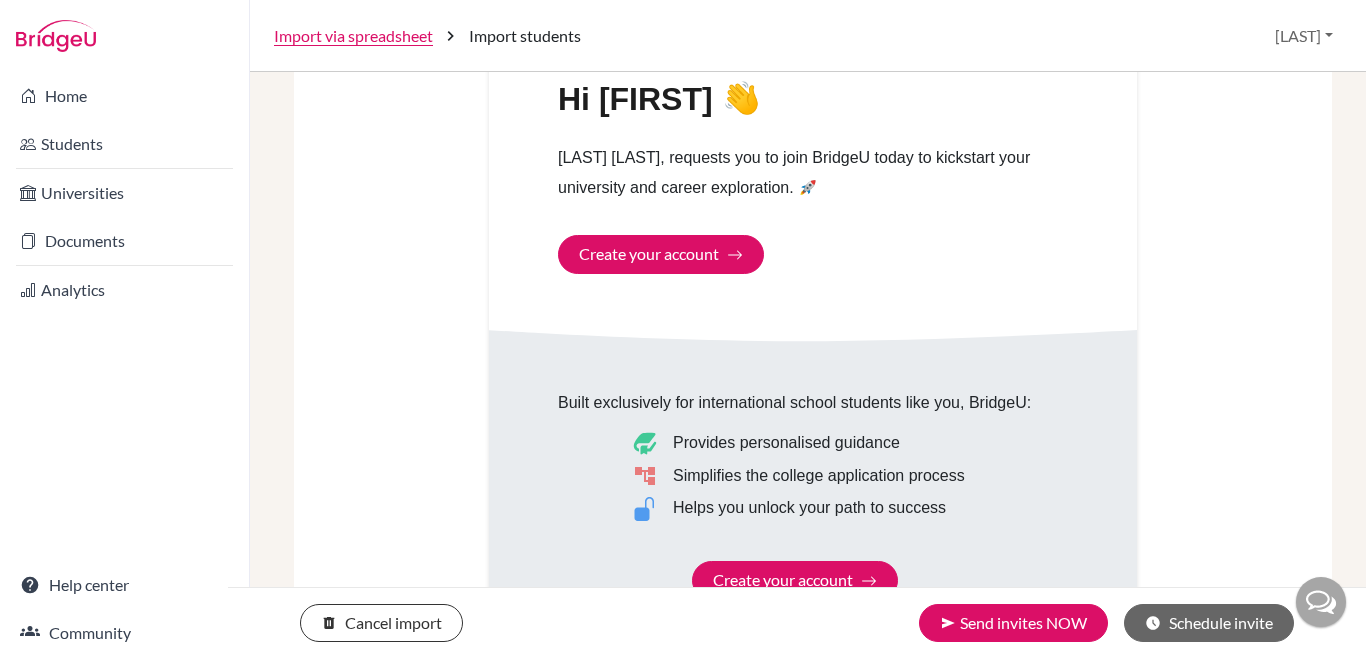 scroll, scrollTop: 1015, scrollLeft: 0, axis: vertical 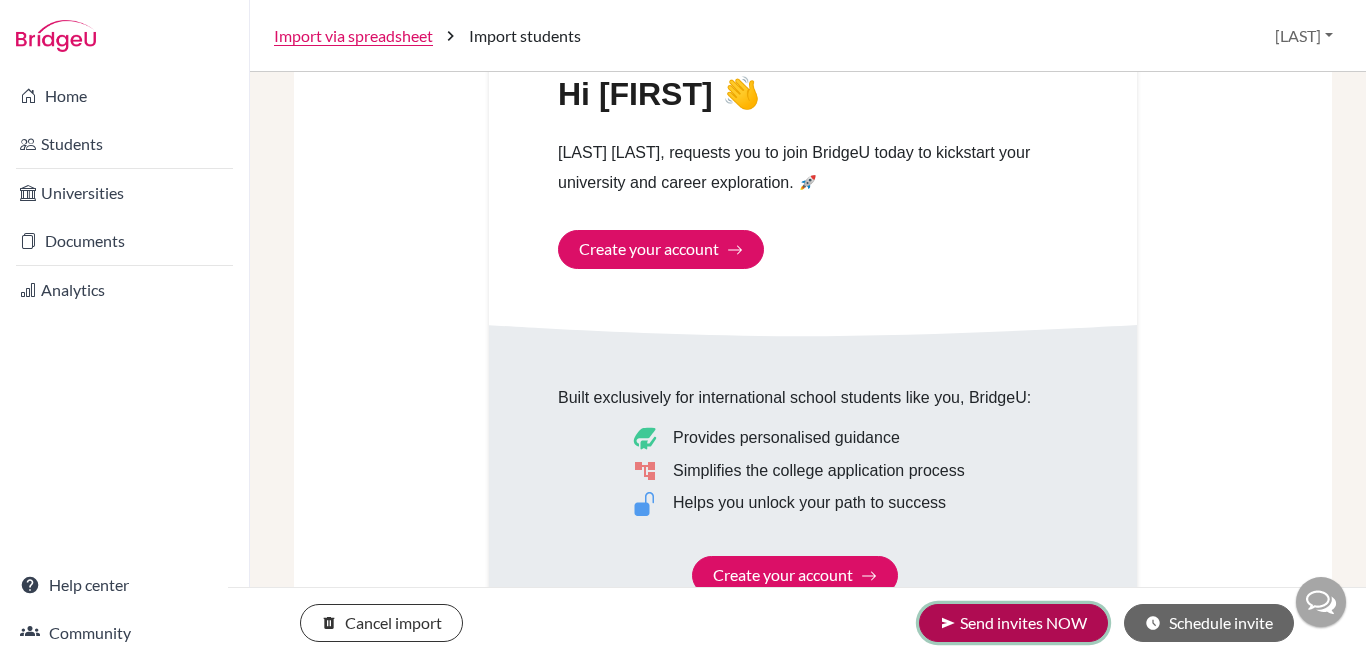 click on "send Send invites NOW" 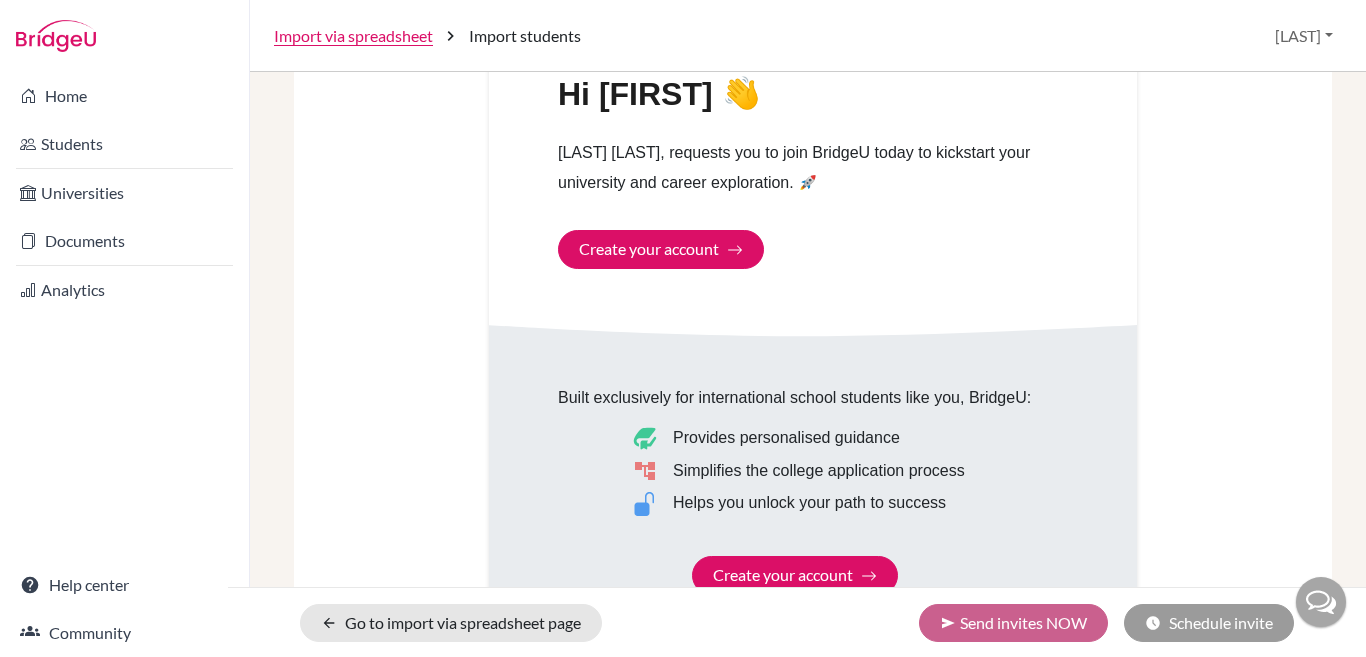 scroll, scrollTop: 0, scrollLeft: 0, axis: both 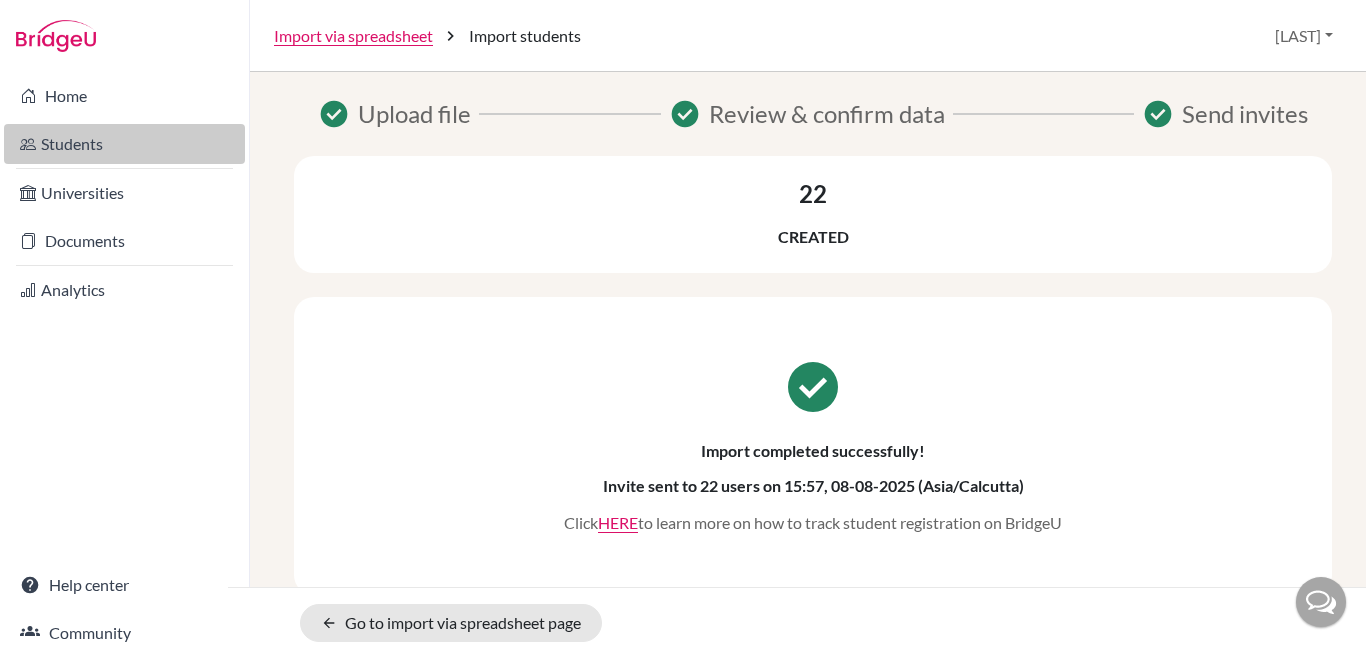 click on "Students" at bounding box center (124, 144) 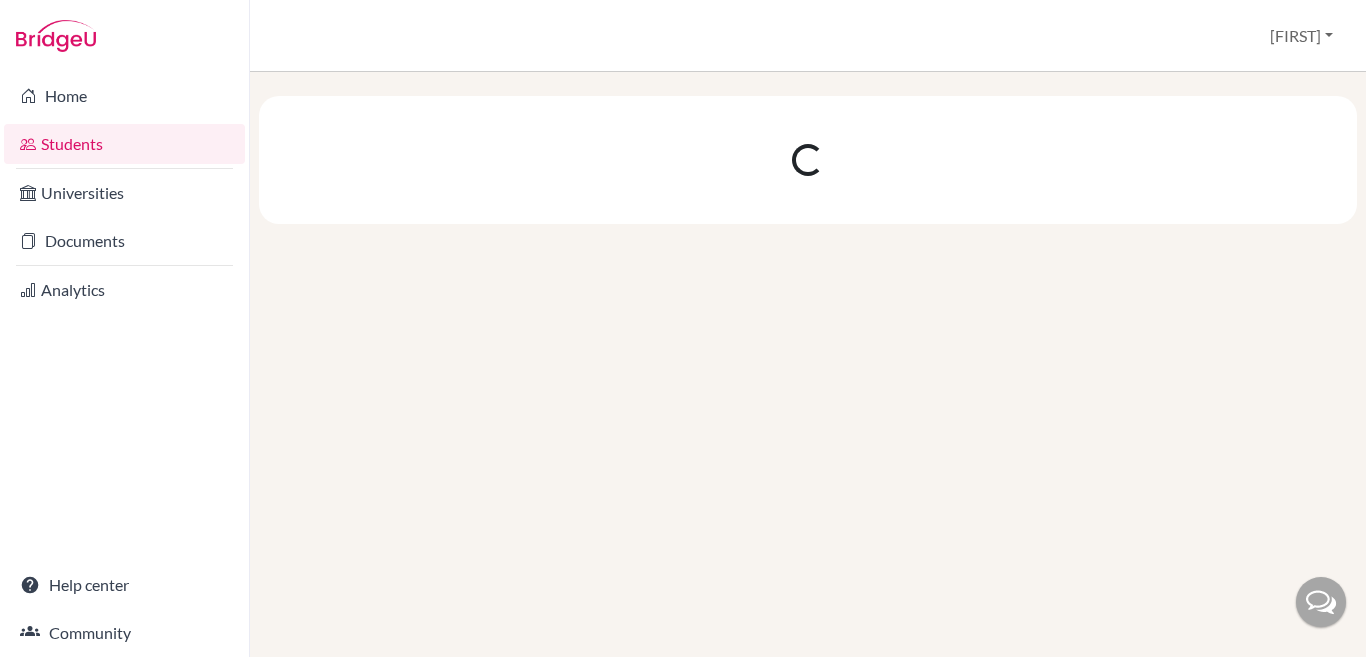 scroll, scrollTop: 0, scrollLeft: 0, axis: both 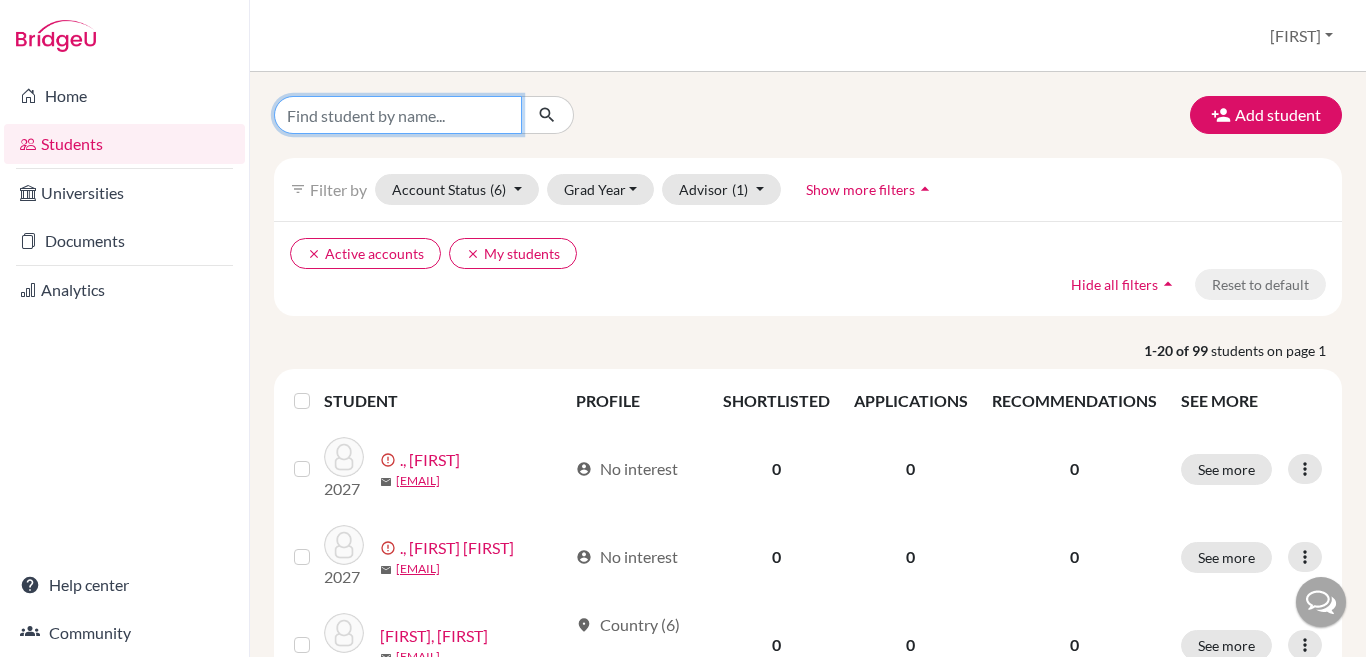 click at bounding box center (398, 115) 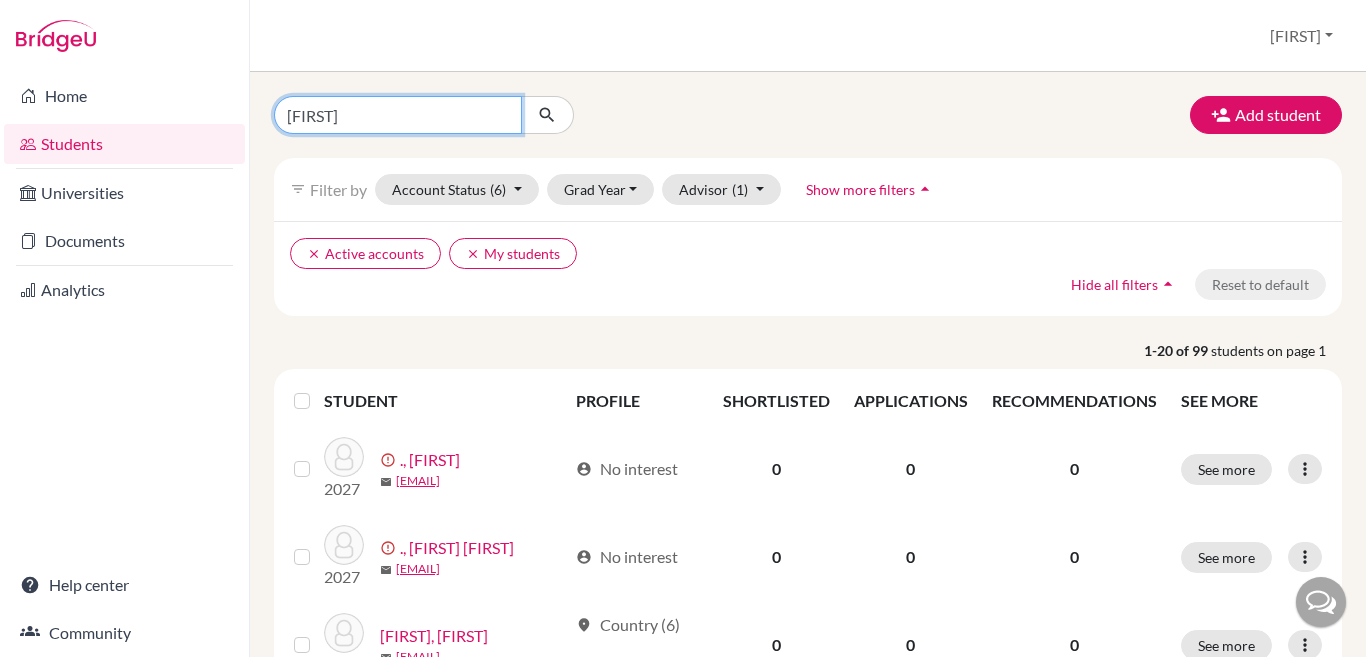 type on "aabid" 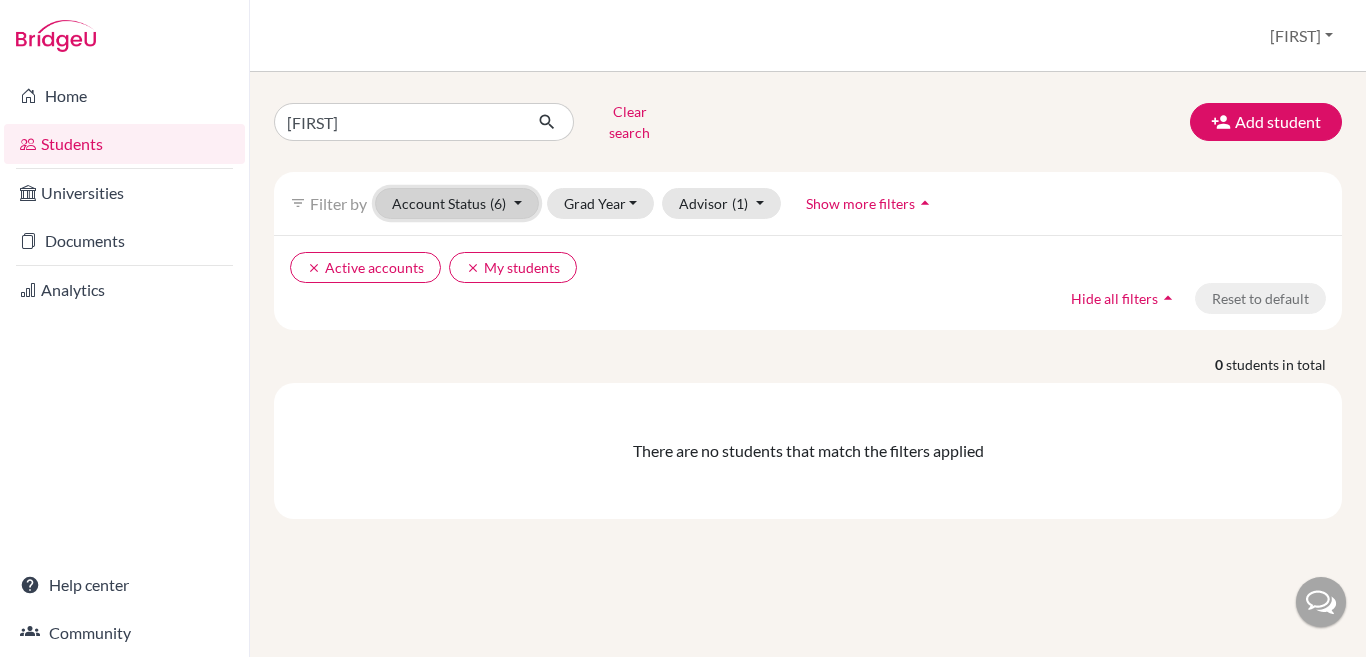 click on "(6)" at bounding box center (498, 203) 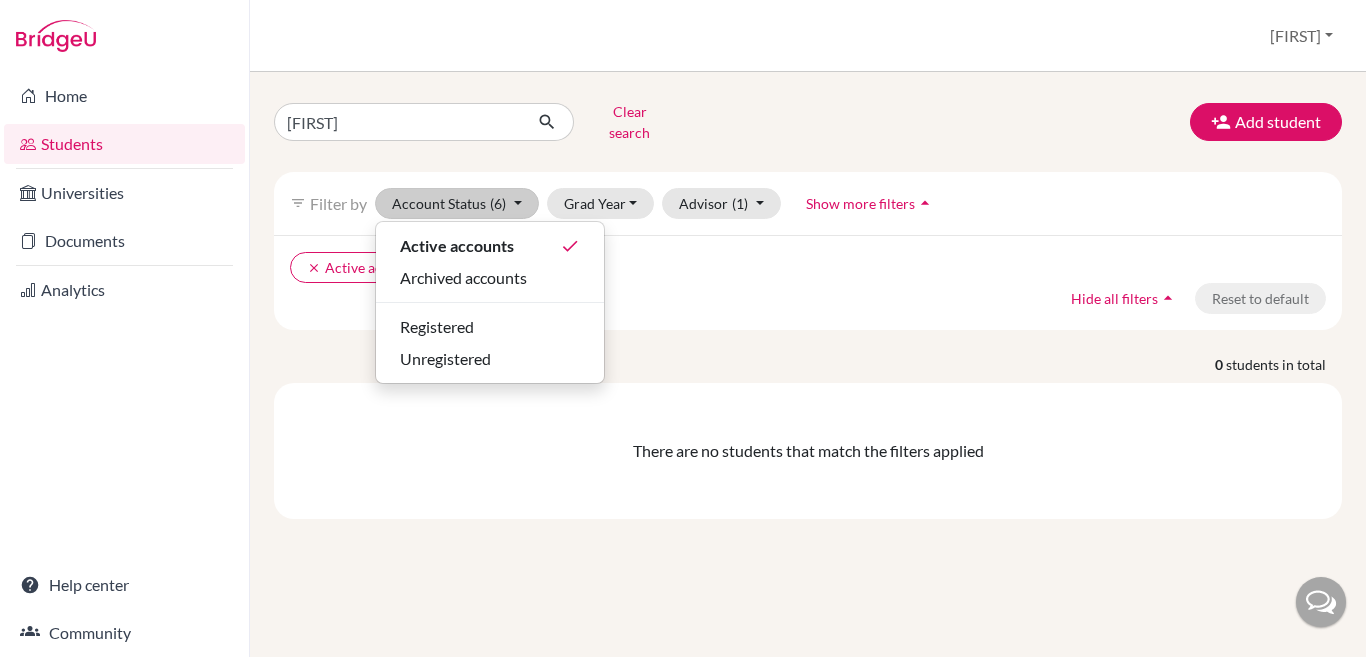 click on "clear Active accounts clear My students Hide all filters arrow_drop_up Reset to default" at bounding box center (808, 282) 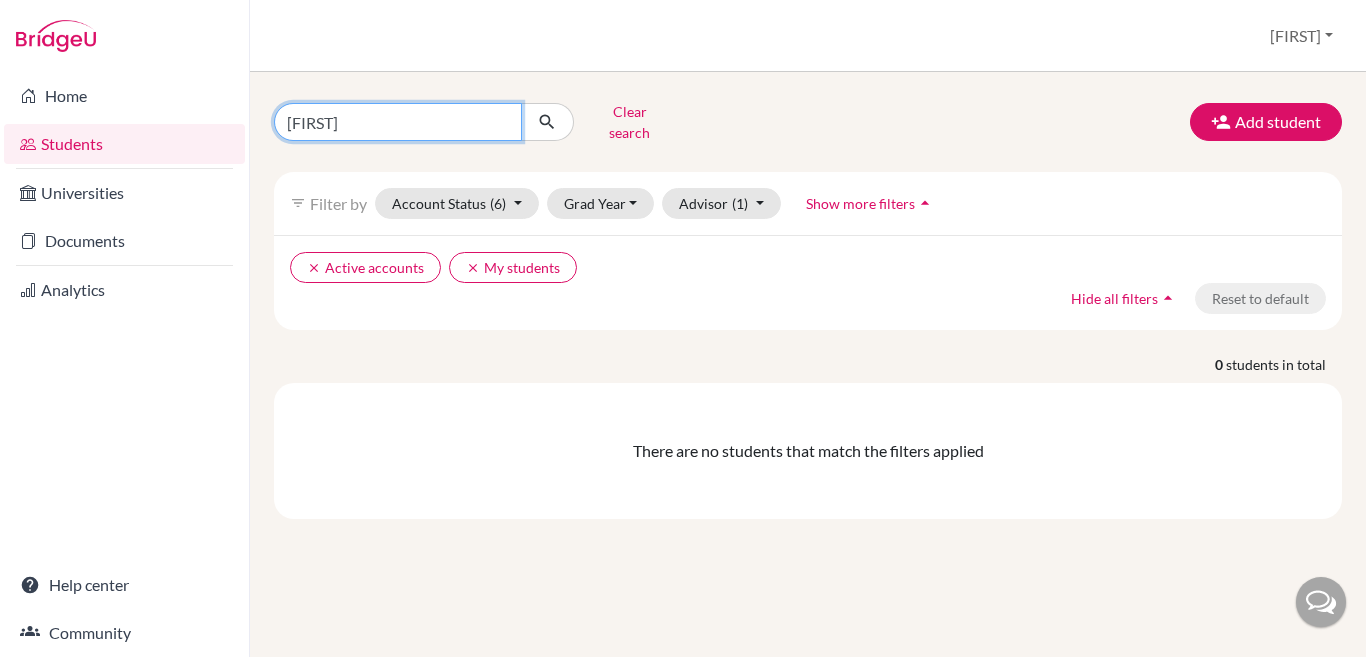click on "aabid" at bounding box center [398, 122] 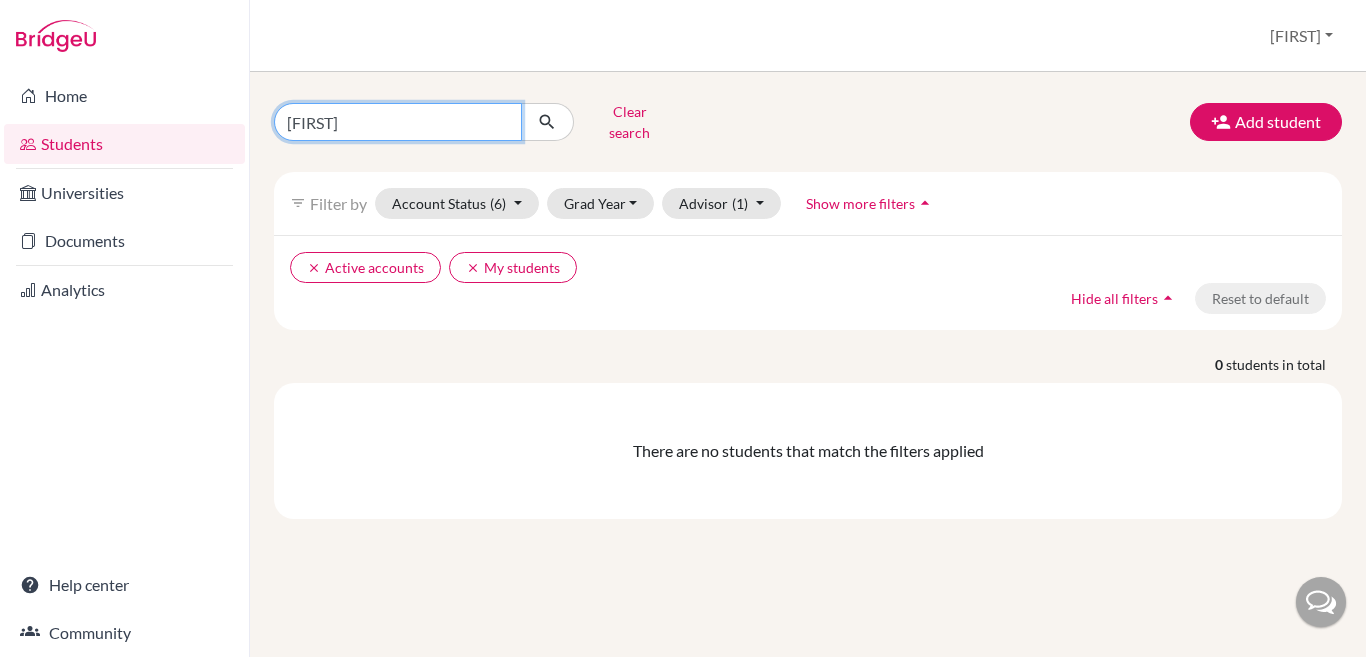 type on "aditya" 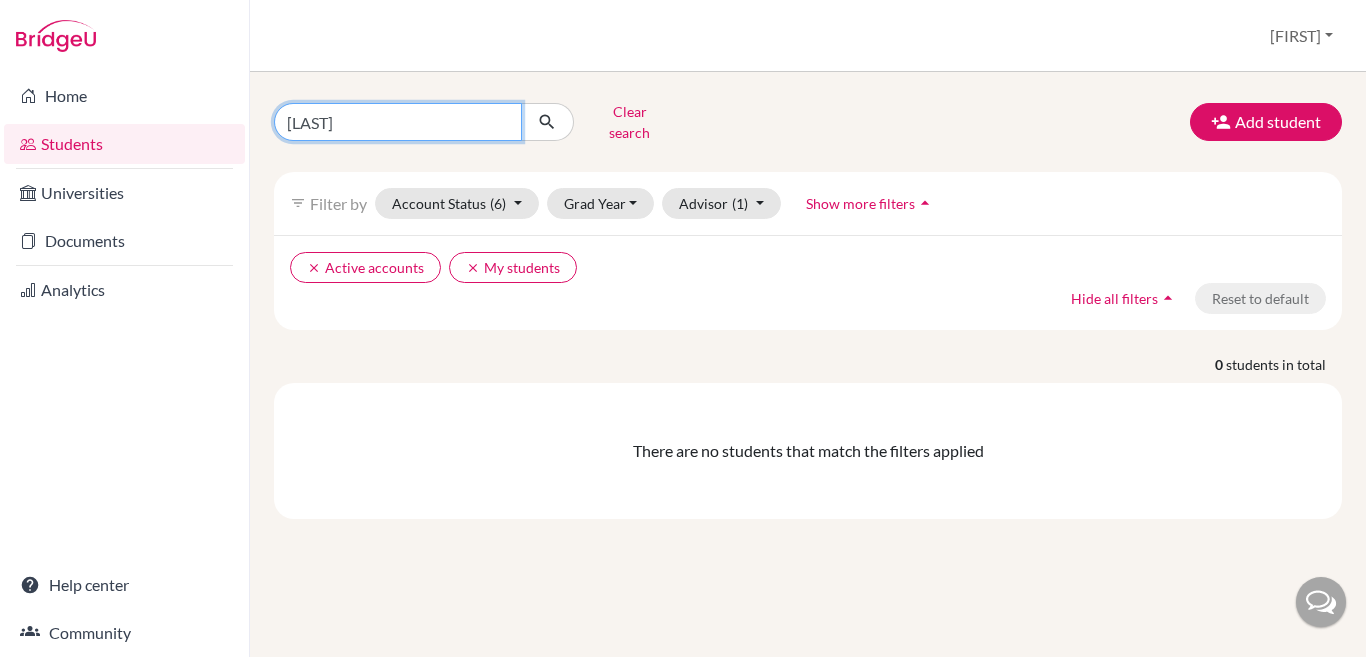 type on "varghese" 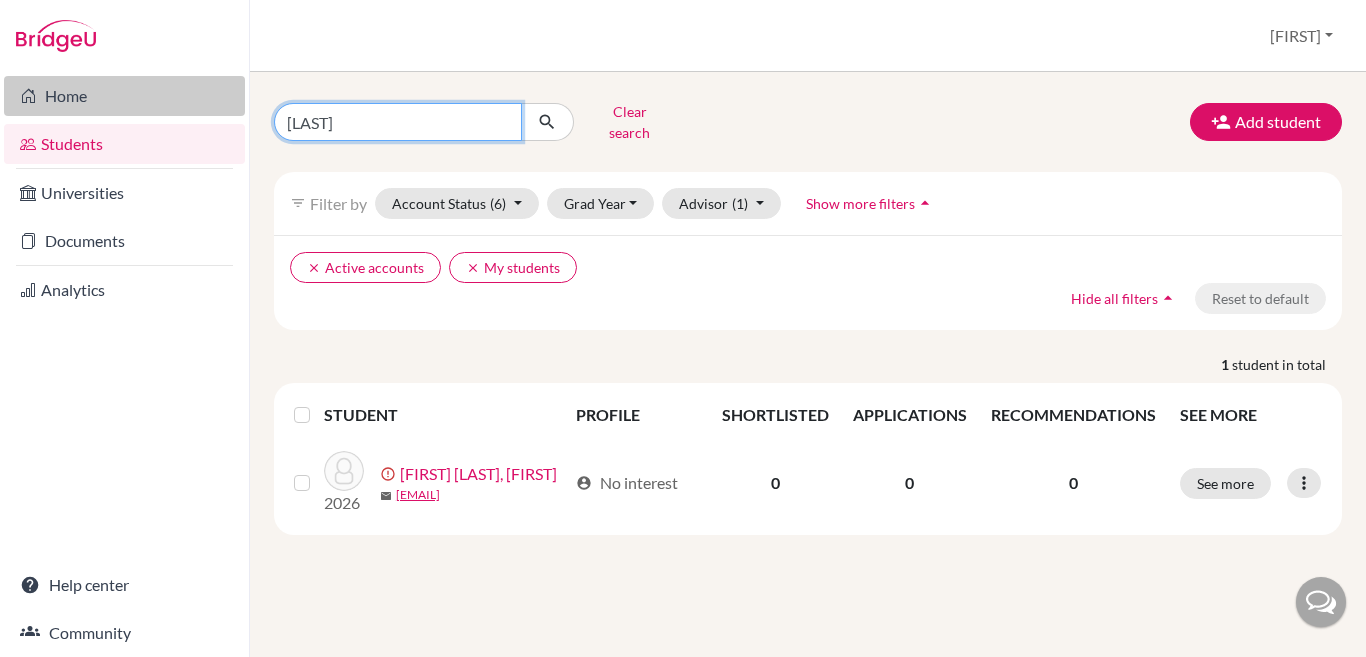 drag, startPoint x: 368, startPoint y: 111, endPoint x: 226, endPoint y: 111, distance: 142 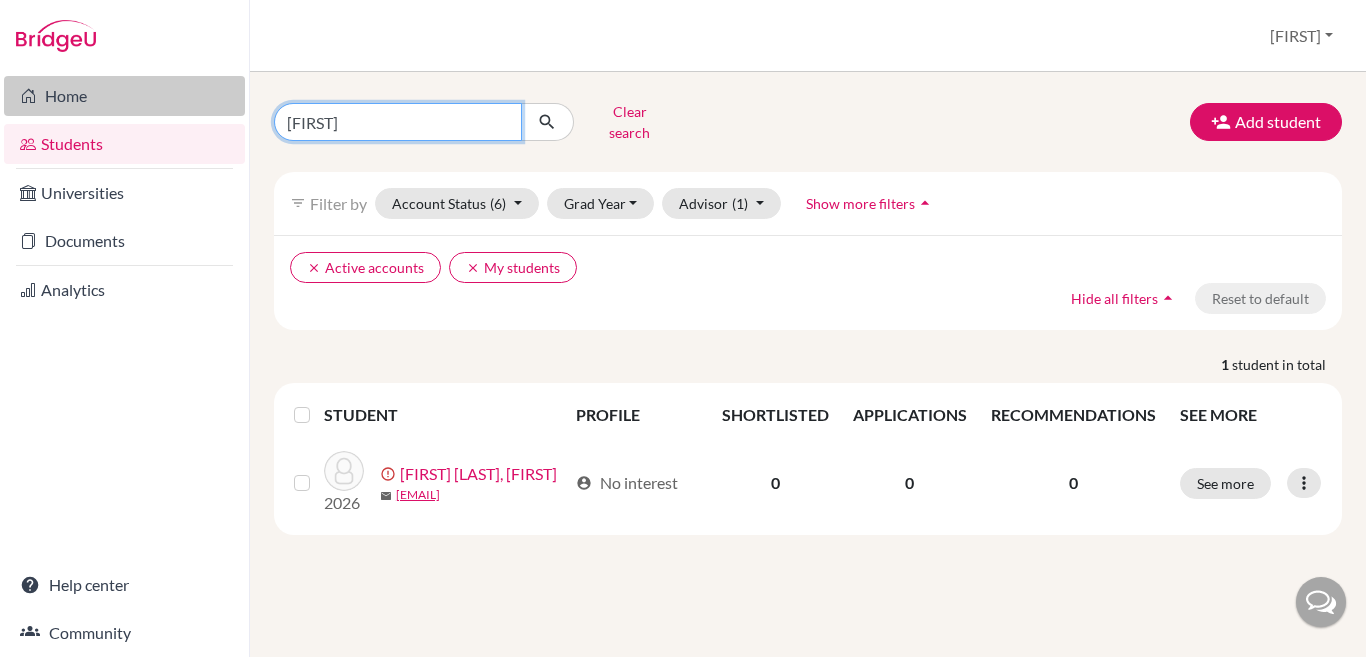 type on "ramesh" 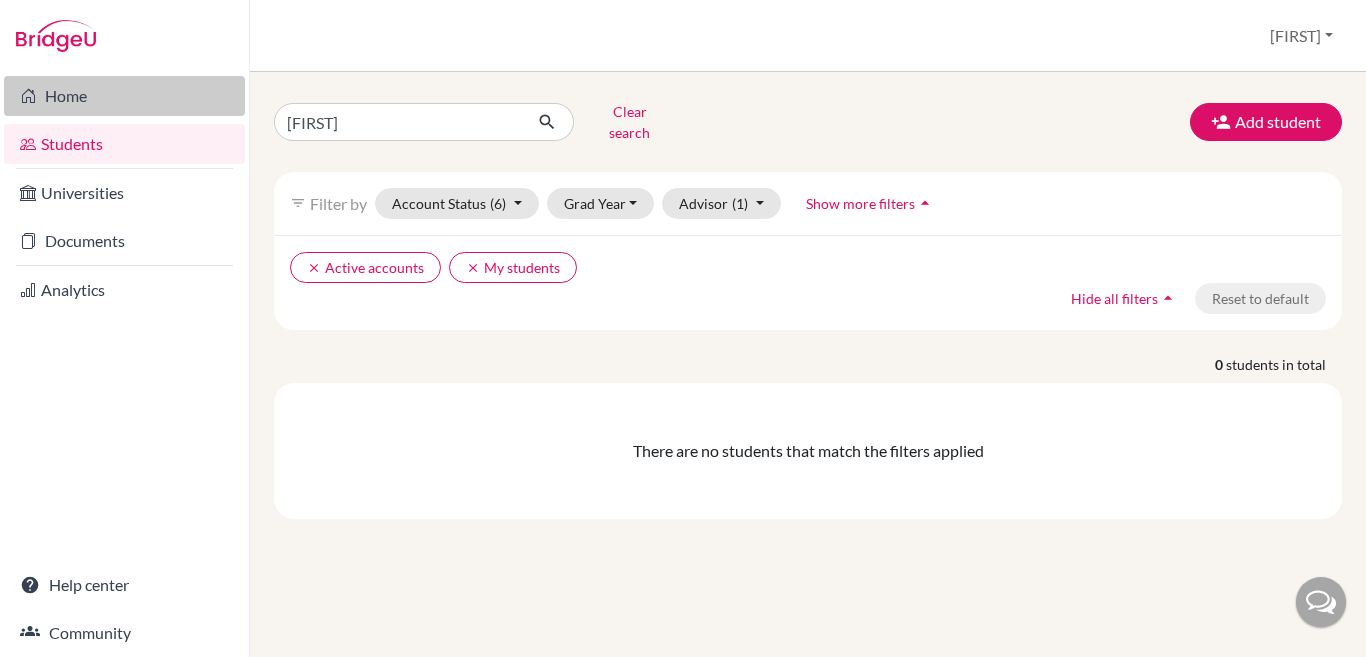 click on "Home" at bounding box center (124, 96) 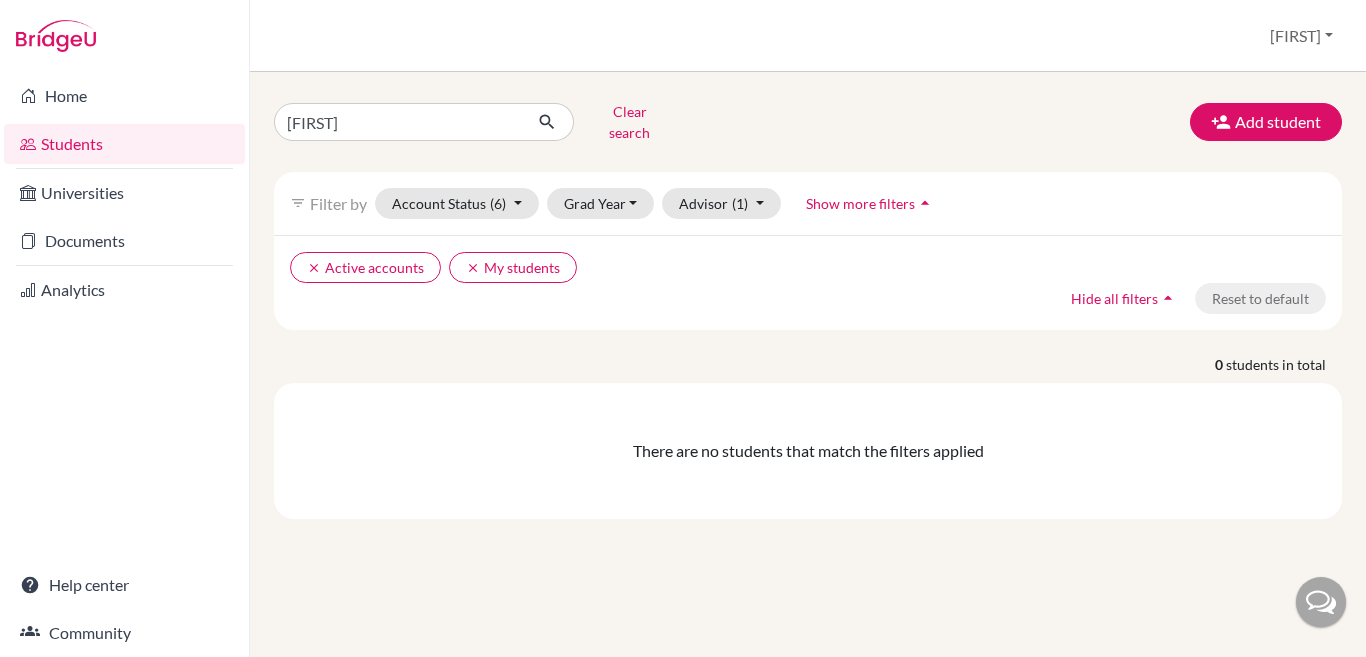 scroll, scrollTop: 0, scrollLeft: 0, axis: both 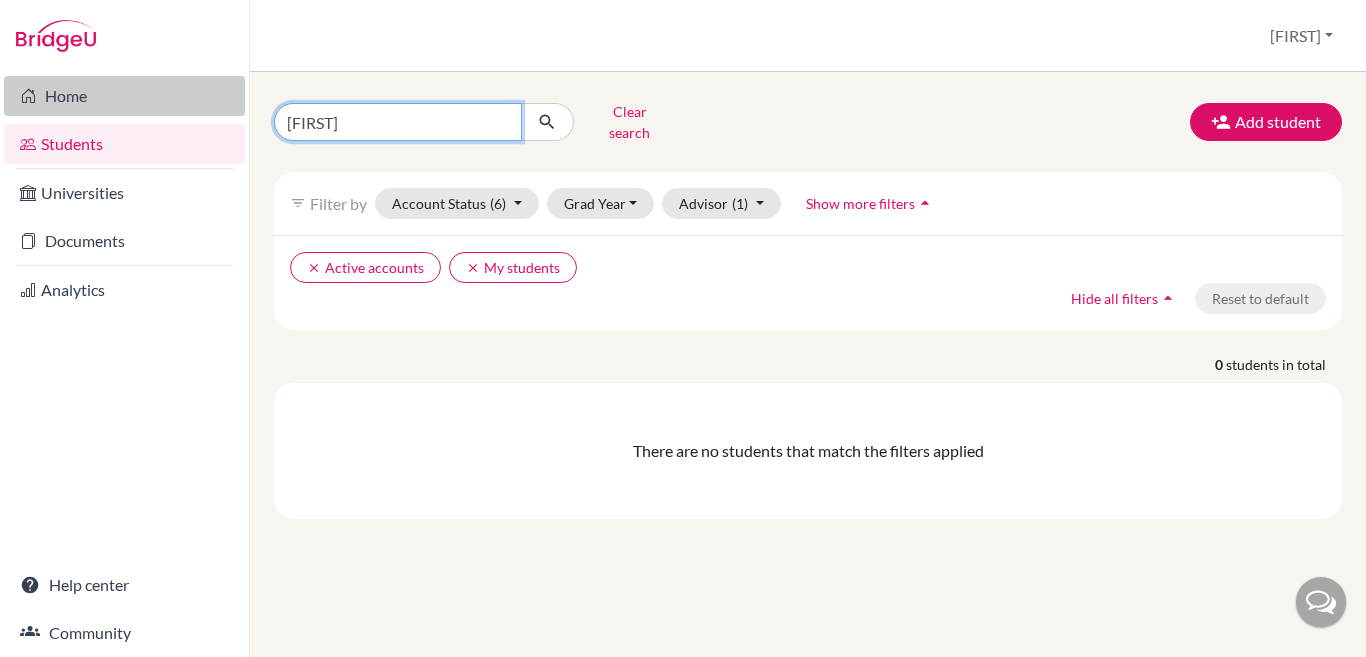 drag, startPoint x: 344, startPoint y: 110, endPoint x: 234, endPoint y: 115, distance: 110.11358 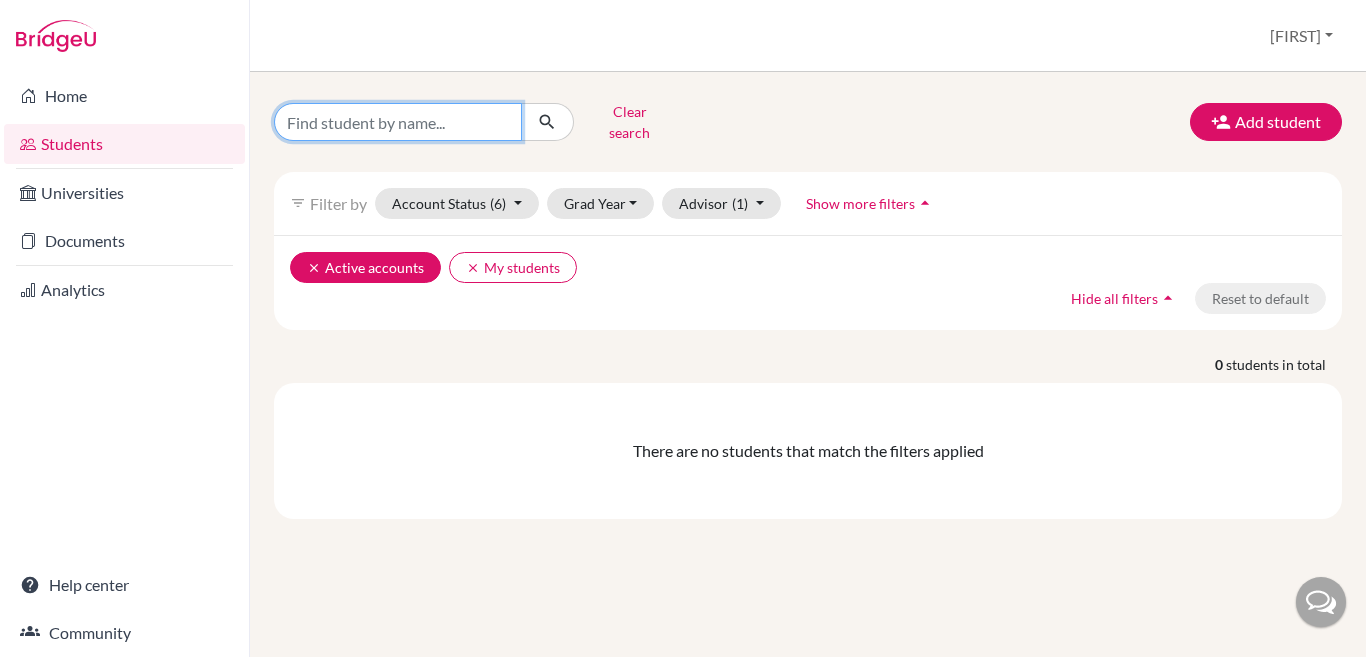 type 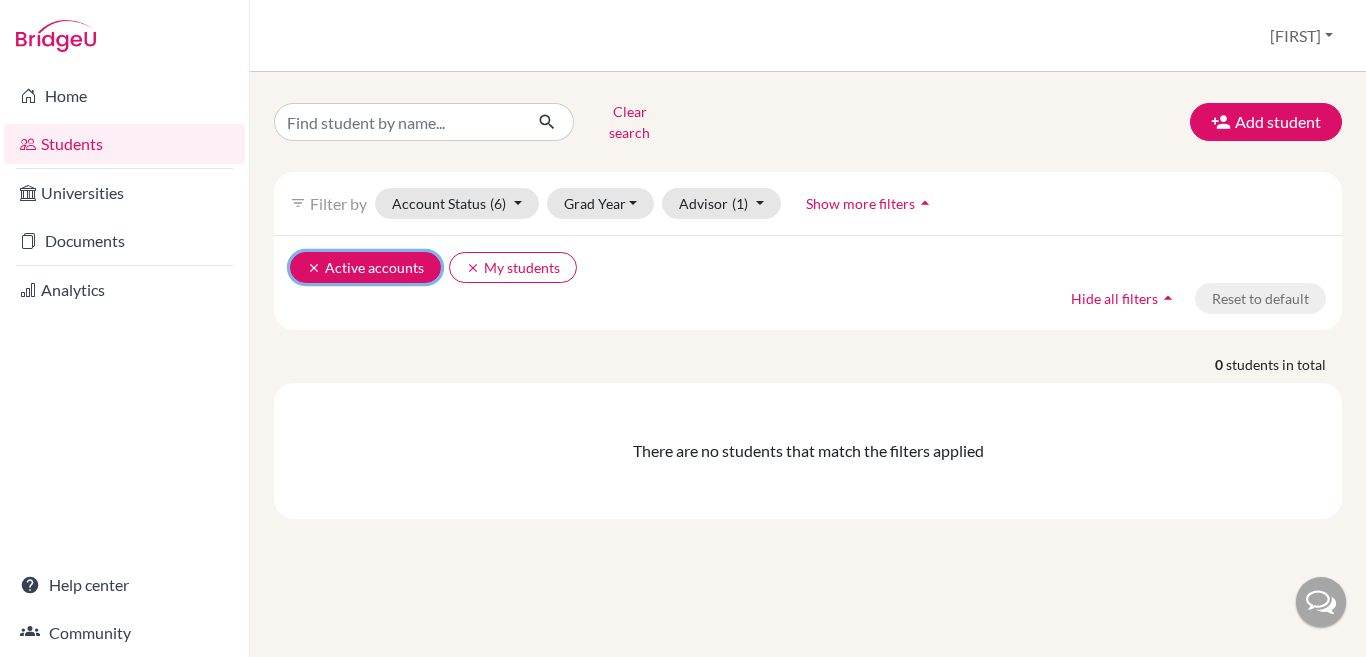 click on "clear" at bounding box center (314, 268) 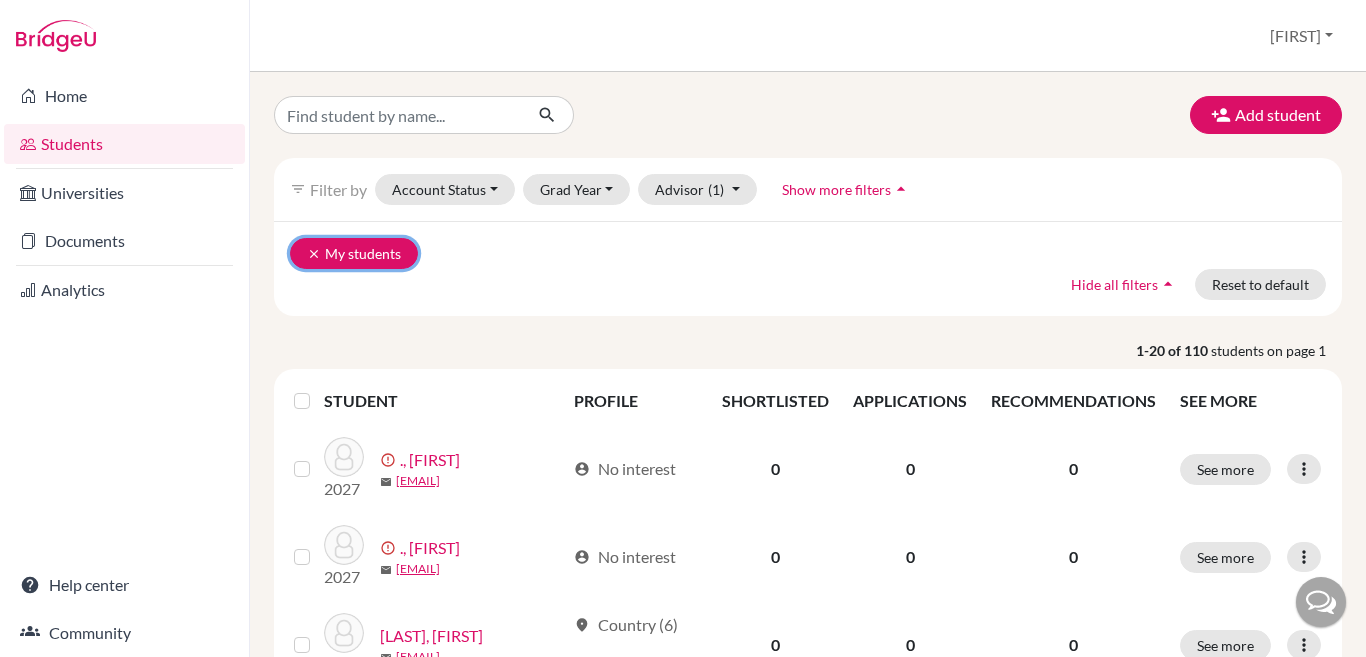 click on "clear My students" at bounding box center (354, 253) 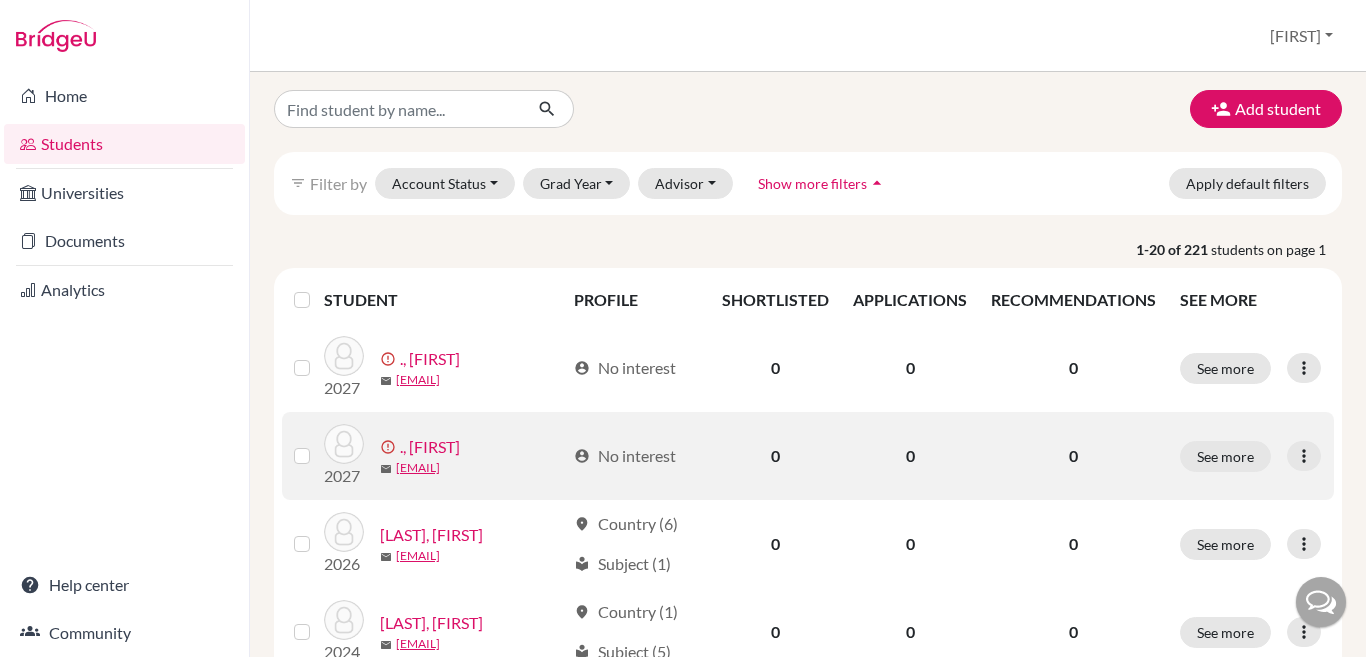 scroll, scrollTop: 0, scrollLeft: 0, axis: both 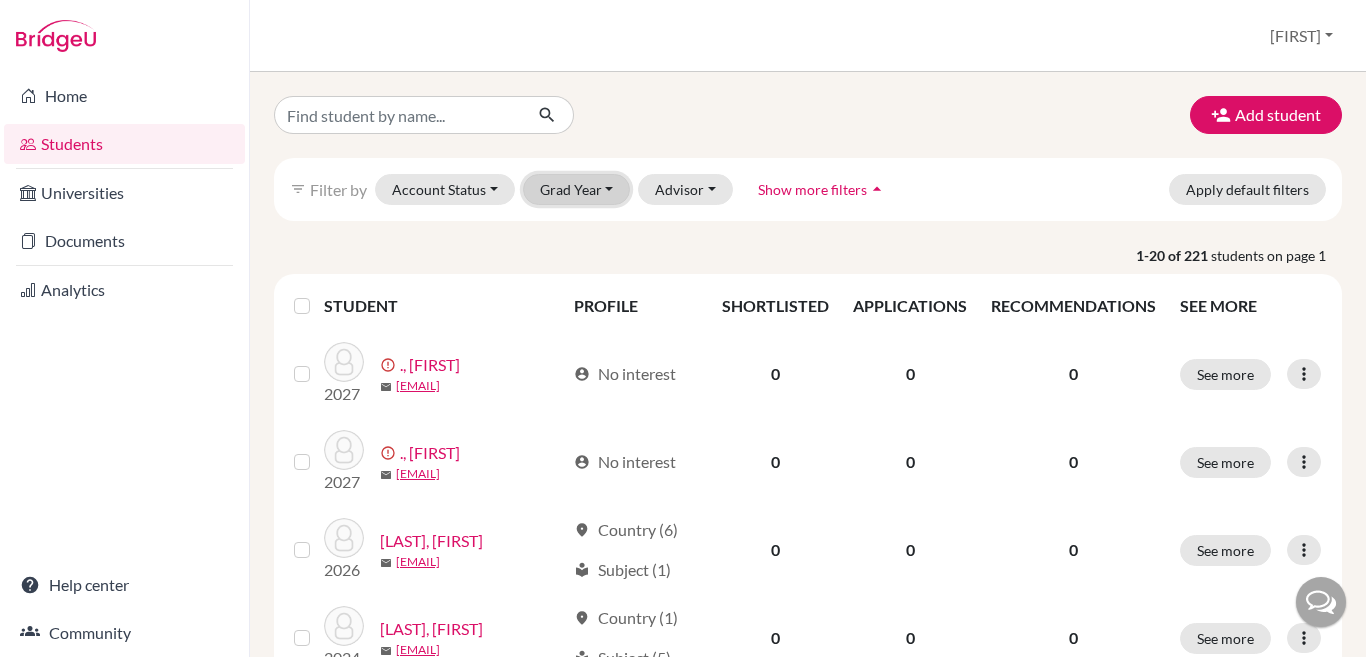 click on "Grad Year" at bounding box center (577, 189) 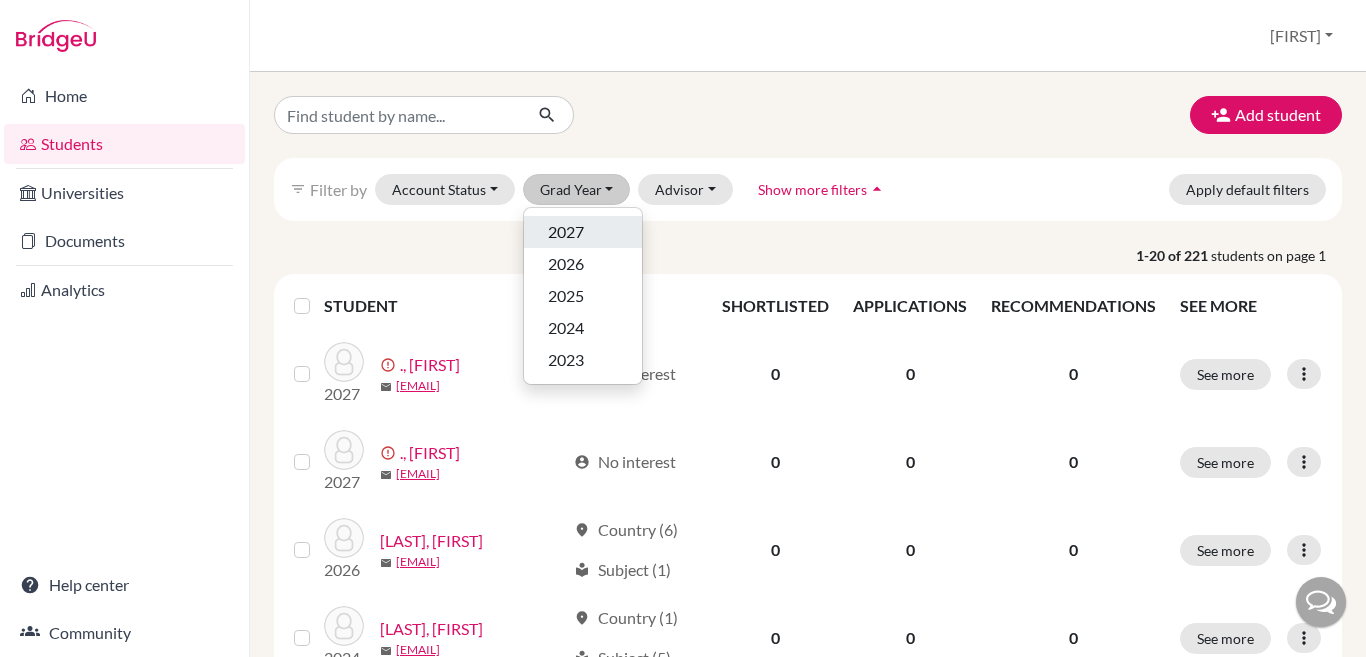 click on "2027" at bounding box center (583, 232) 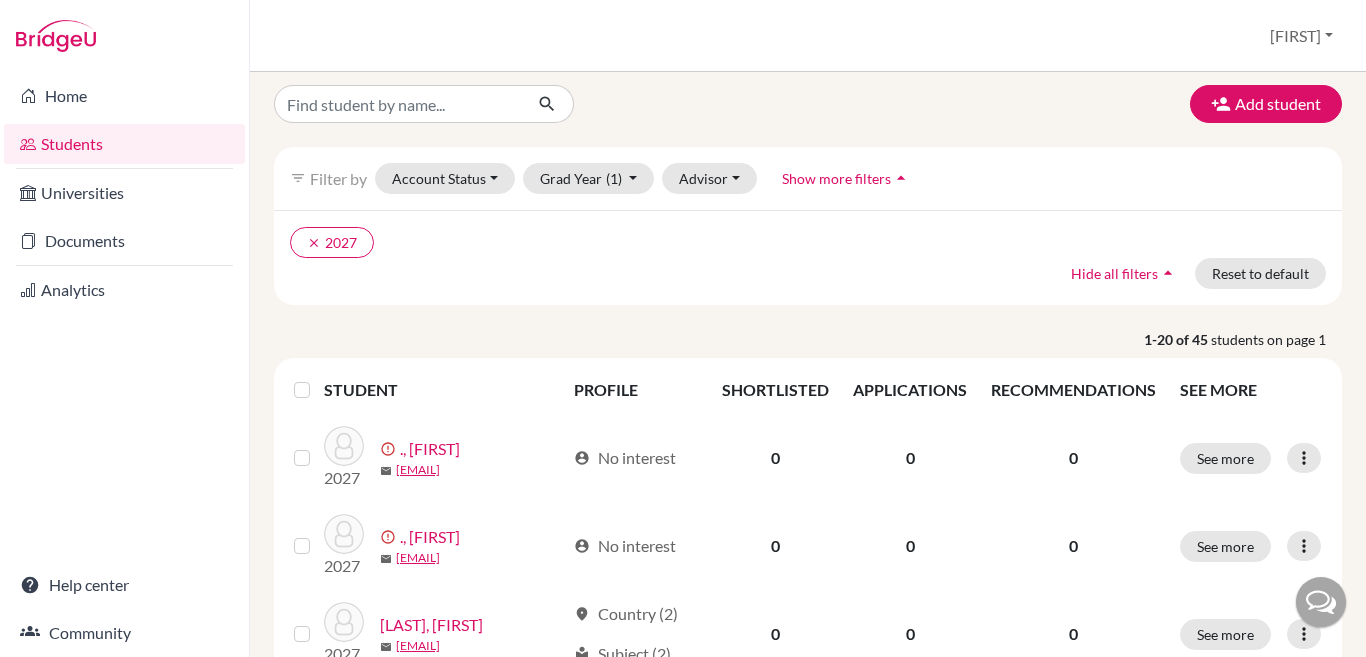 scroll, scrollTop: 0, scrollLeft: 0, axis: both 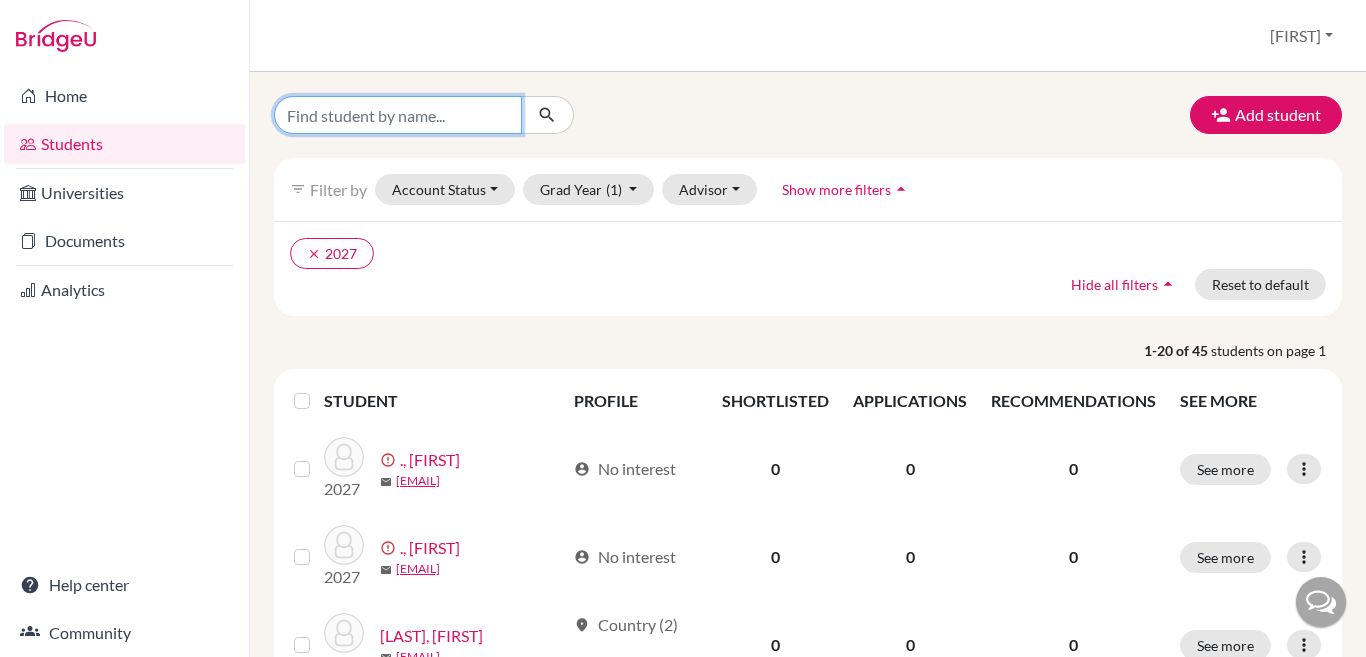 click at bounding box center (398, 115) 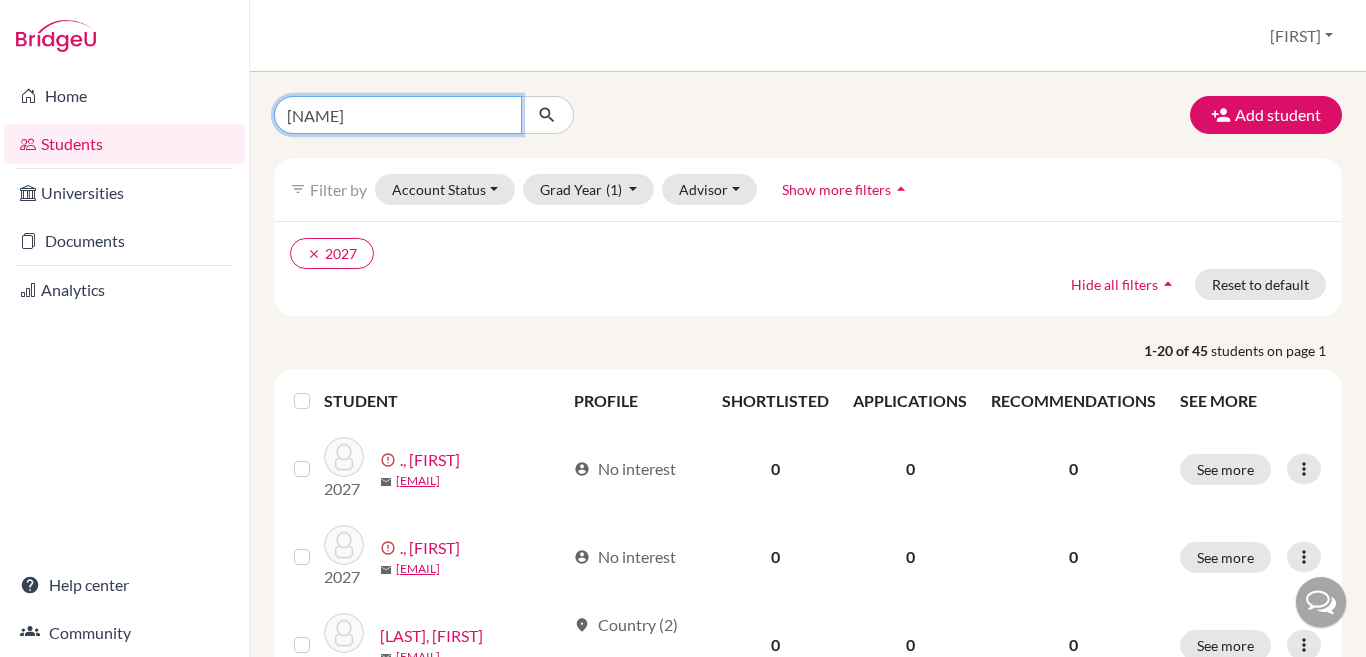 type on "[NAME]" 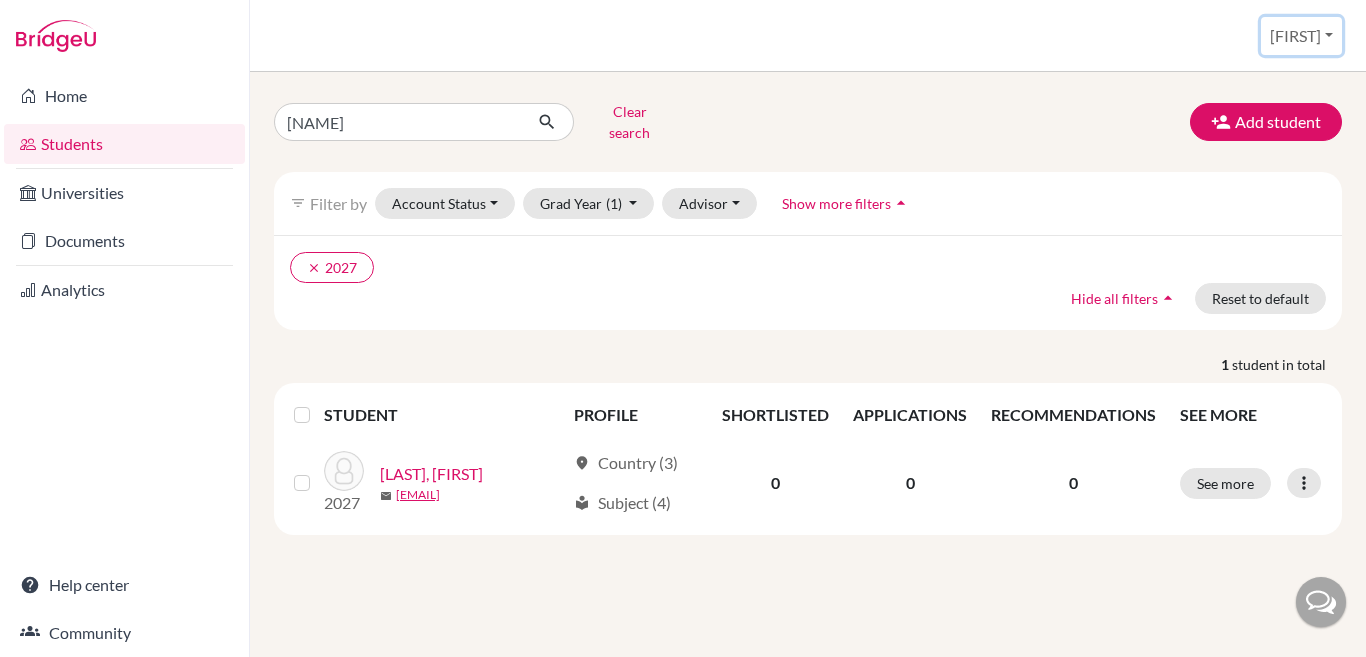 click on "[FIRST]" at bounding box center [1301, 36] 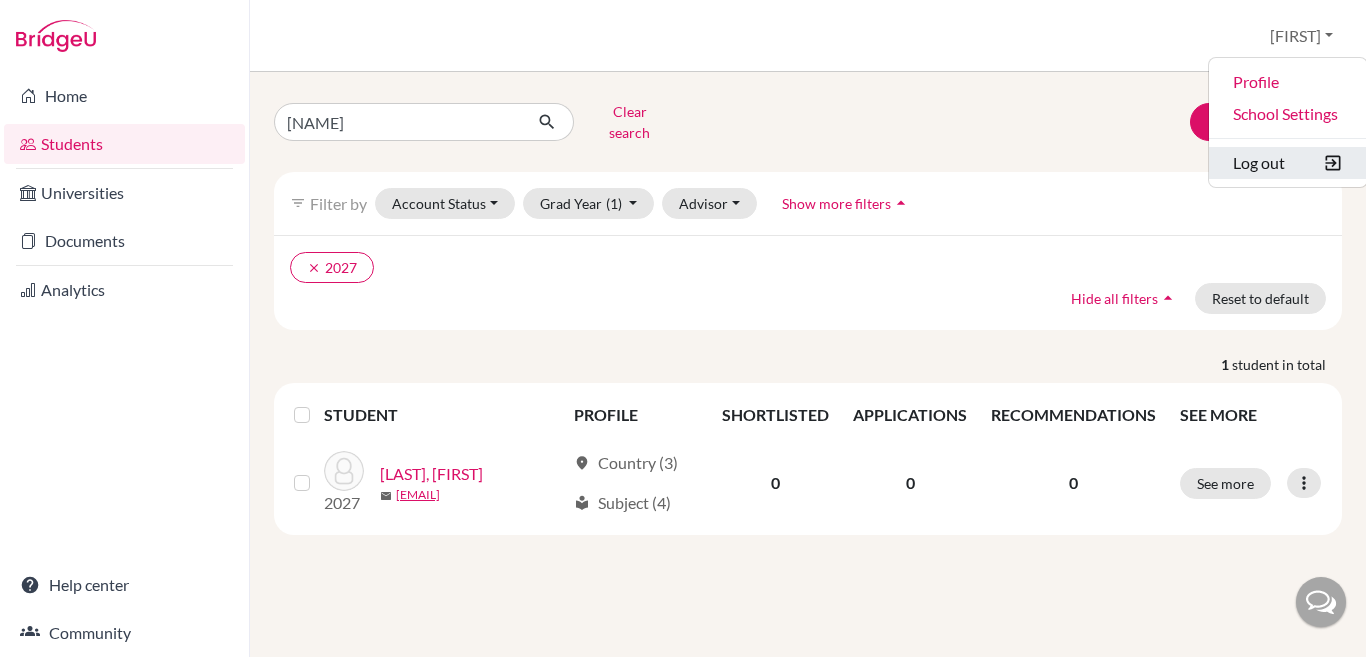 click on "Log out" at bounding box center (1288, 163) 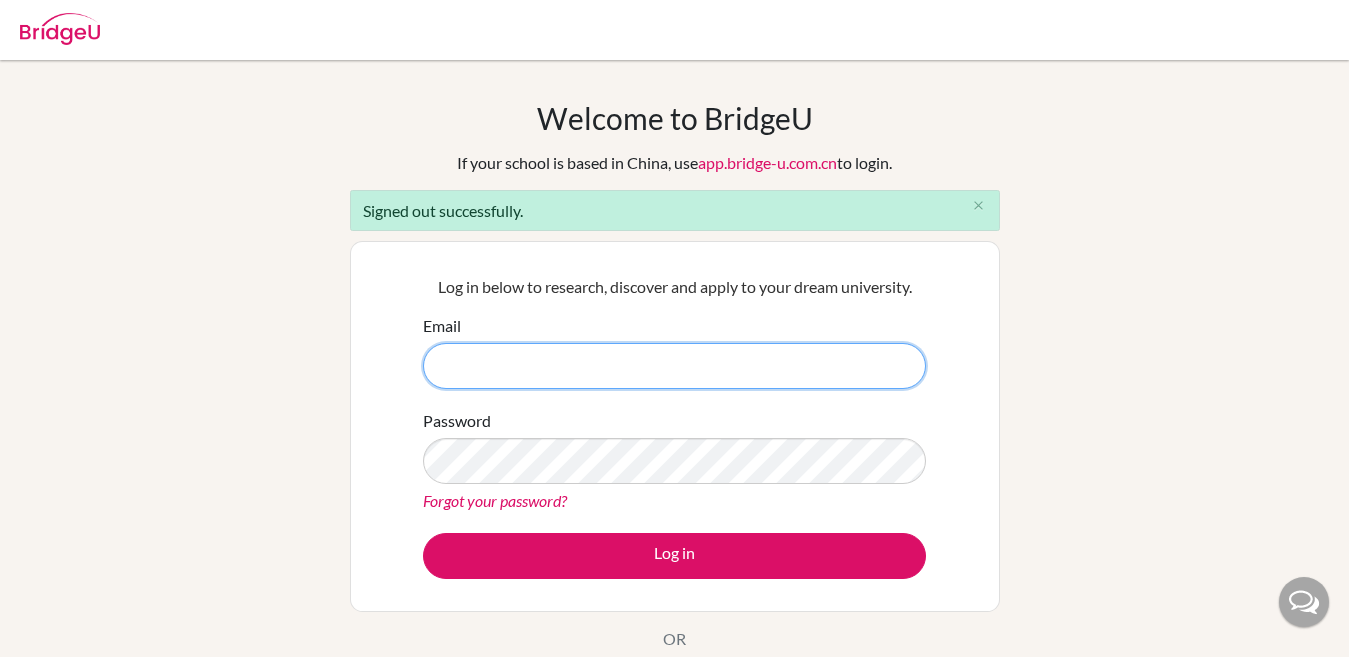 scroll, scrollTop: 0, scrollLeft: 0, axis: both 